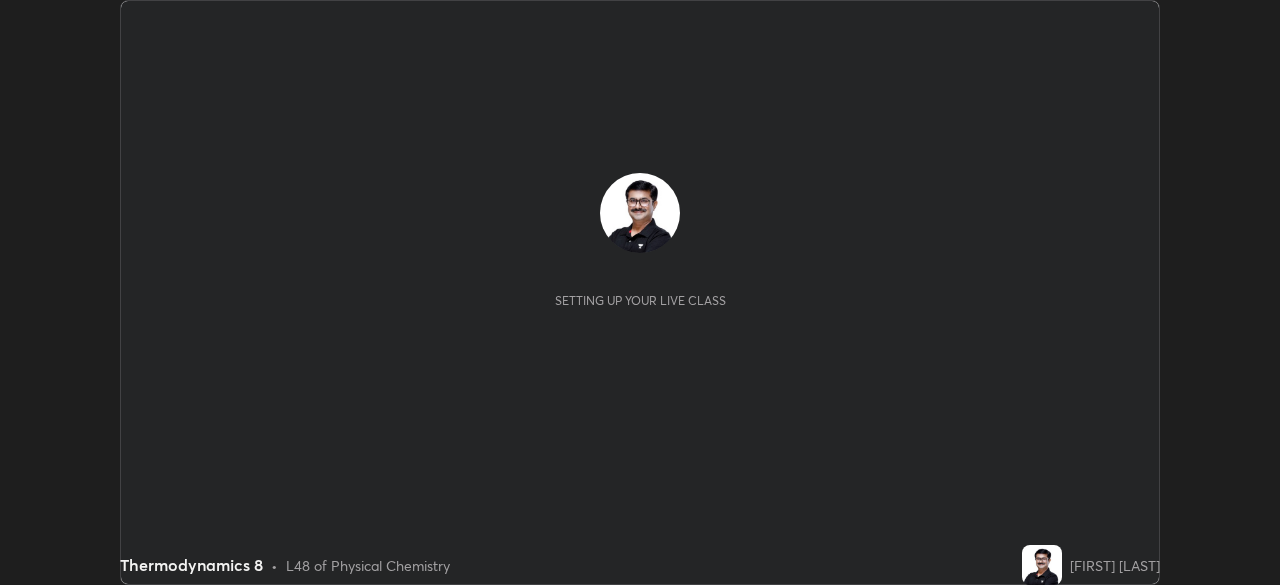 scroll, scrollTop: 0, scrollLeft: 0, axis: both 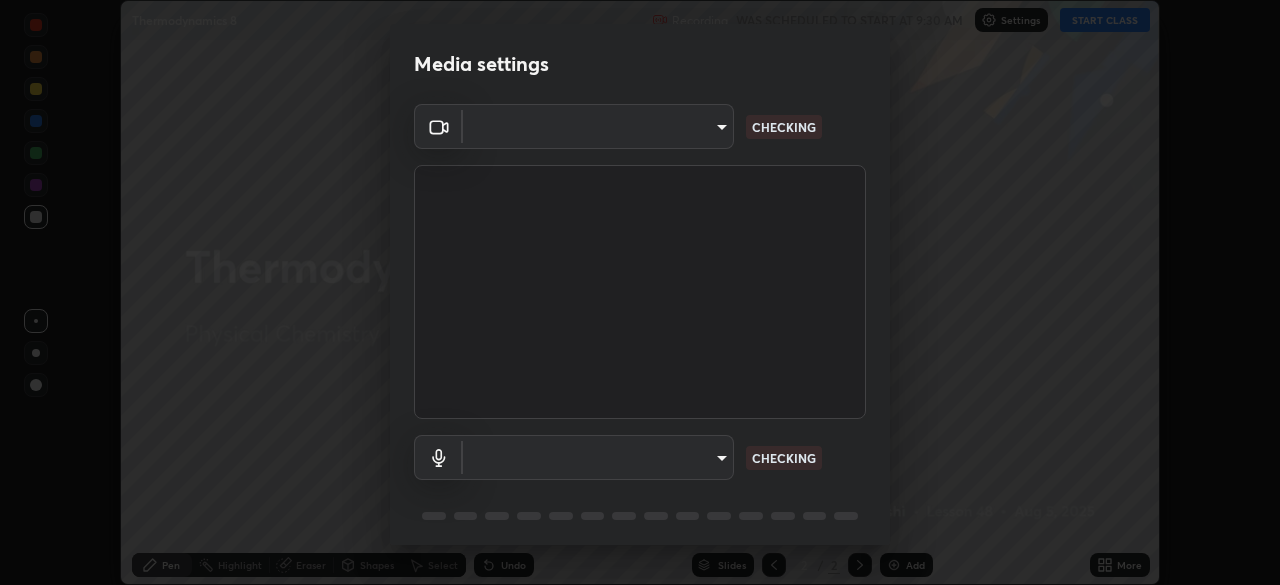 type on "8a437219b1c9d5fef93d1ec40e095ac8837f64dae60836980dab15105ba84f43" 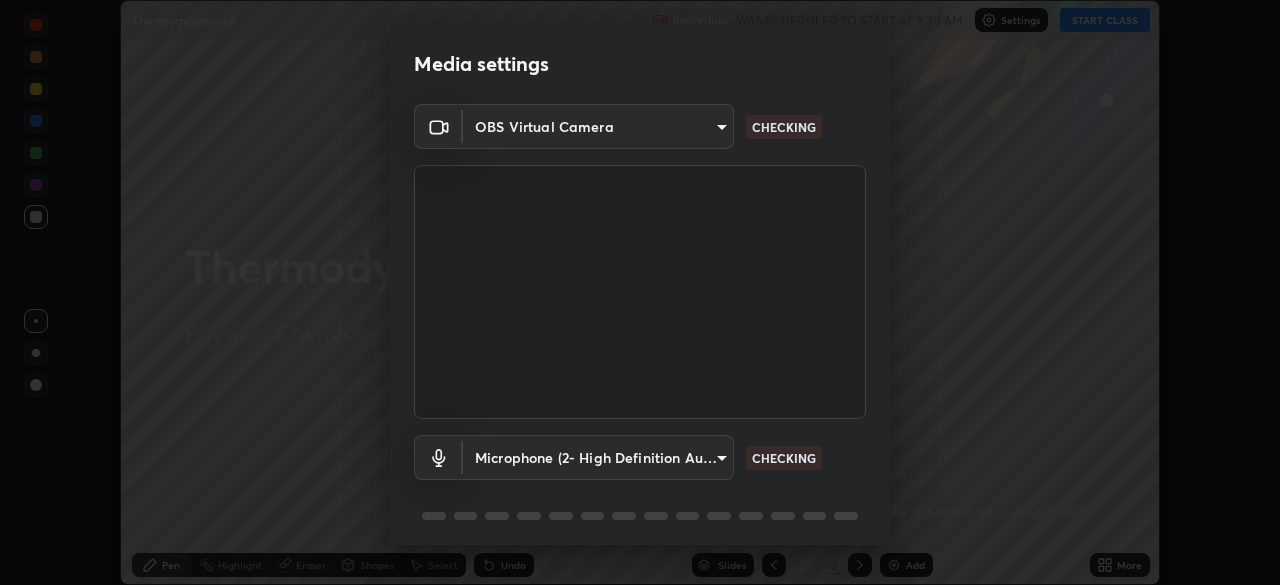 click on "Erase all Thermodynamics 8 Recording WAS SCHEDULED TO START AT  9:30 AM Settings START CLASS Setting up your live class Thermodynamics 8 • L48 of Physical Chemistry [FIRST] [LAST] Pen Highlight Eraser Shapes Select Undo Slides 2 / 2 Add More No doubts shared Encourage your learners to ask a doubt for better clarity Report an issue Reason for reporting Buffering Chat not working Audio - Video sync issue Educator video quality low ​ Attach an image Report Media settings OBS Virtual Camera 8a437219b1c9d5fef93d1ec40e095ac8837f64dae60836980dab15105ba84f43 CHECKING Microphone (2- High Definition Audio Device) 1f70b0bd8ba3e584b0b515c6c030f872ace02e2e9809cb9bfdd70cb43f662dbf CHECKING 1 / 5 Next" at bounding box center [640, 292] 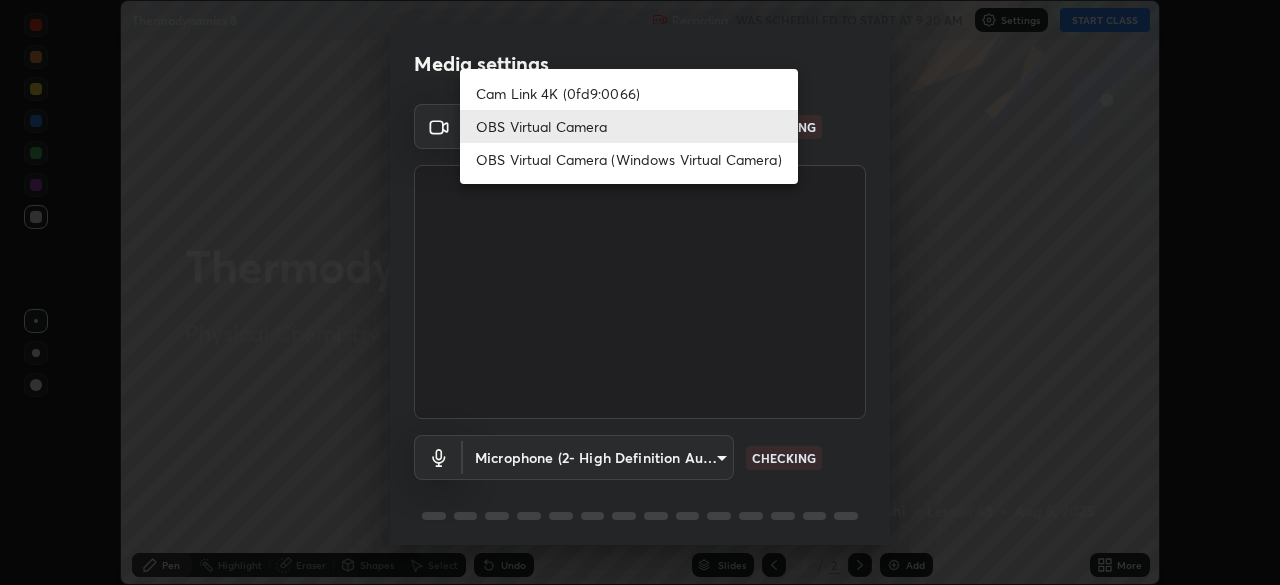 click at bounding box center (640, 292) 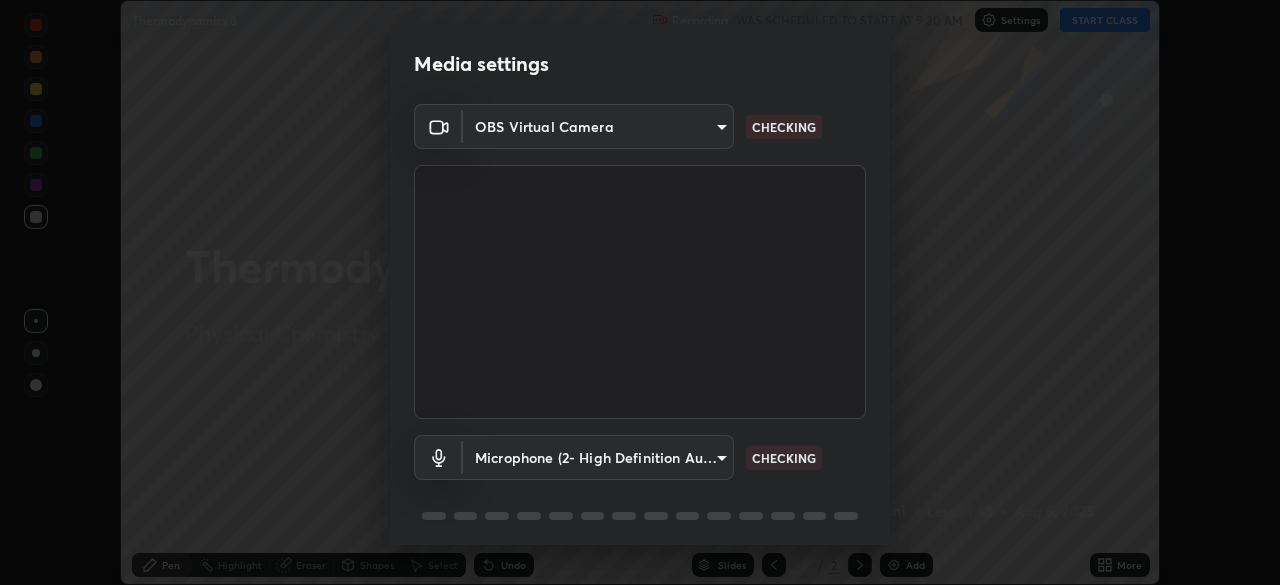 click on "Erase all Thermodynamics 8 Recording WAS SCHEDULED TO START AT  9:30 AM Settings START CLASS Setting up your live class Thermodynamics 8 • L48 of Physical Chemistry [FIRST] [LAST] Pen Highlight Eraser Shapes Select Undo Slides 2 / 2 Add More No doubts shared Encourage your learners to ask a doubt for better clarity Report an issue Reason for reporting Buffering Chat not working Audio - Video sync issue Educator video quality low ​ Attach an image Report Media settings OBS Virtual Camera 8a437219b1c9d5fef93d1ec40e095ac8837f64dae60836980dab15105ba84f43 CHECKING Microphone (2- High Definition Audio Device) 1f70b0bd8ba3e584b0b515c6c030f872ace02e2e9809cb9bfdd70cb43f662dbf CHECKING 1 / 5 Next" at bounding box center (640, 292) 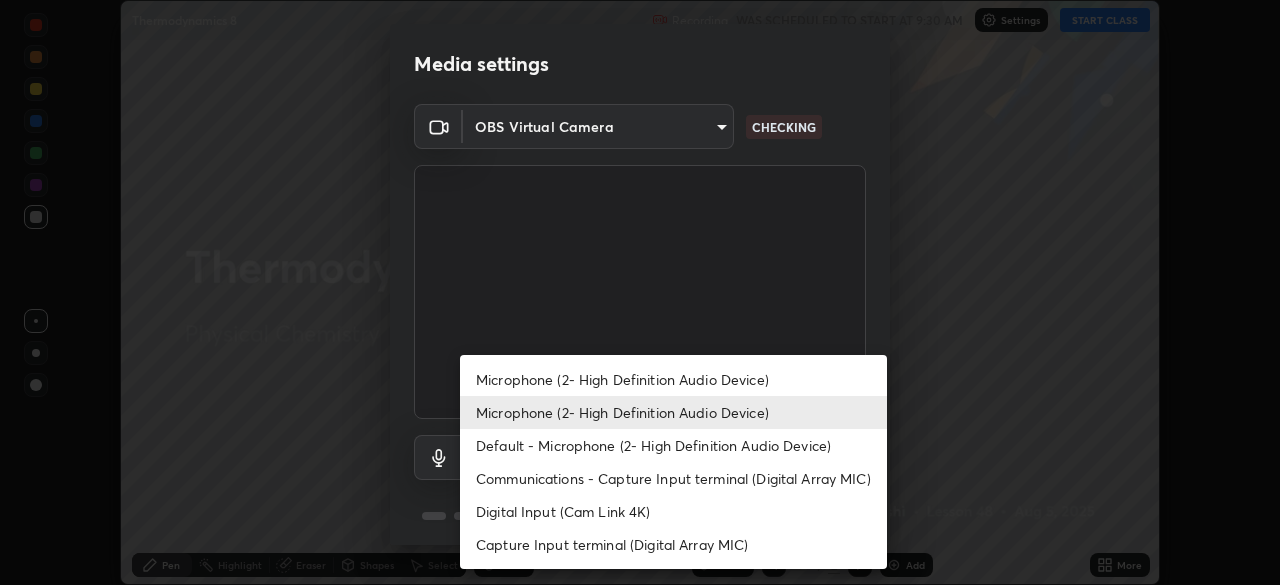 click on "Default - Microphone (2- High Definition Audio Device)" at bounding box center (673, 445) 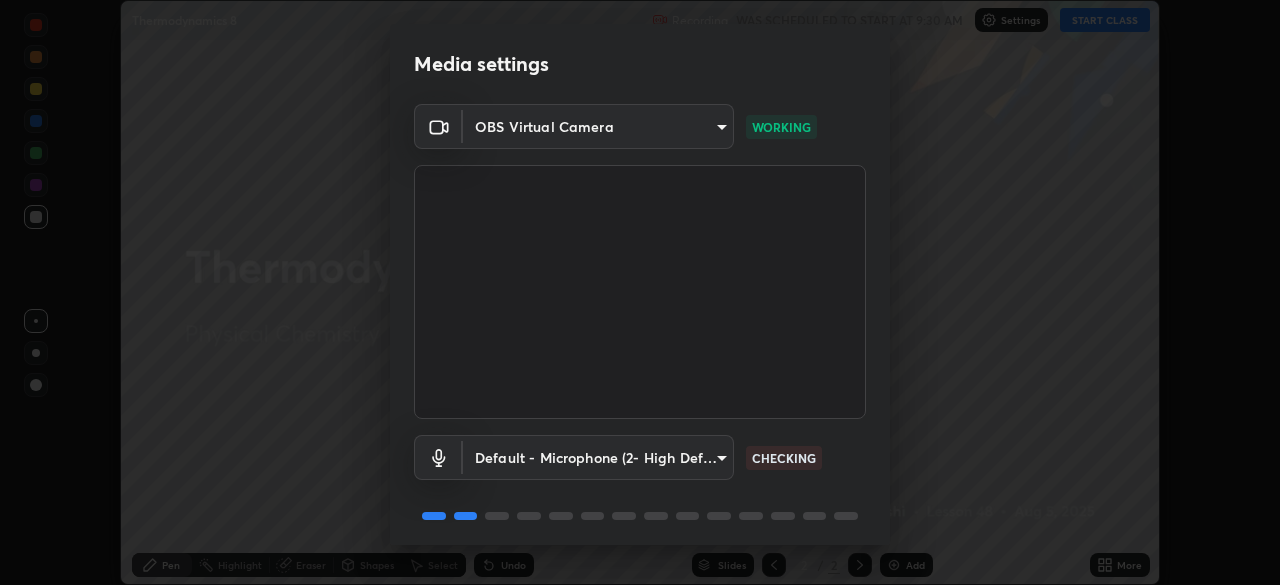 scroll, scrollTop: 71, scrollLeft: 0, axis: vertical 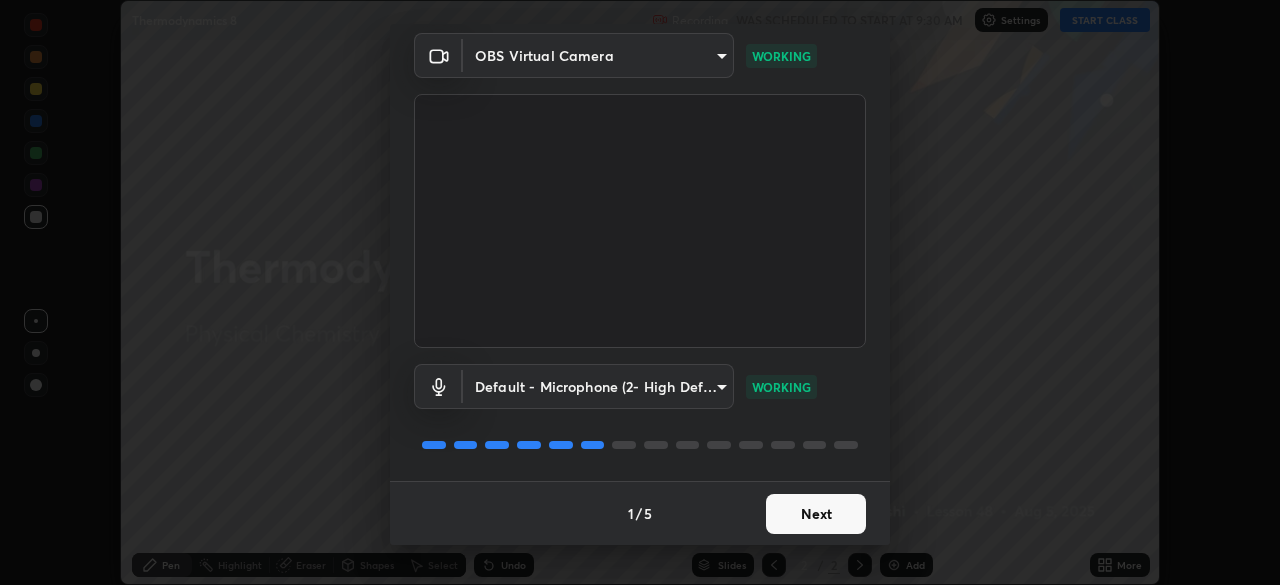 click on "Next" at bounding box center (816, 514) 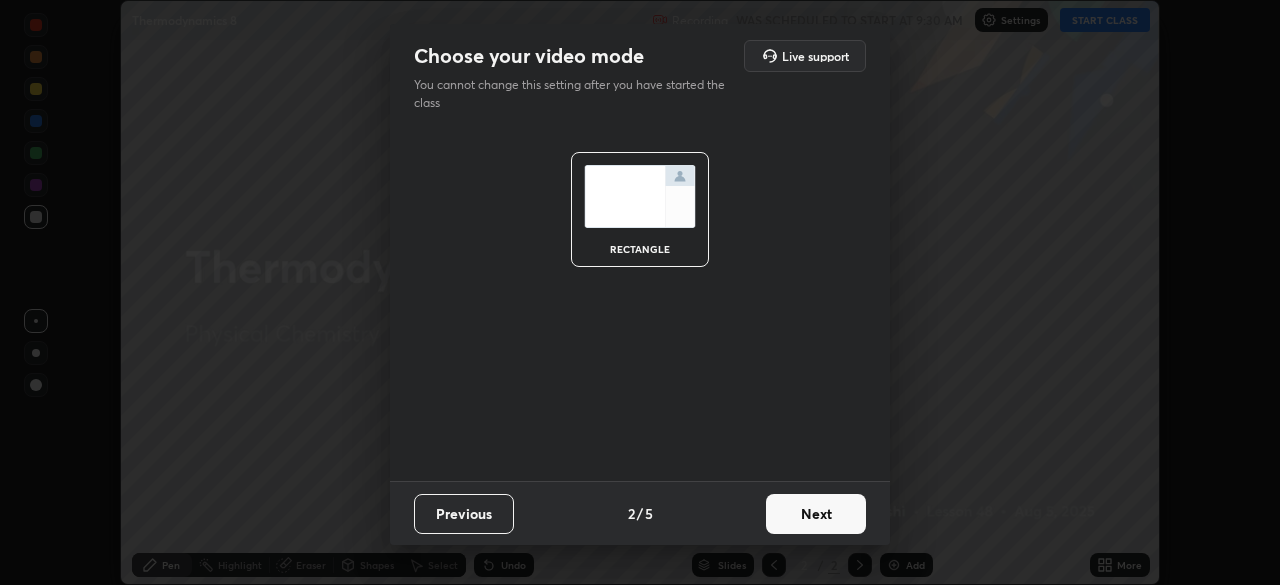click on "Next" at bounding box center [816, 514] 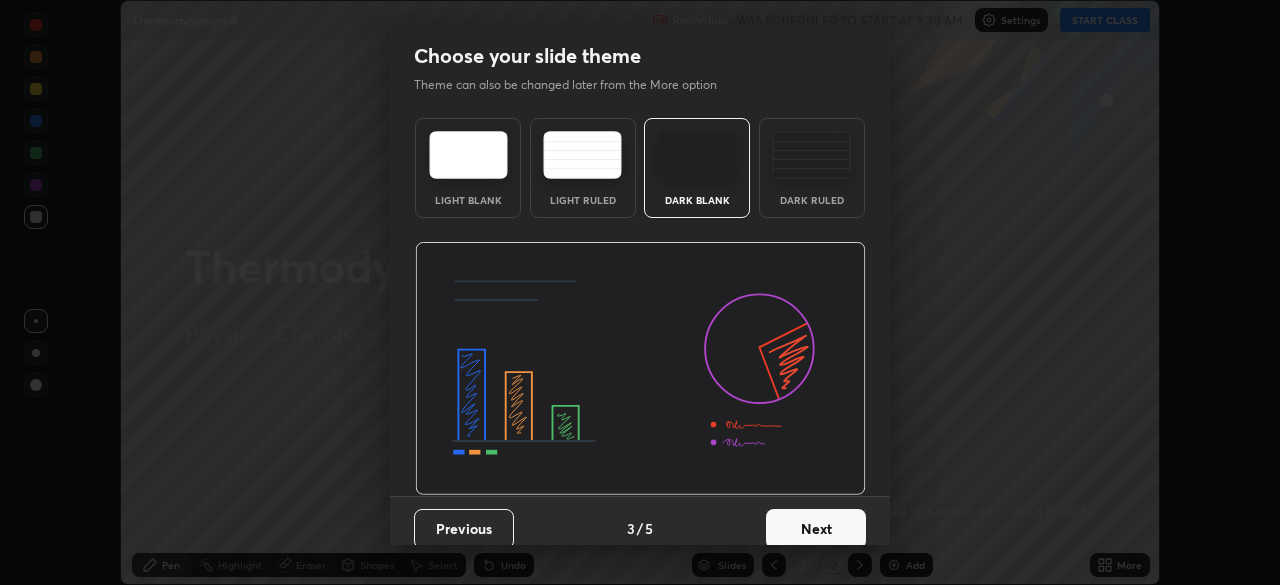 click on "Next" at bounding box center (816, 529) 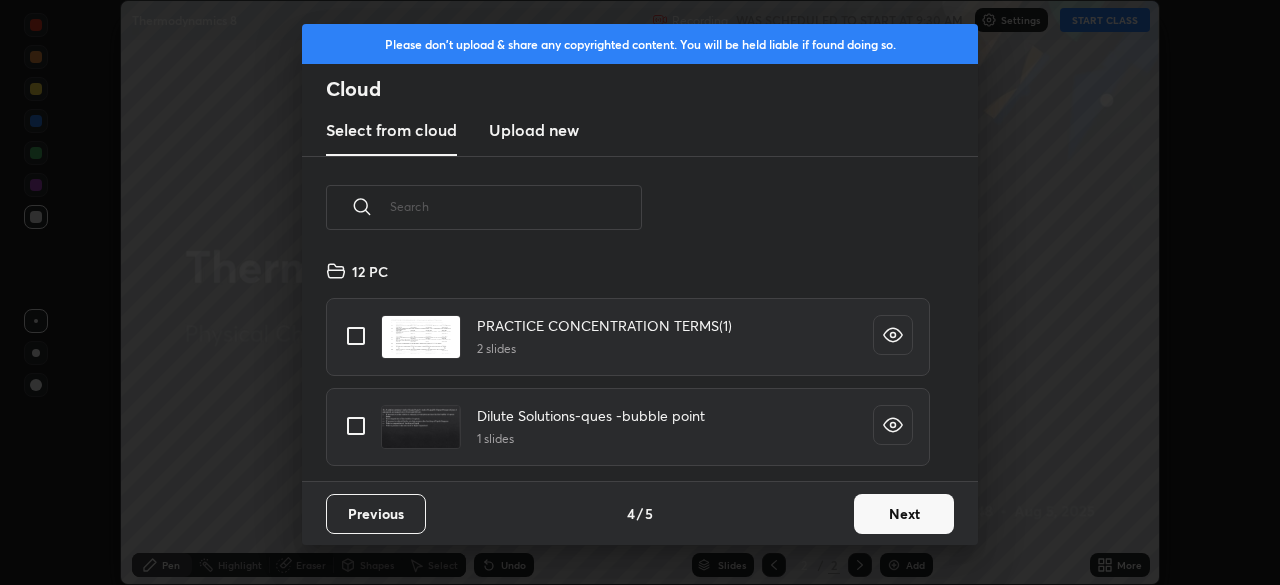 scroll, scrollTop: 7, scrollLeft: 11, axis: both 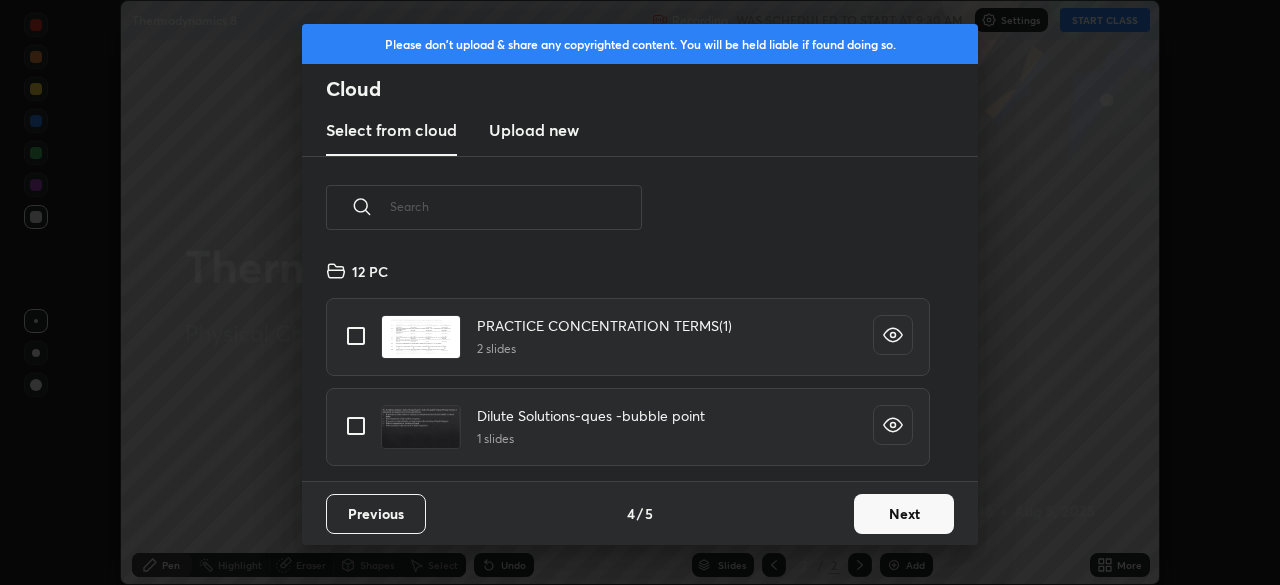 click on "Next" at bounding box center [904, 514] 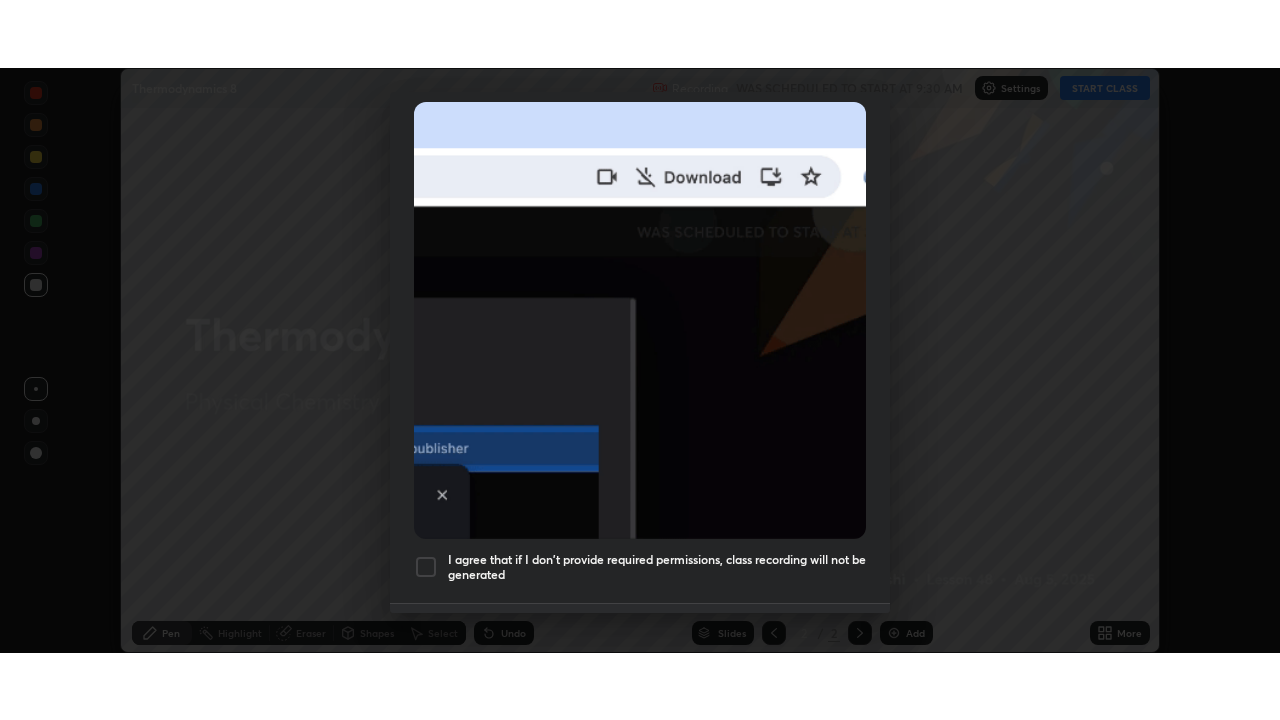scroll, scrollTop: 479, scrollLeft: 0, axis: vertical 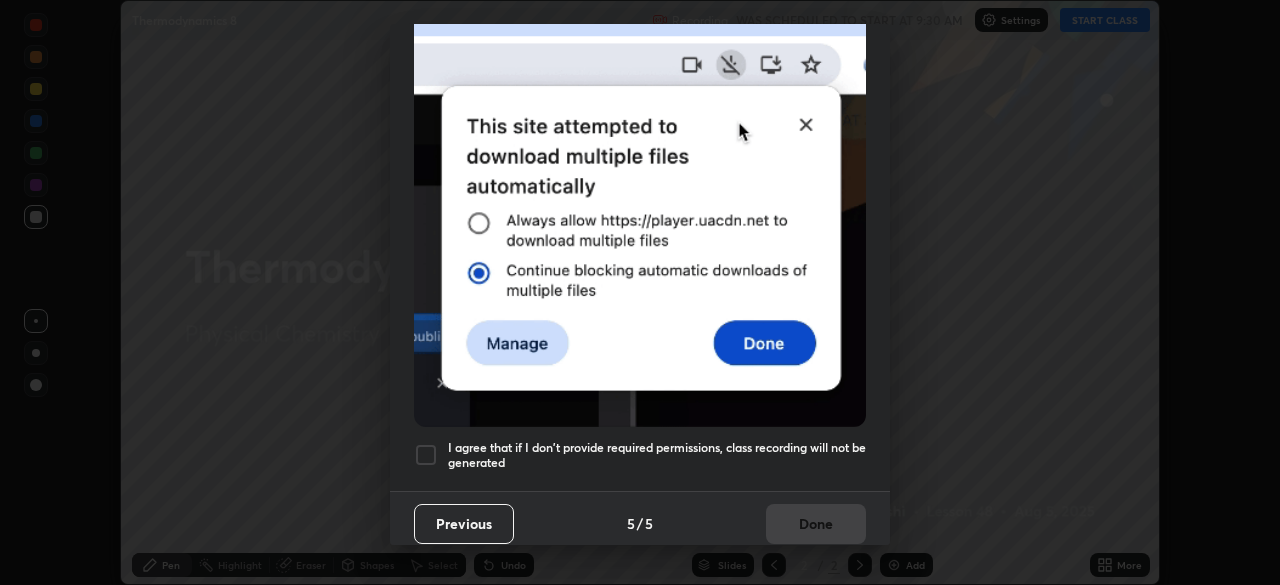 click at bounding box center (426, 455) 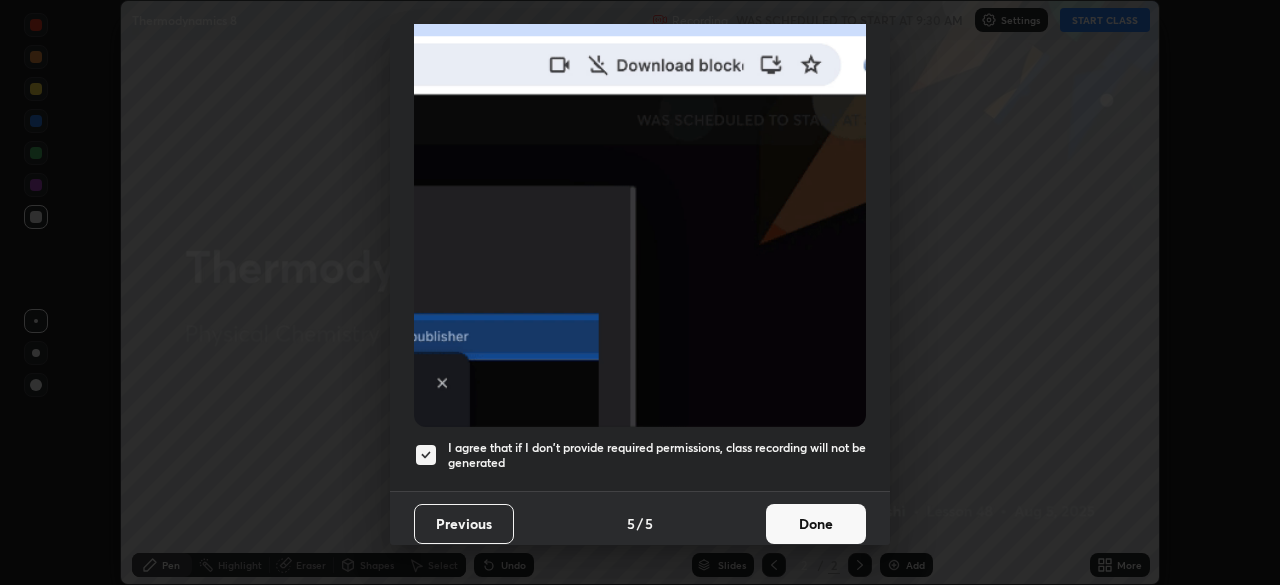 click on "Done" at bounding box center [816, 524] 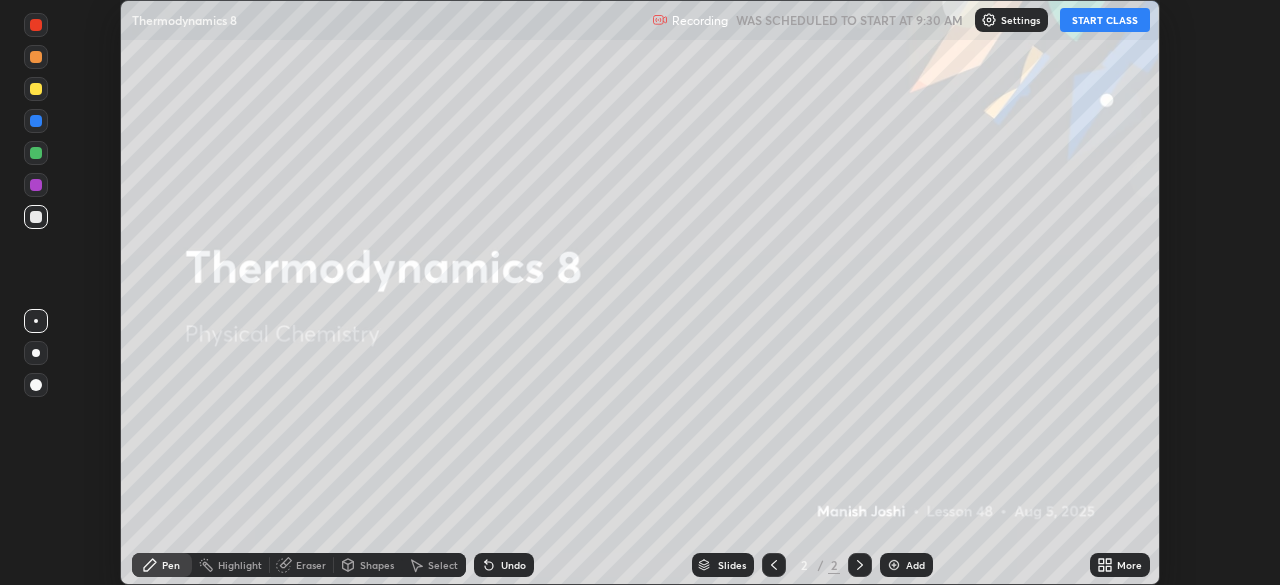 click on "START CLASS" at bounding box center (1105, 20) 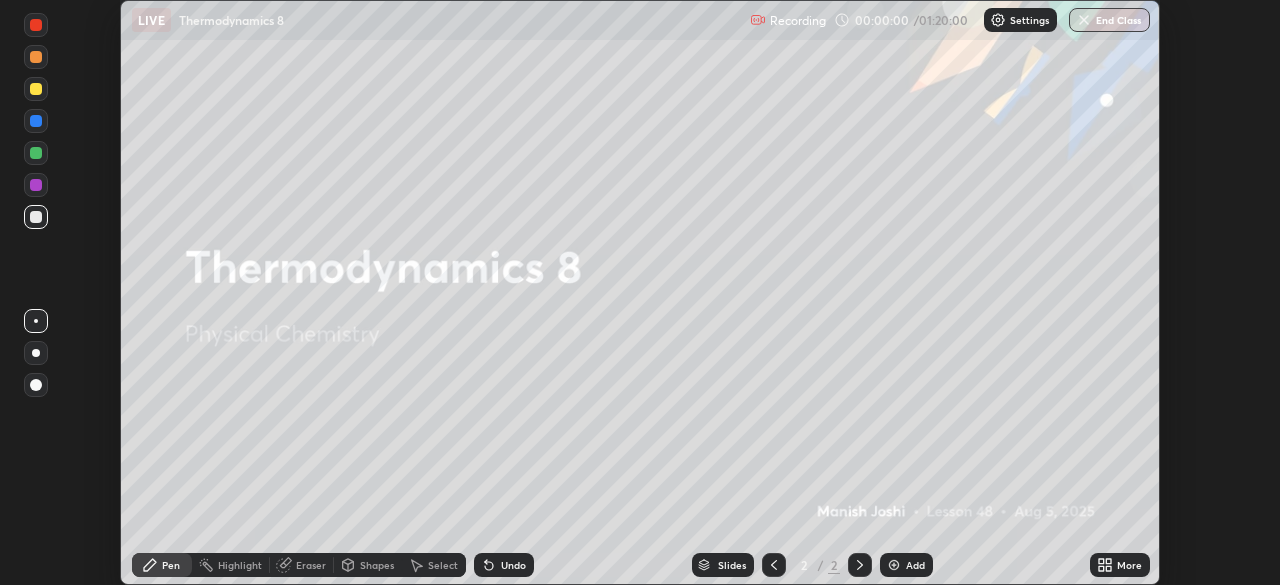 click 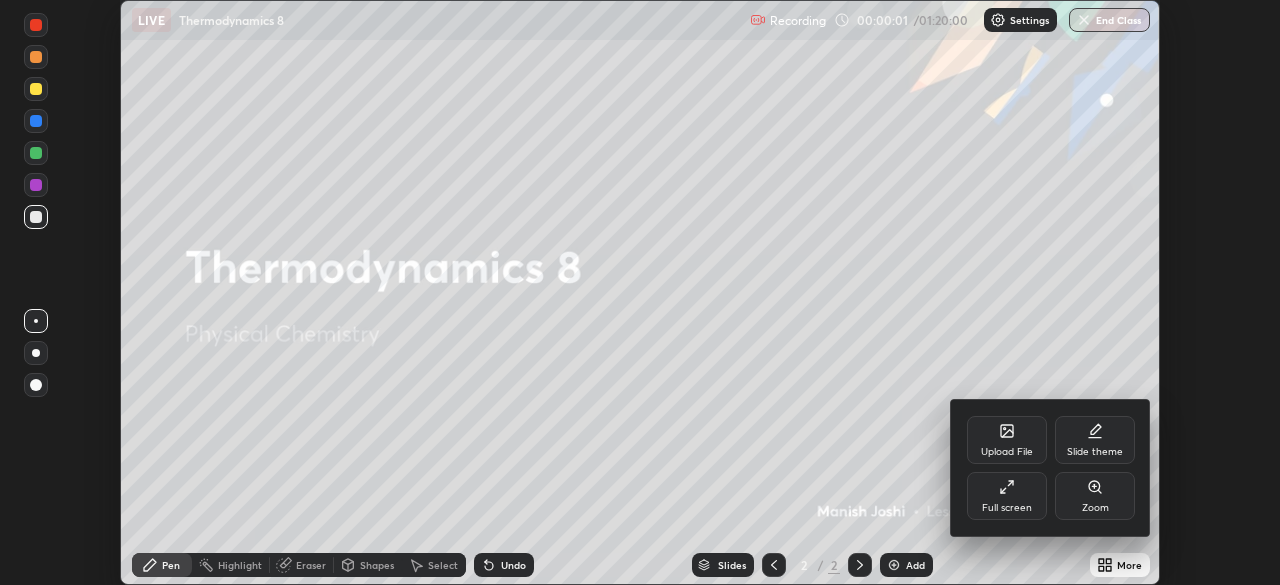 click 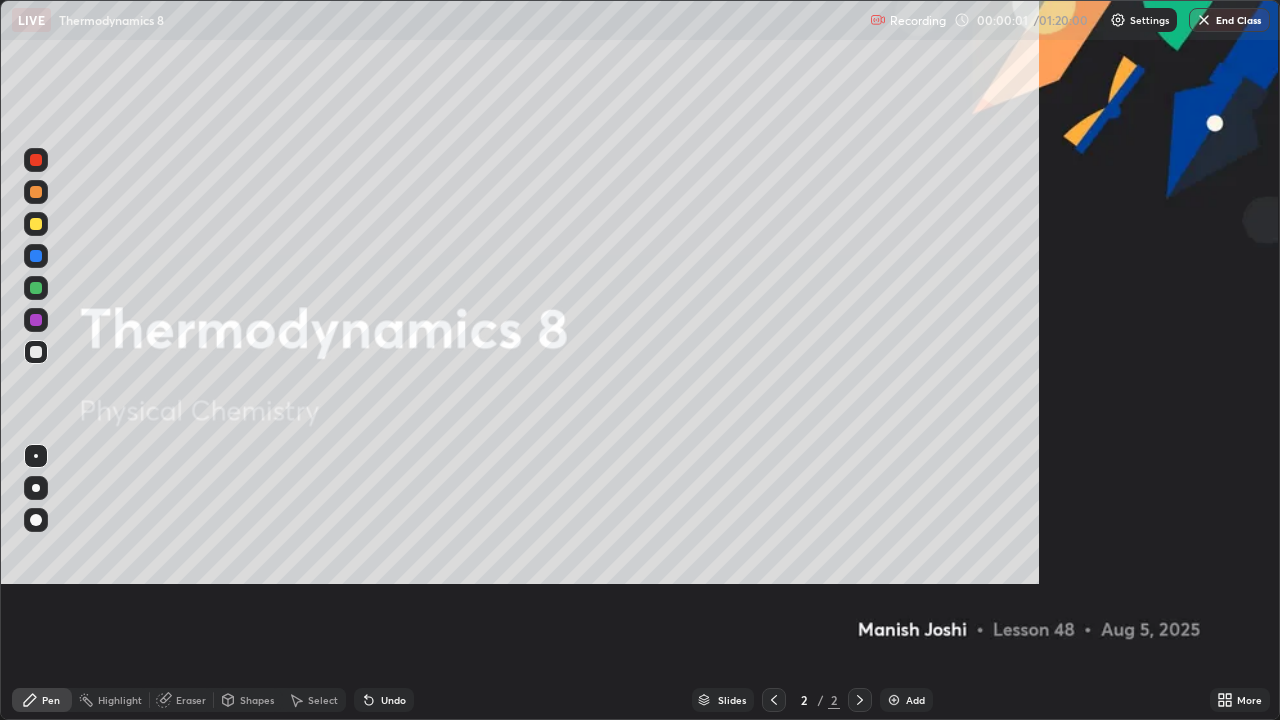 scroll, scrollTop: 99280, scrollLeft: 98720, axis: both 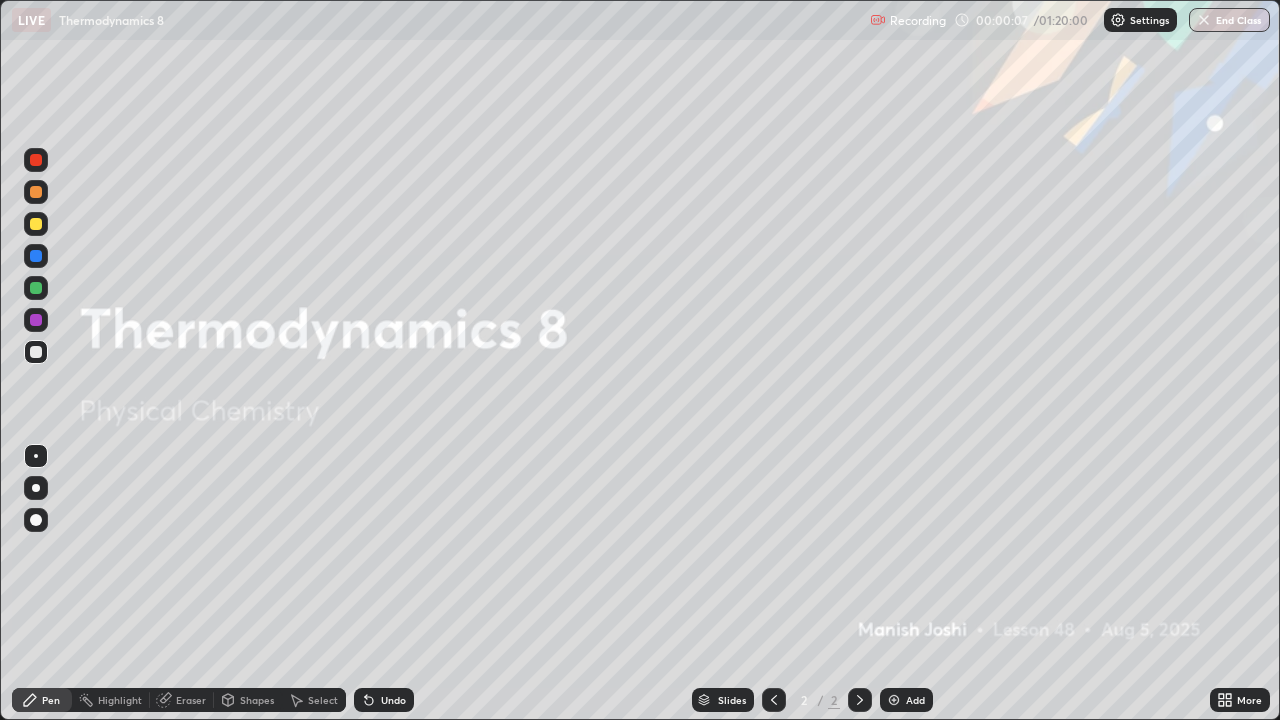 click at bounding box center (894, 700) 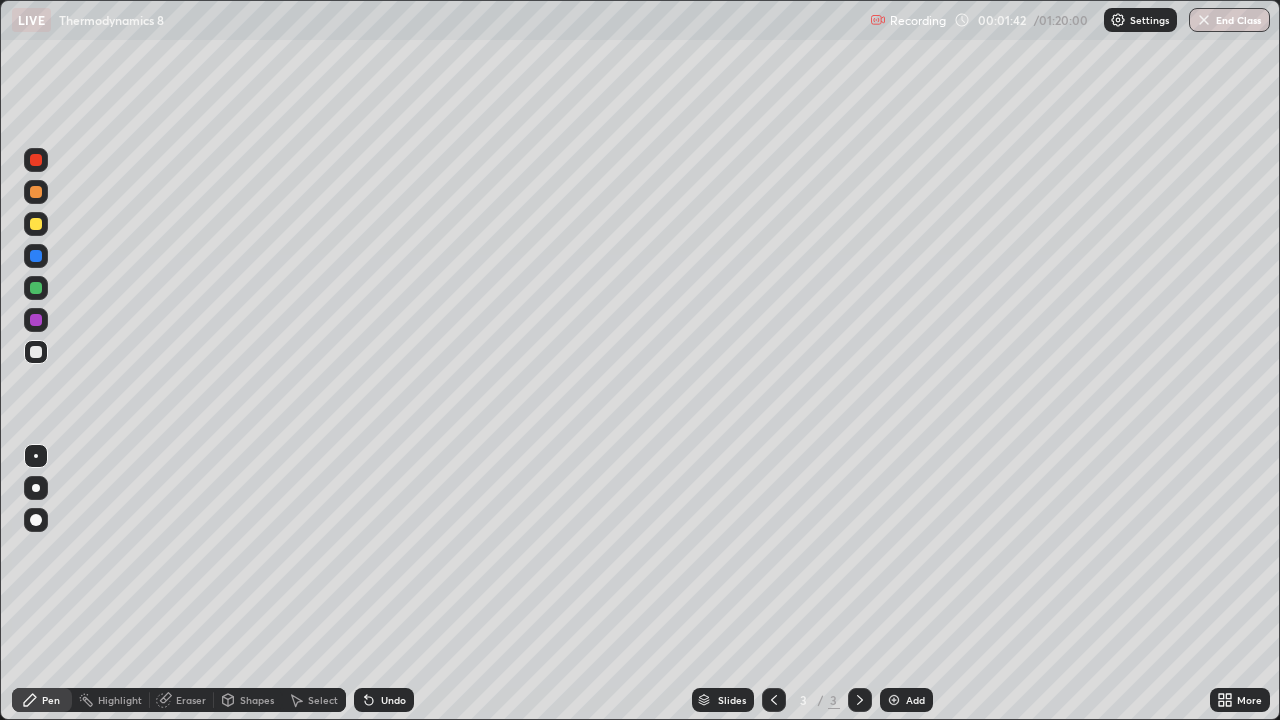 click at bounding box center [36, 352] 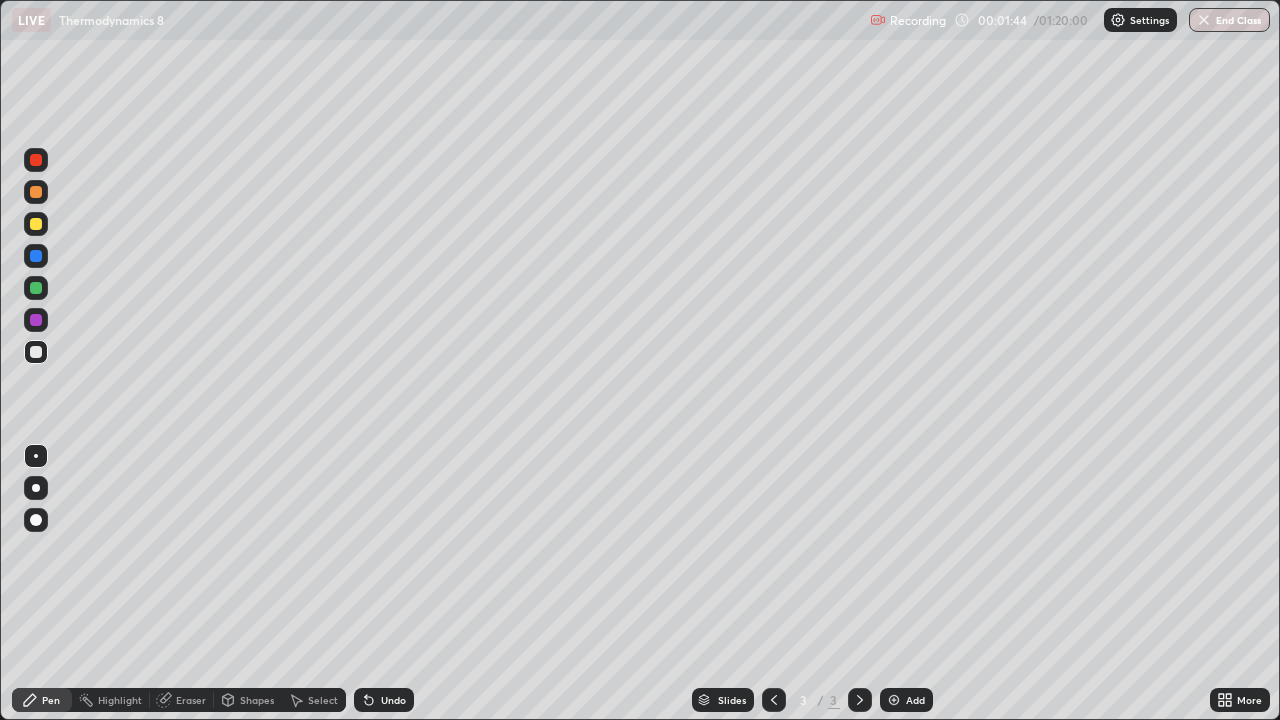 click on "Eraser" at bounding box center (191, 700) 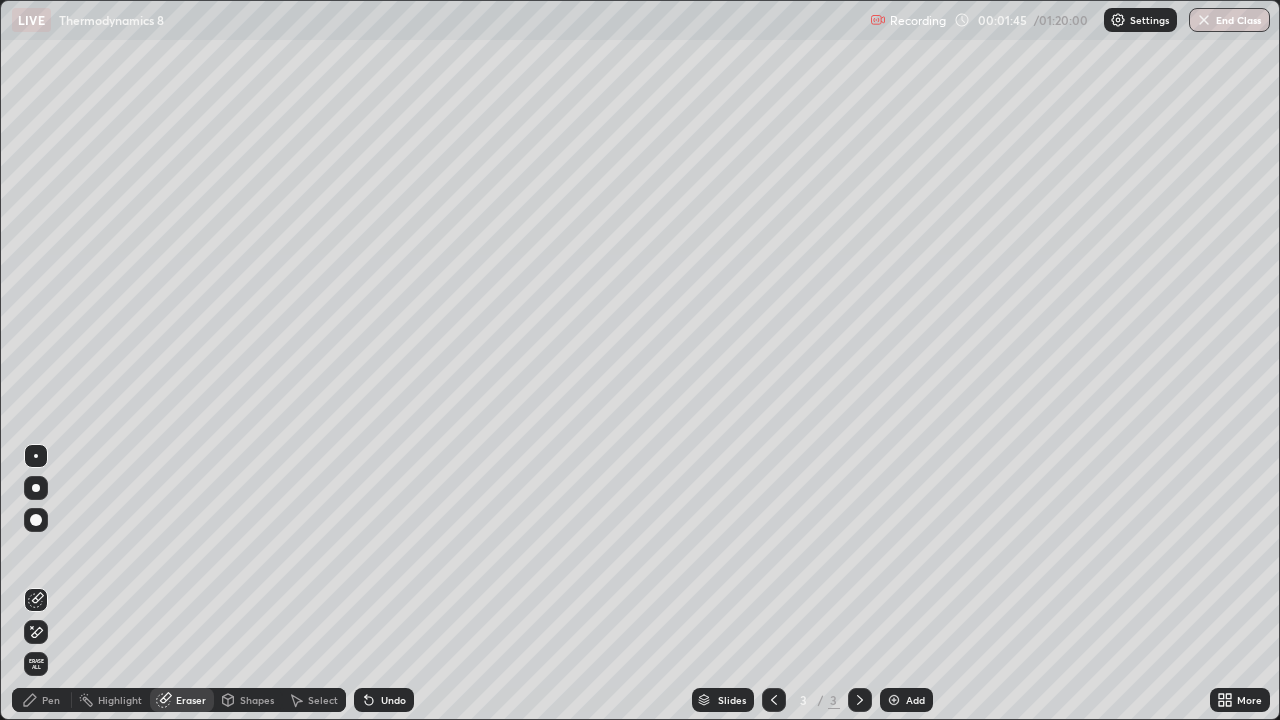 click on "Eraser" at bounding box center (191, 700) 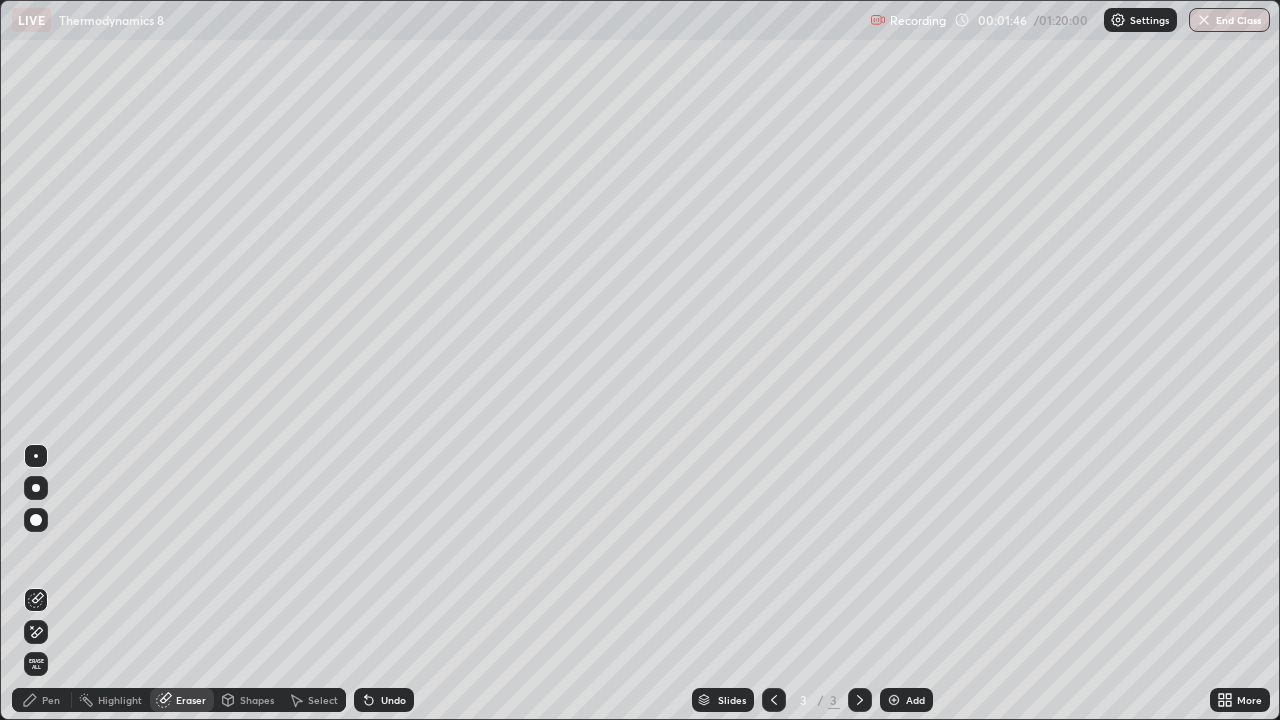 click on "Shapes" at bounding box center [257, 700] 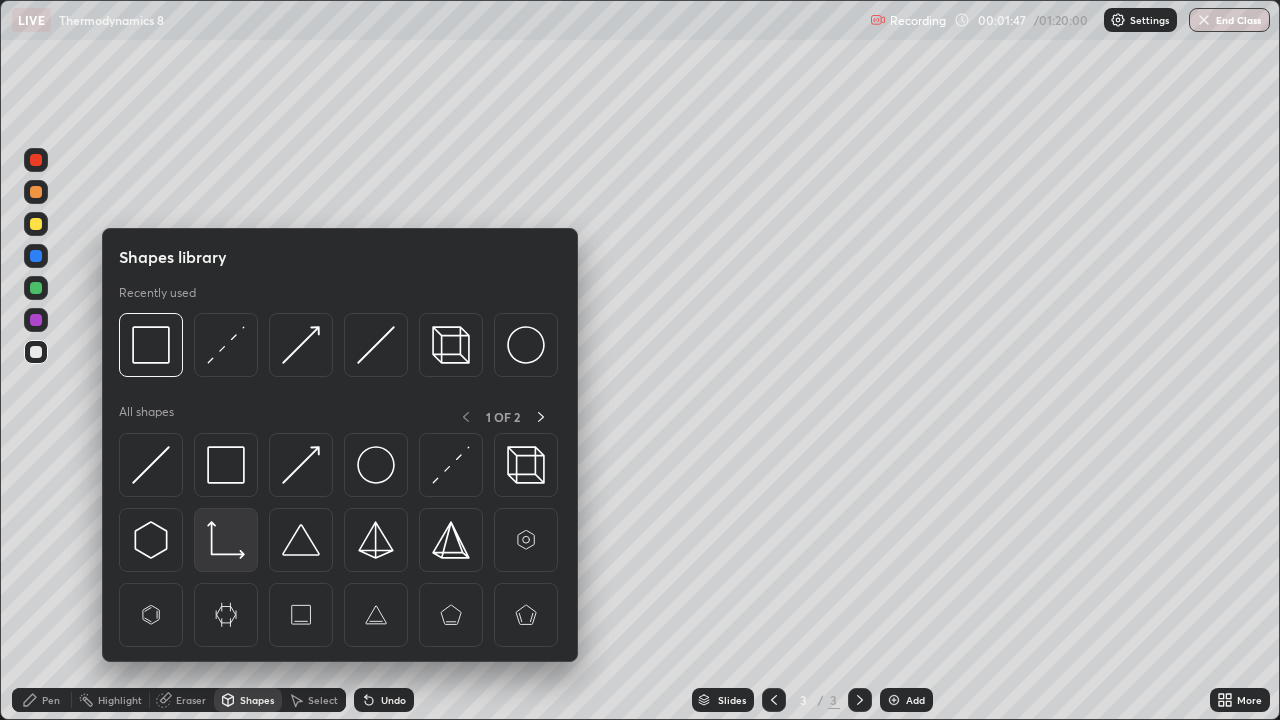 click at bounding box center [226, 540] 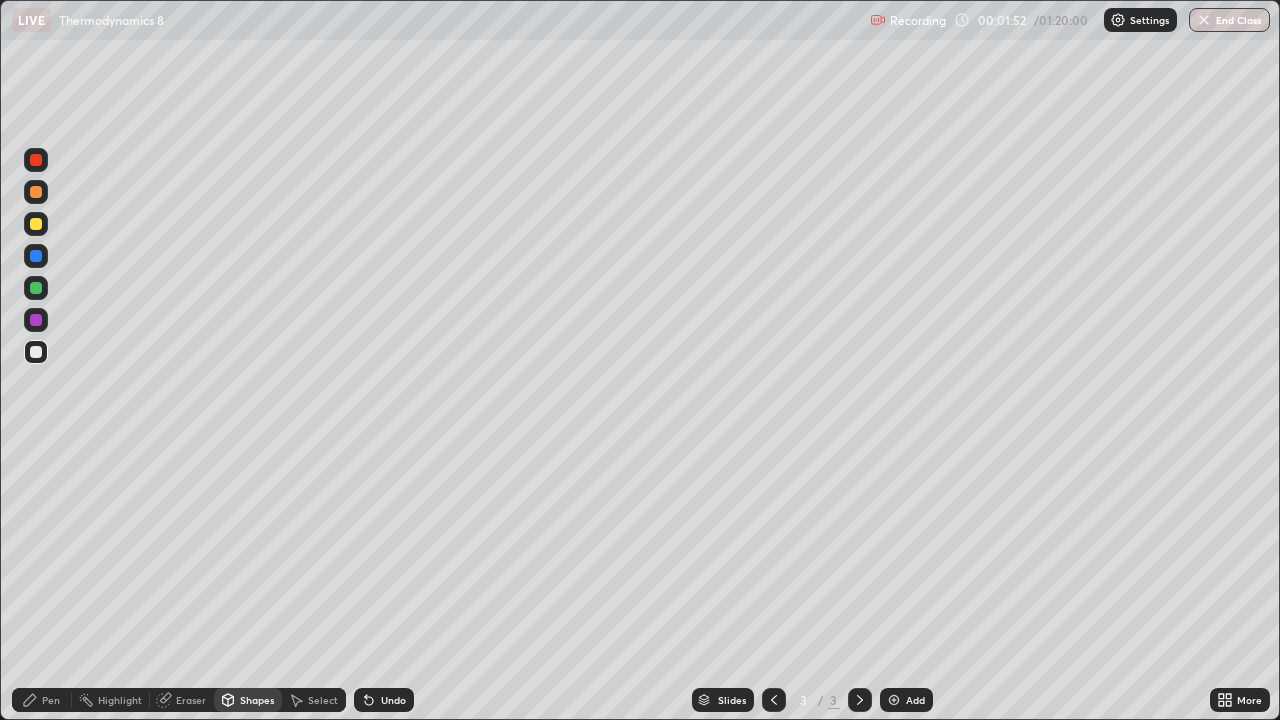 click on "Pen" at bounding box center [51, 700] 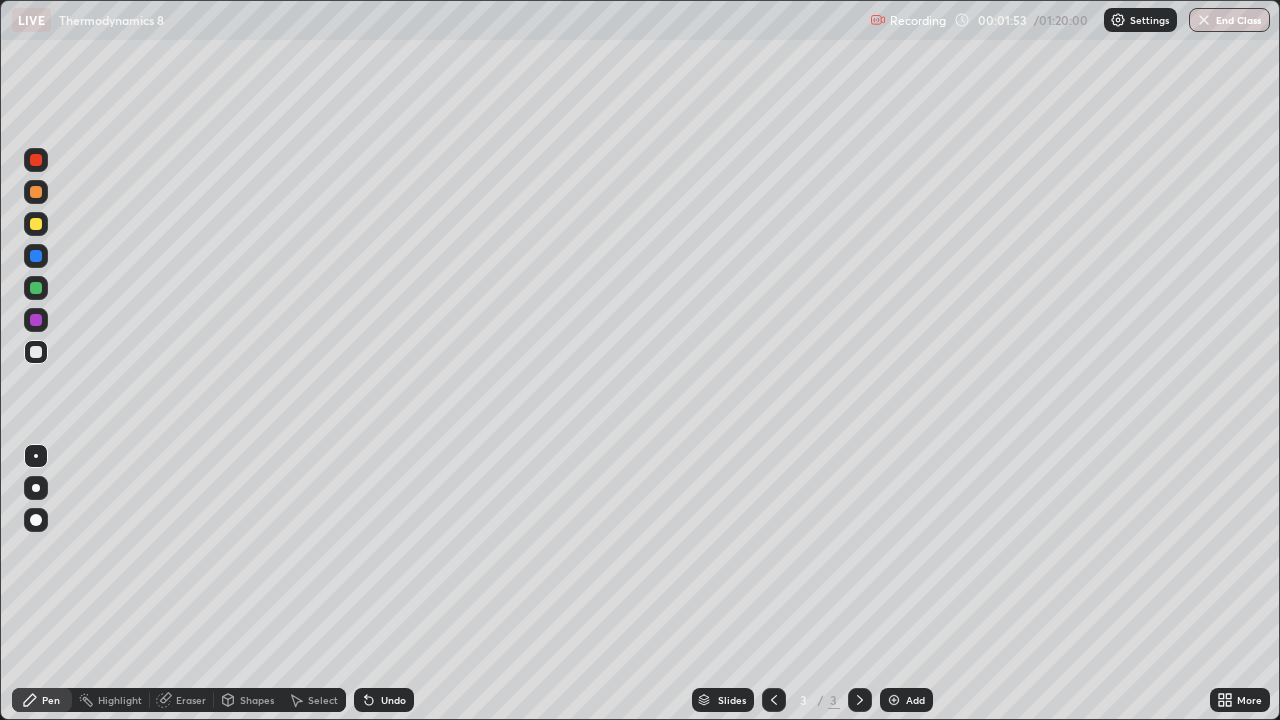 click at bounding box center [36, 352] 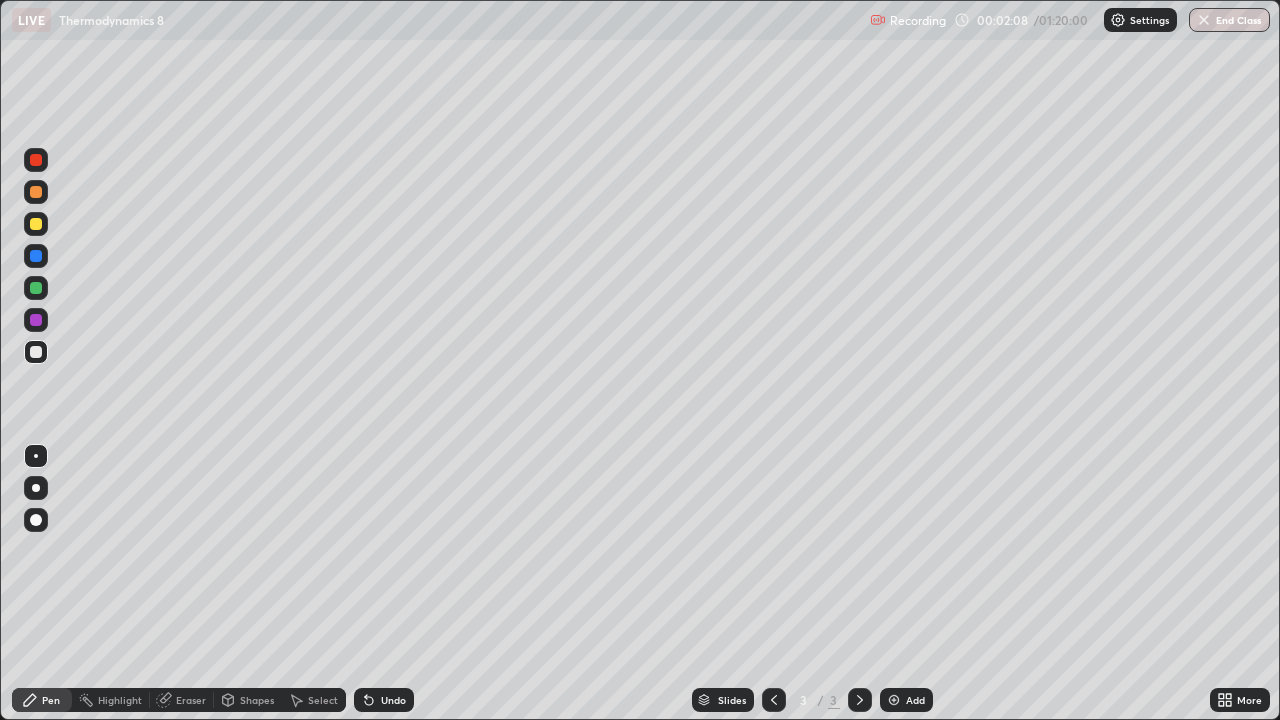 click 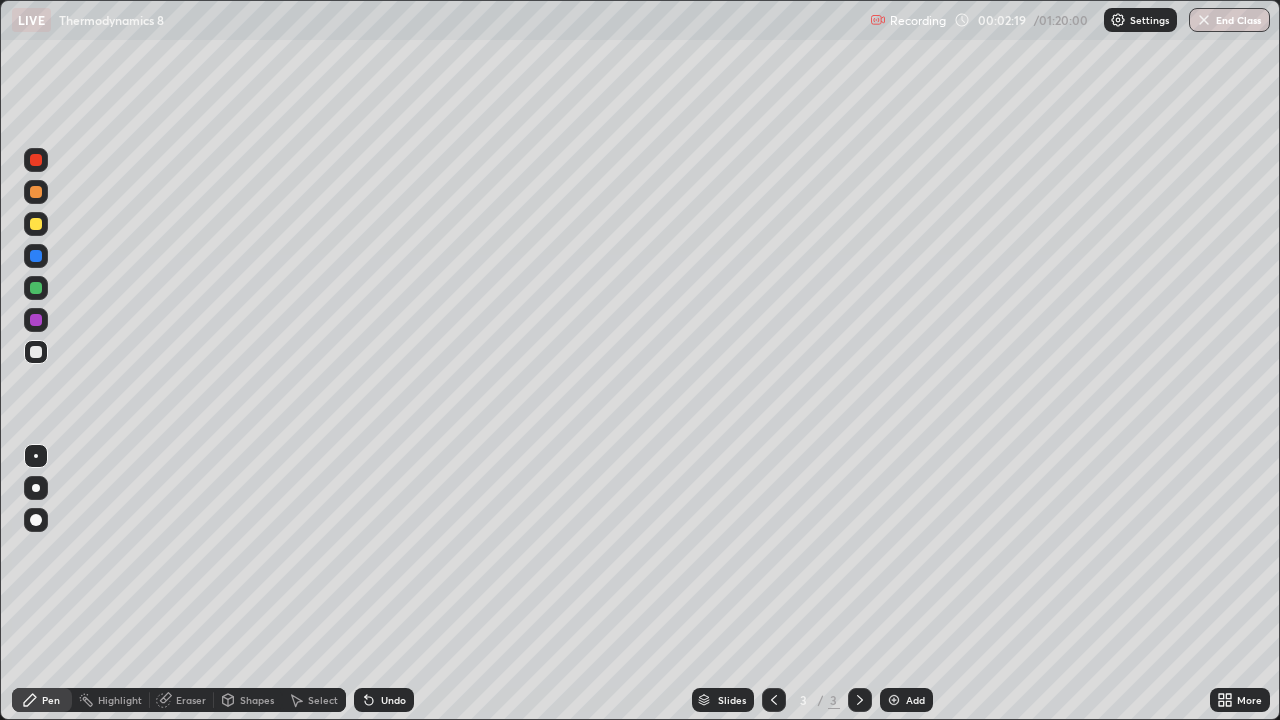 click 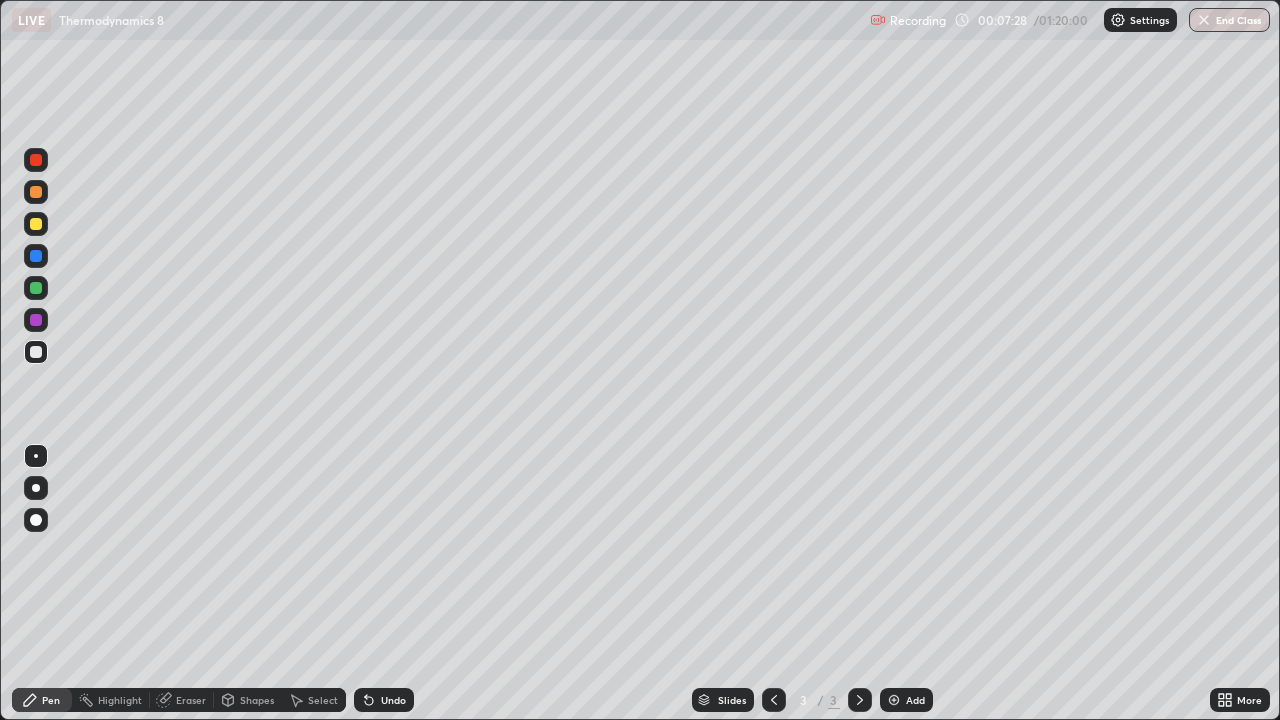 click at bounding box center (894, 700) 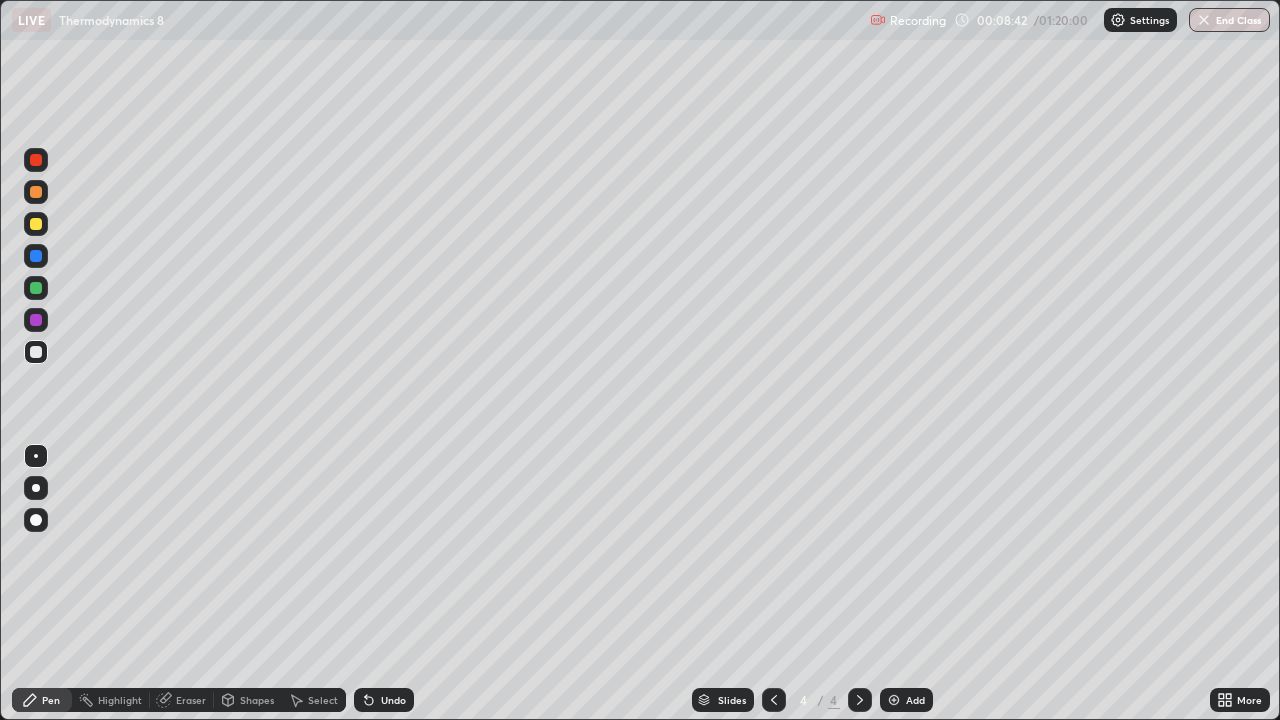 click at bounding box center [36, 352] 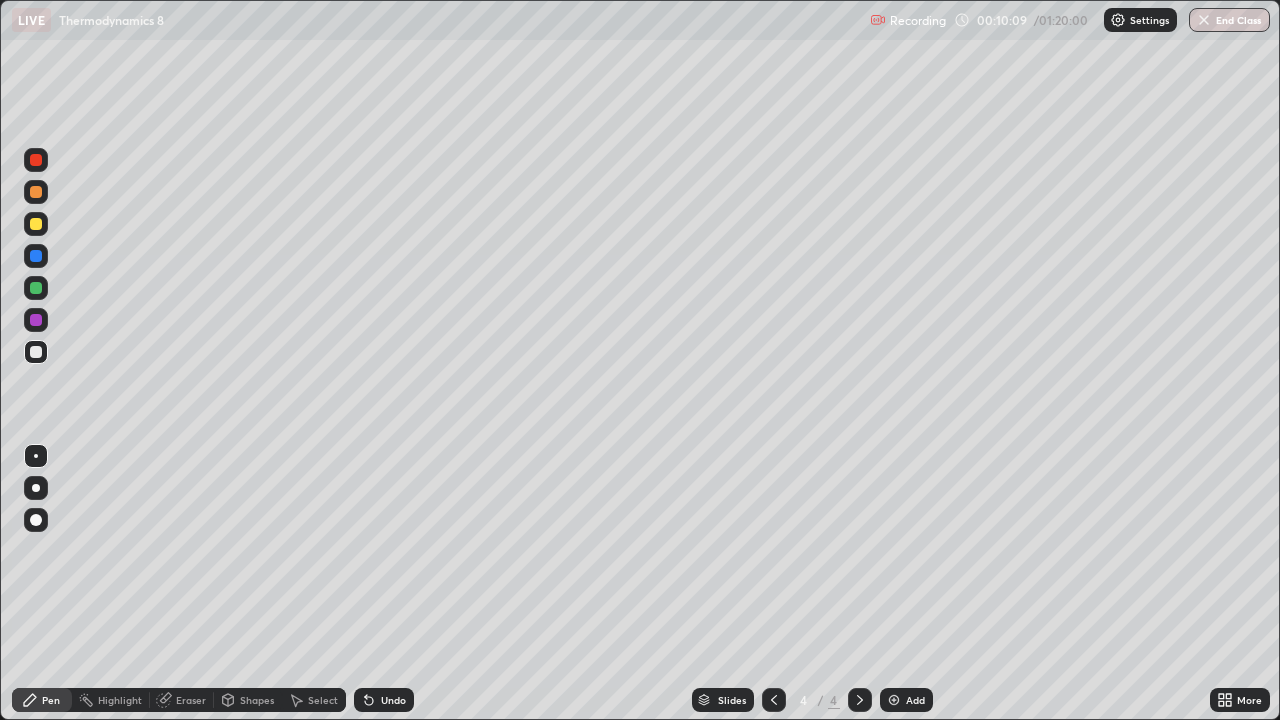 click on "Pen" at bounding box center [51, 700] 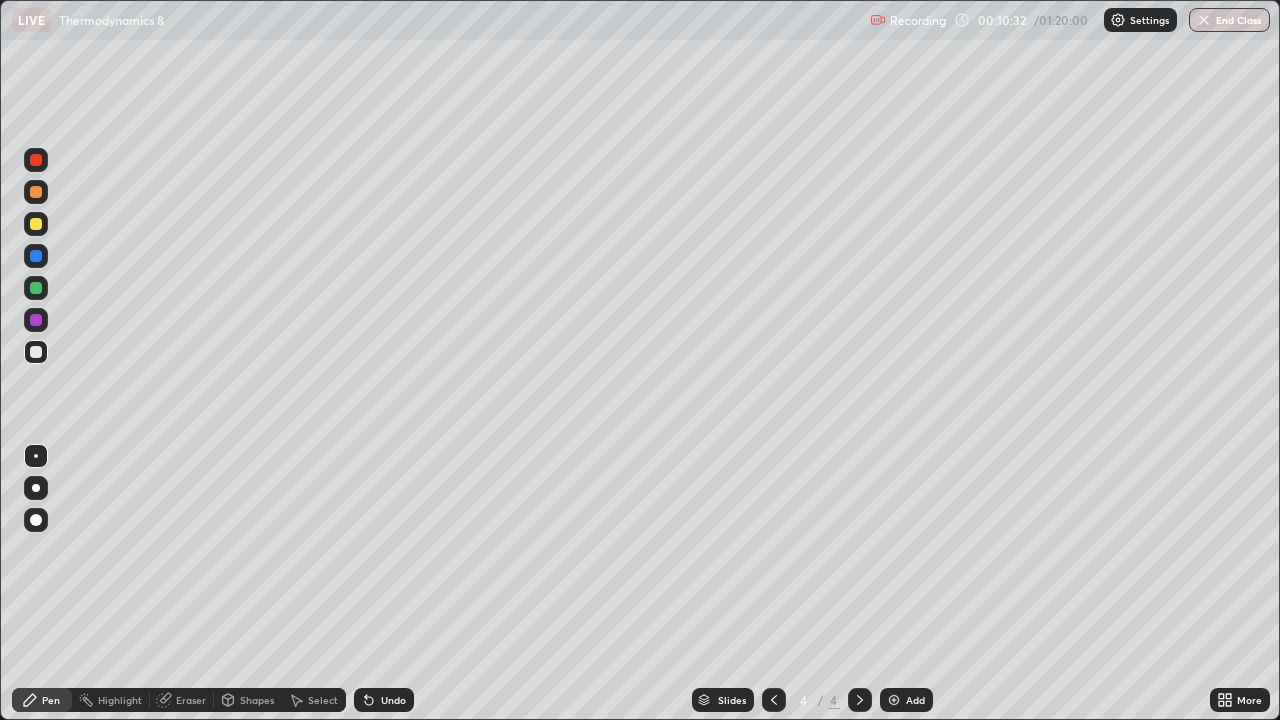 click on "Undo" at bounding box center (384, 700) 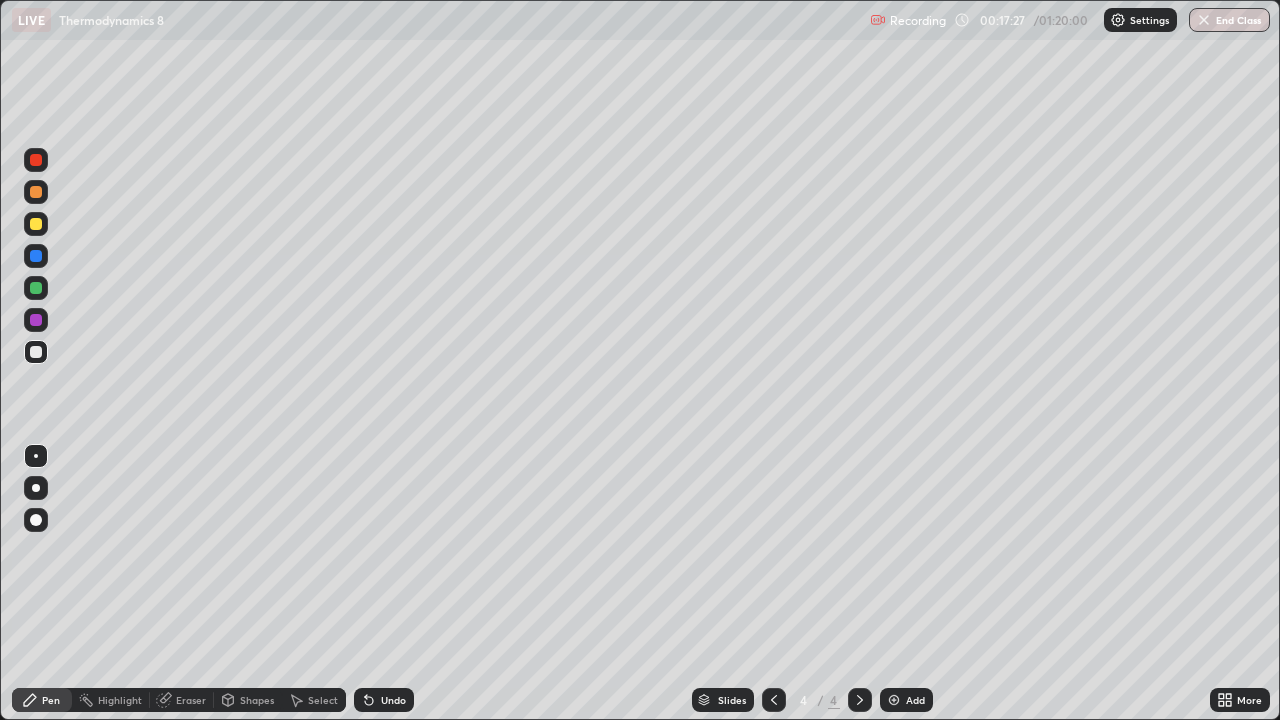 click on "More" at bounding box center [1240, 700] 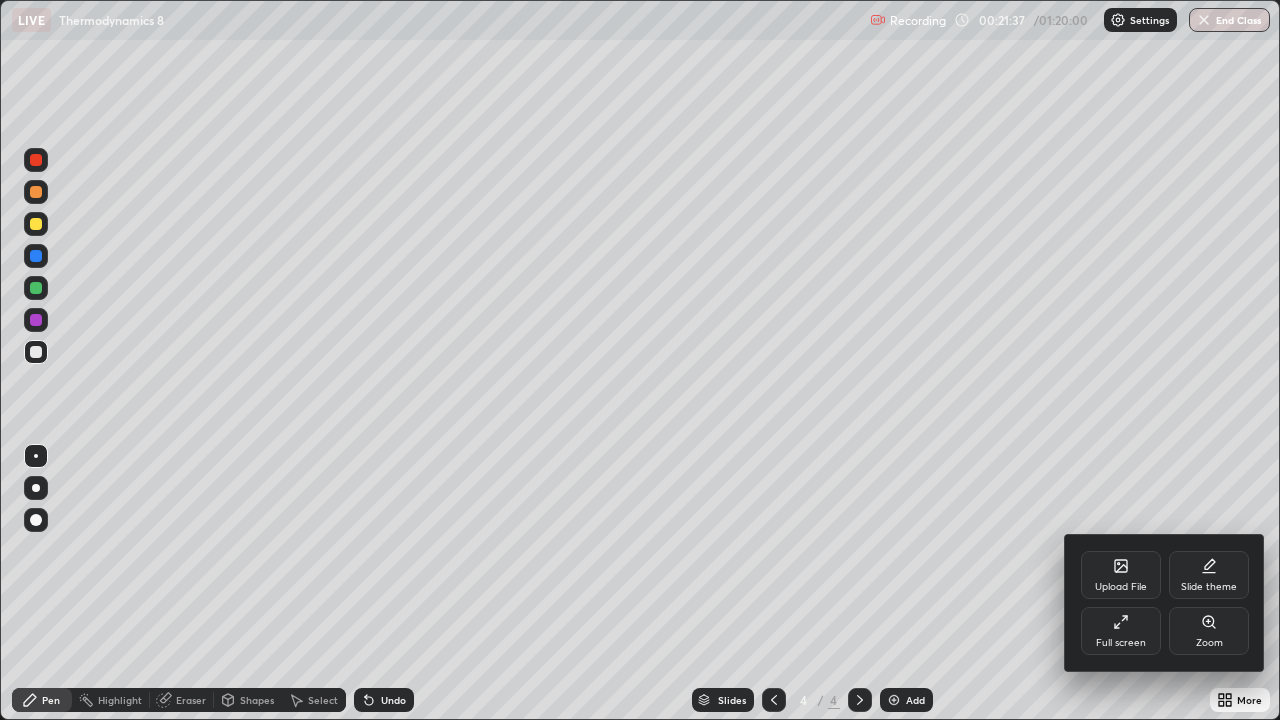 click on "Upload File" at bounding box center (1121, 575) 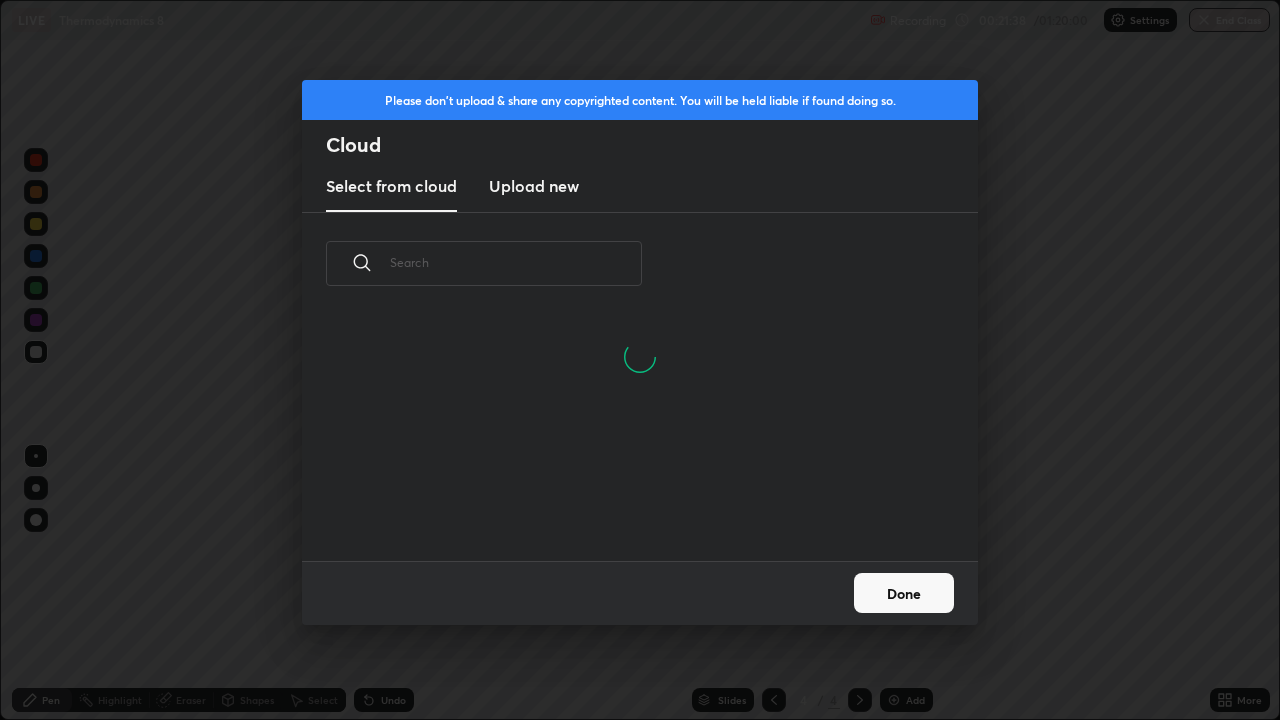 scroll, scrollTop: 246, scrollLeft: 642, axis: both 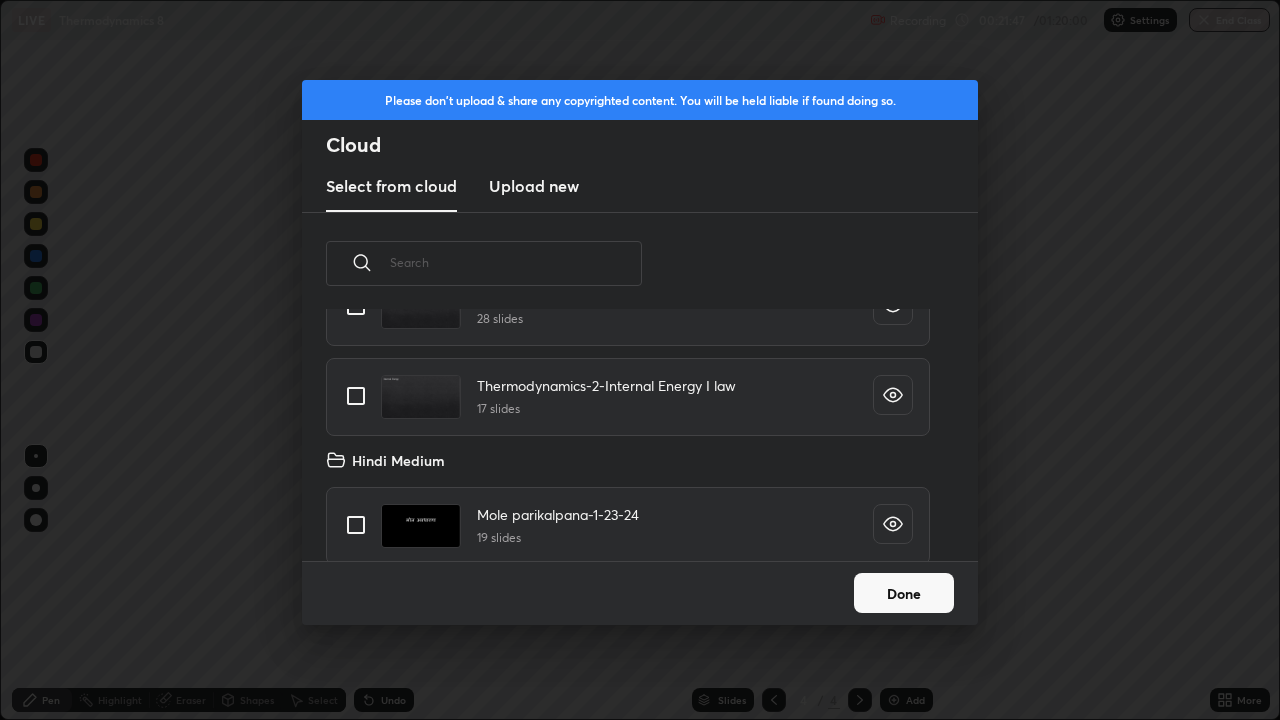 click at bounding box center (356, 396) 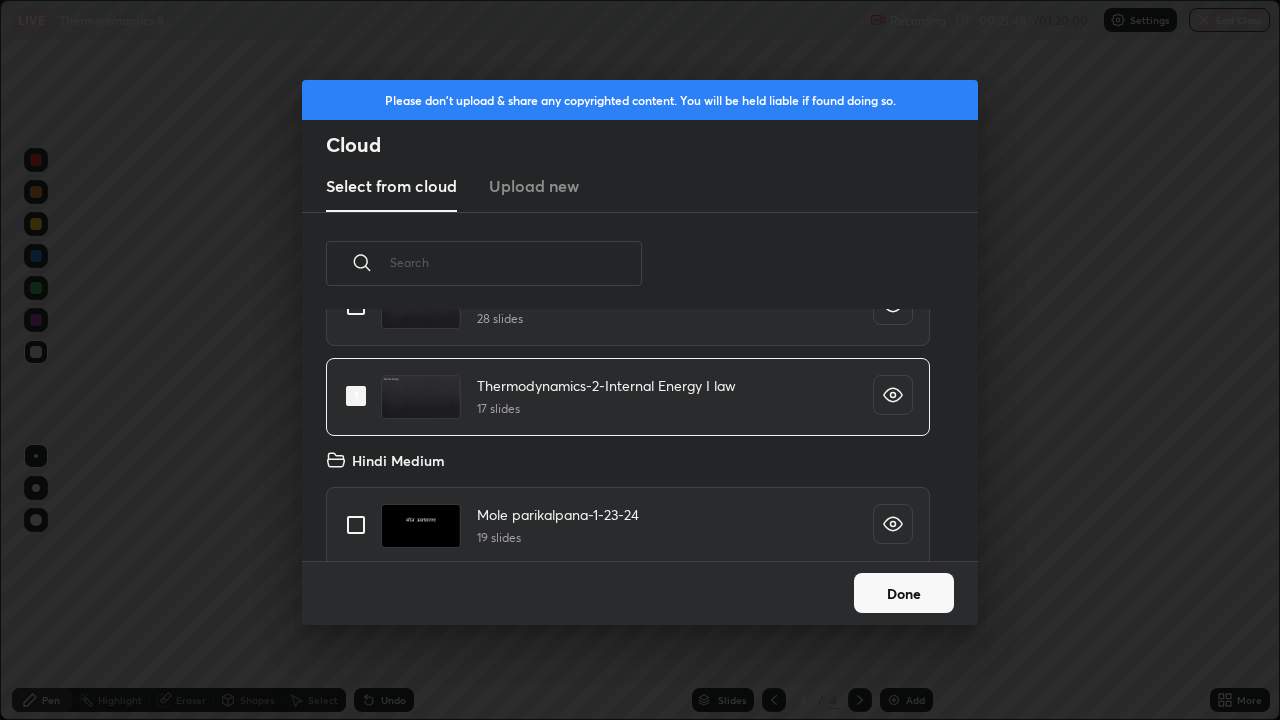click on "Done" at bounding box center (904, 593) 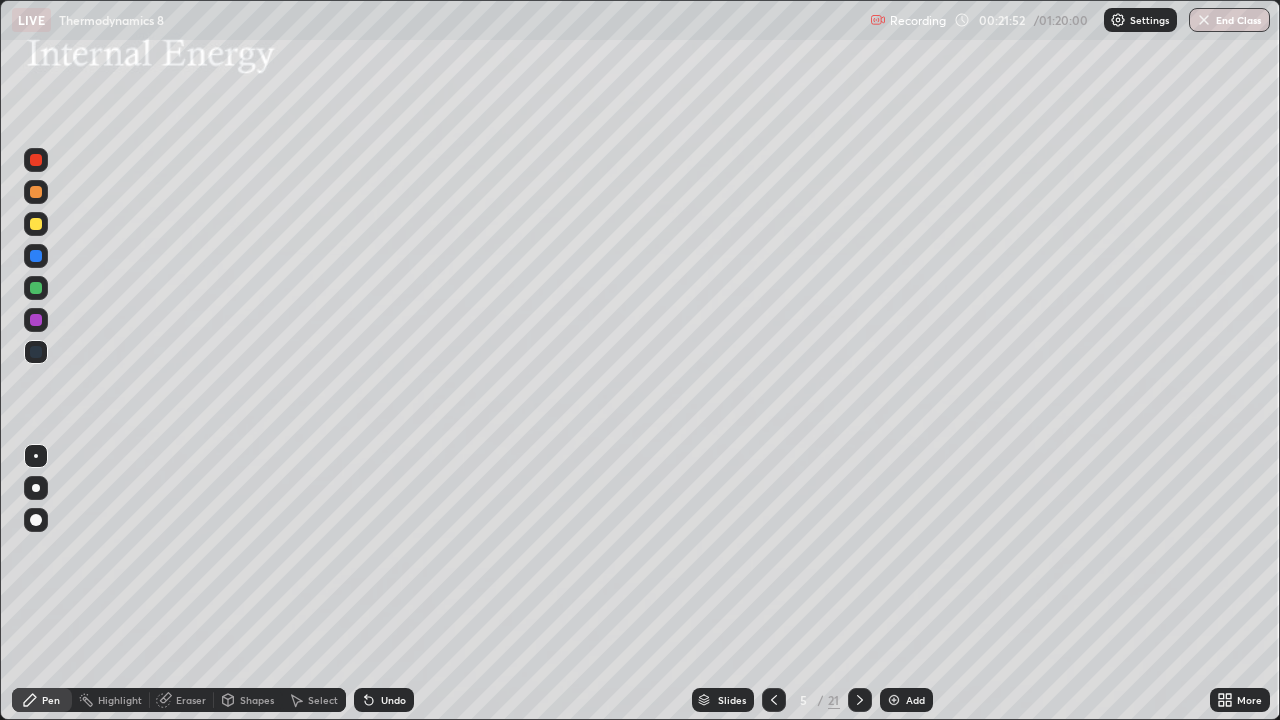 click on "Slides" at bounding box center [723, 700] 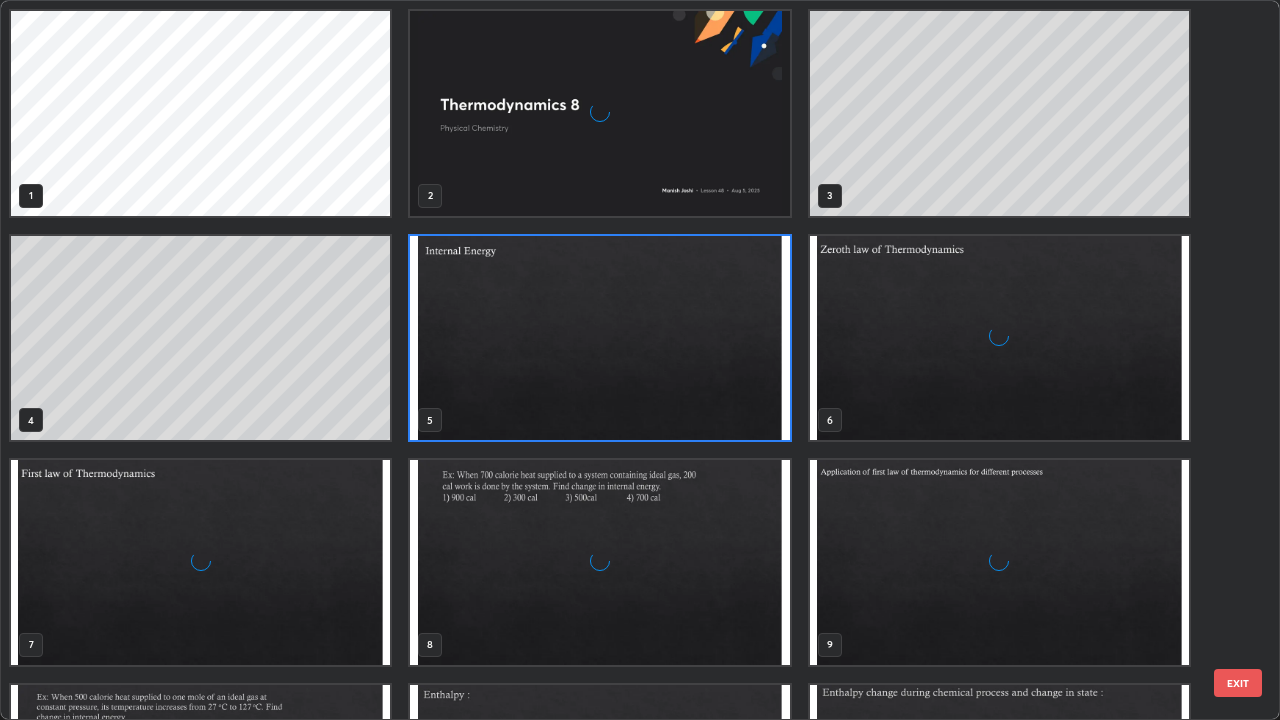 scroll, scrollTop: 7, scrollLeft: 11, axis: both 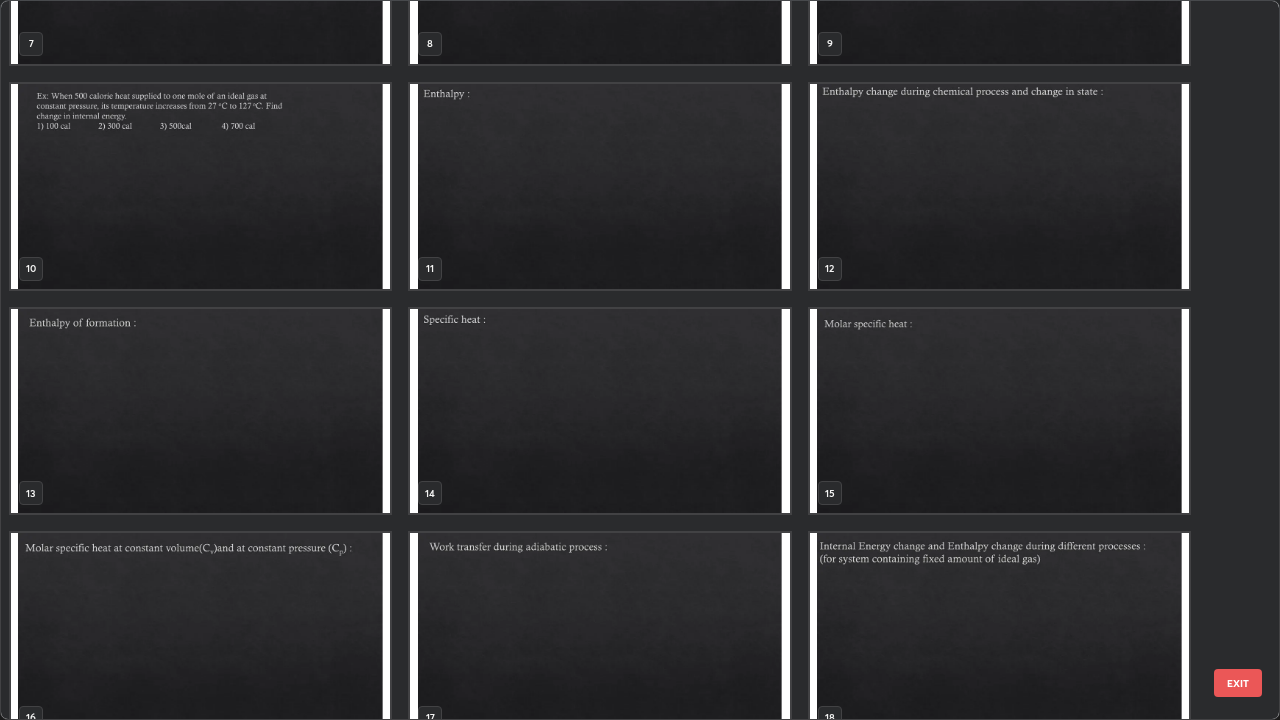 click at bounding box center [200, 411] 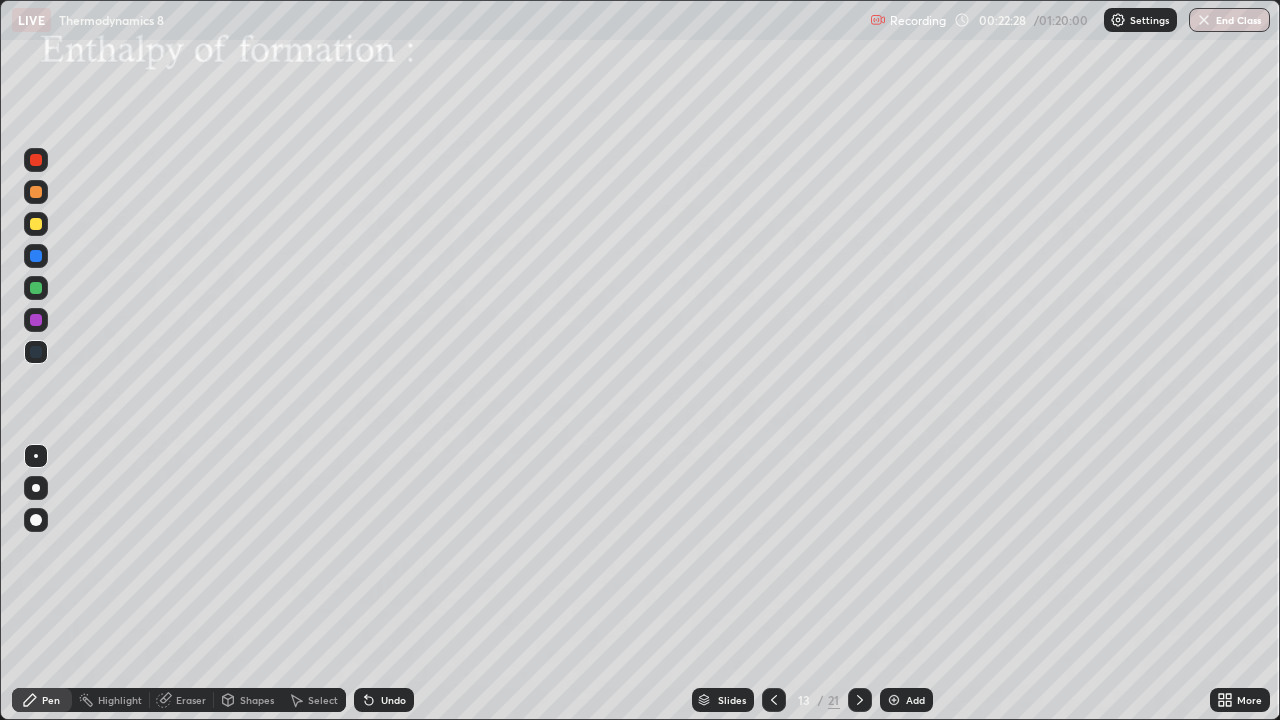 click at bounding box center (894, 700) 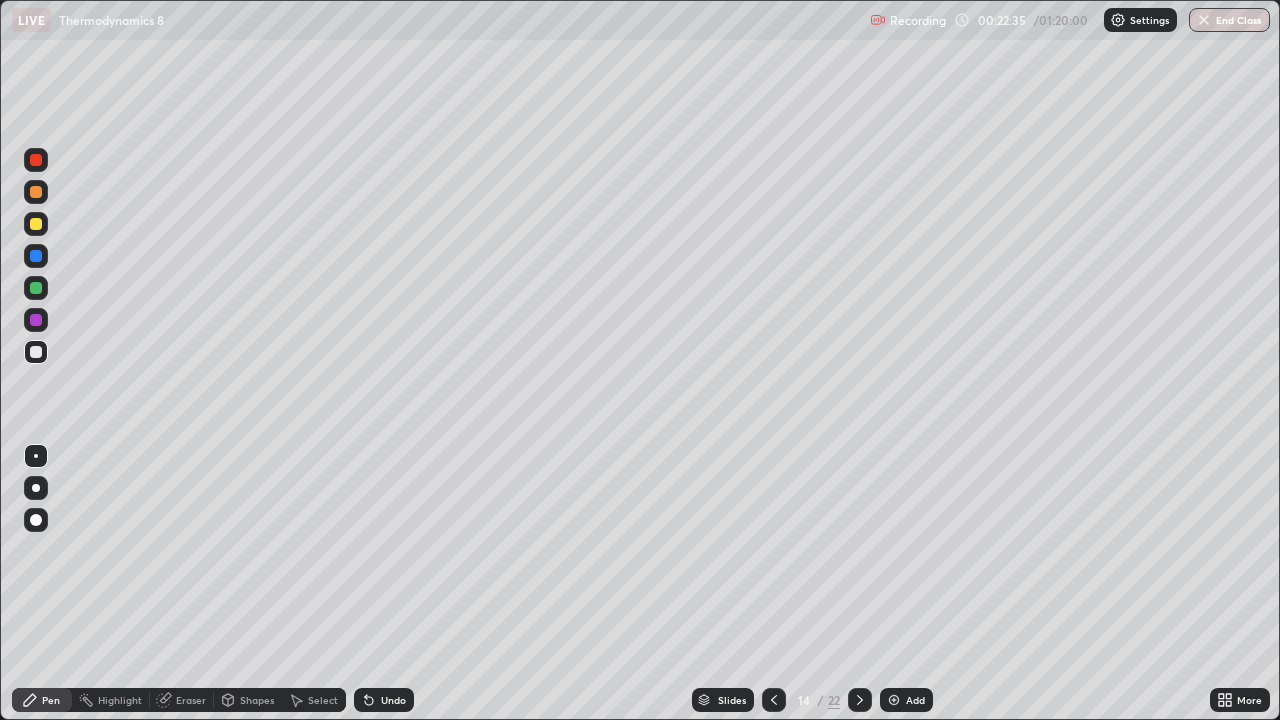 click on "Eraser" at bounding box center [191, 700] 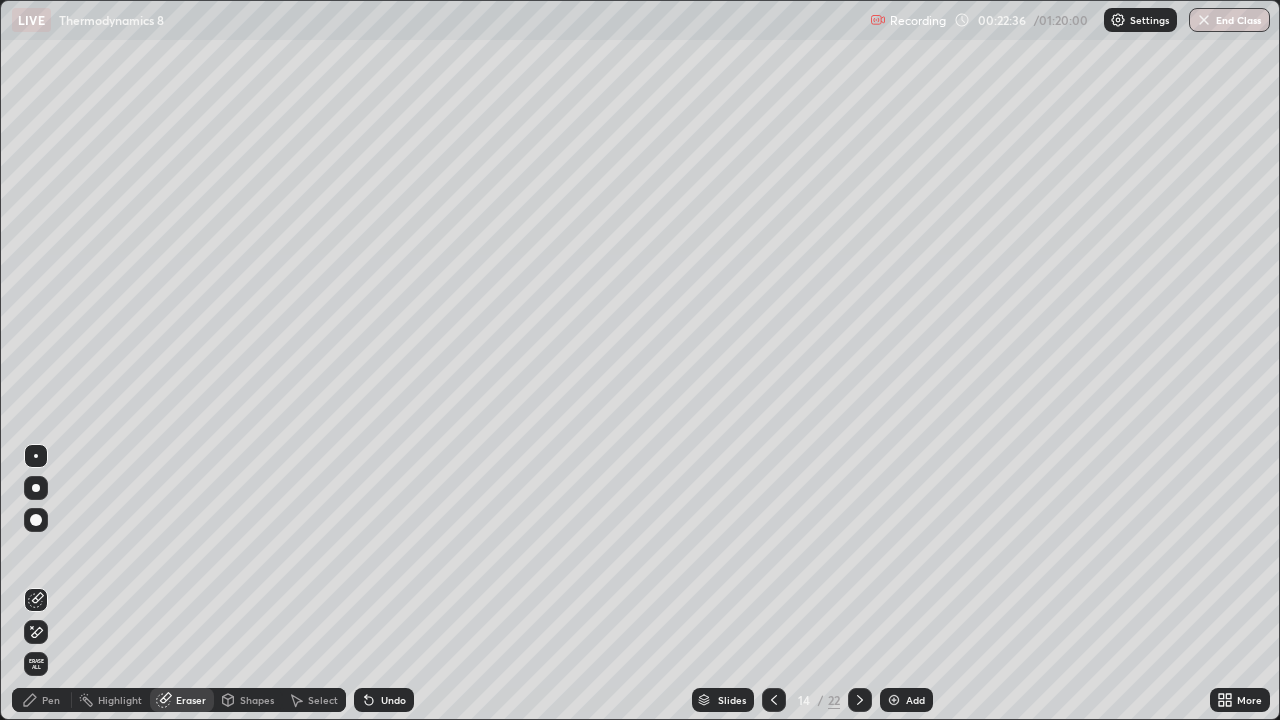 click on "Shapes" at bounding box center (257, 700) 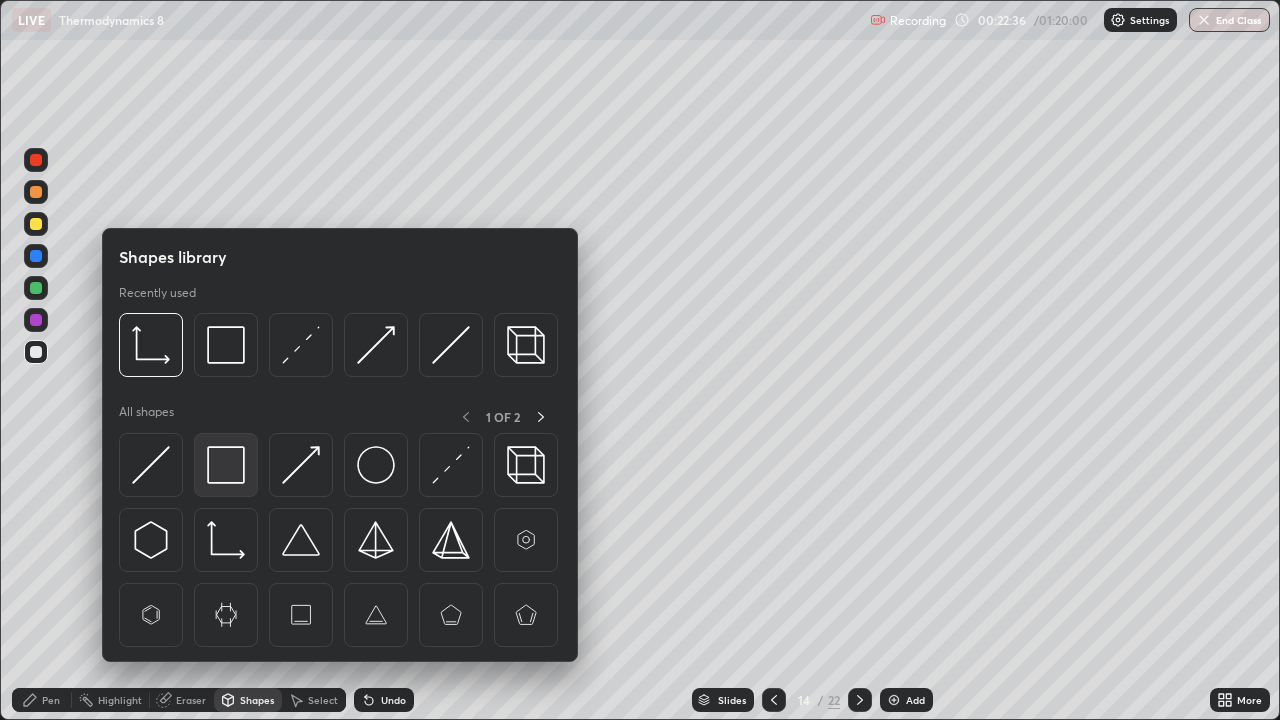 click at bounding box center [226, 465] 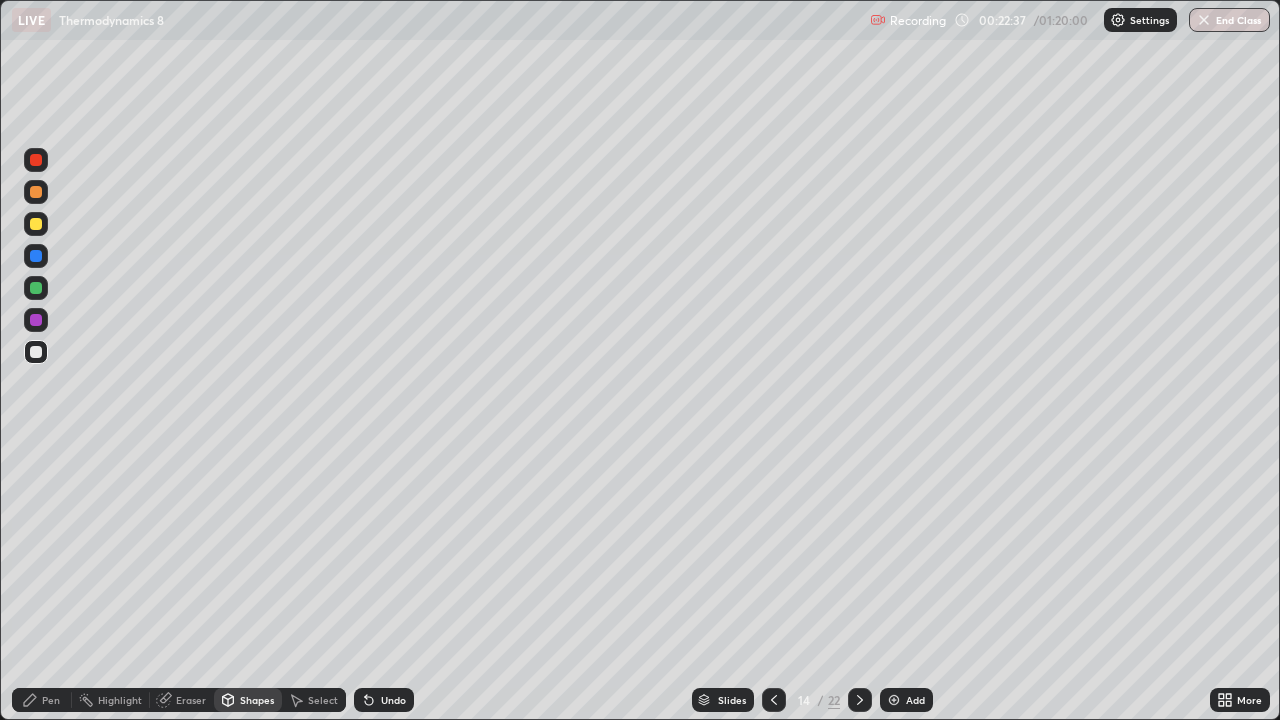 click at bounding box center [36, 352] 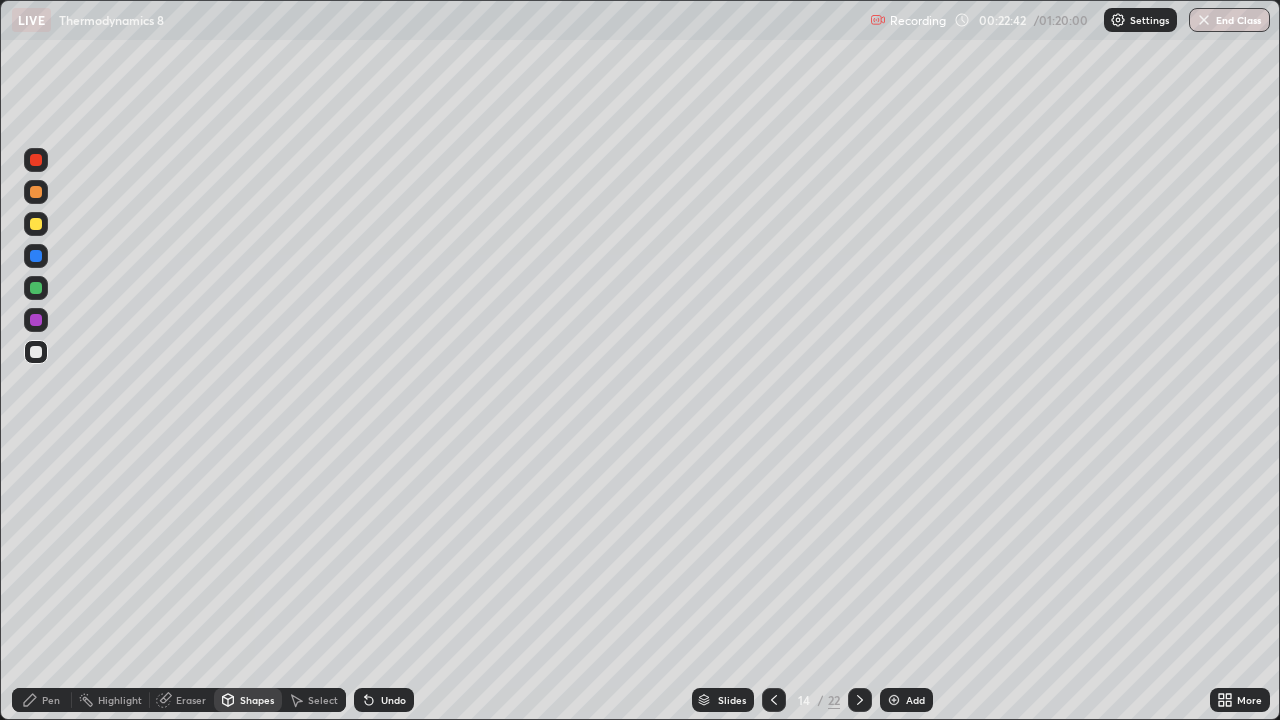 click on "Pen" at bounding box center [51, 700] 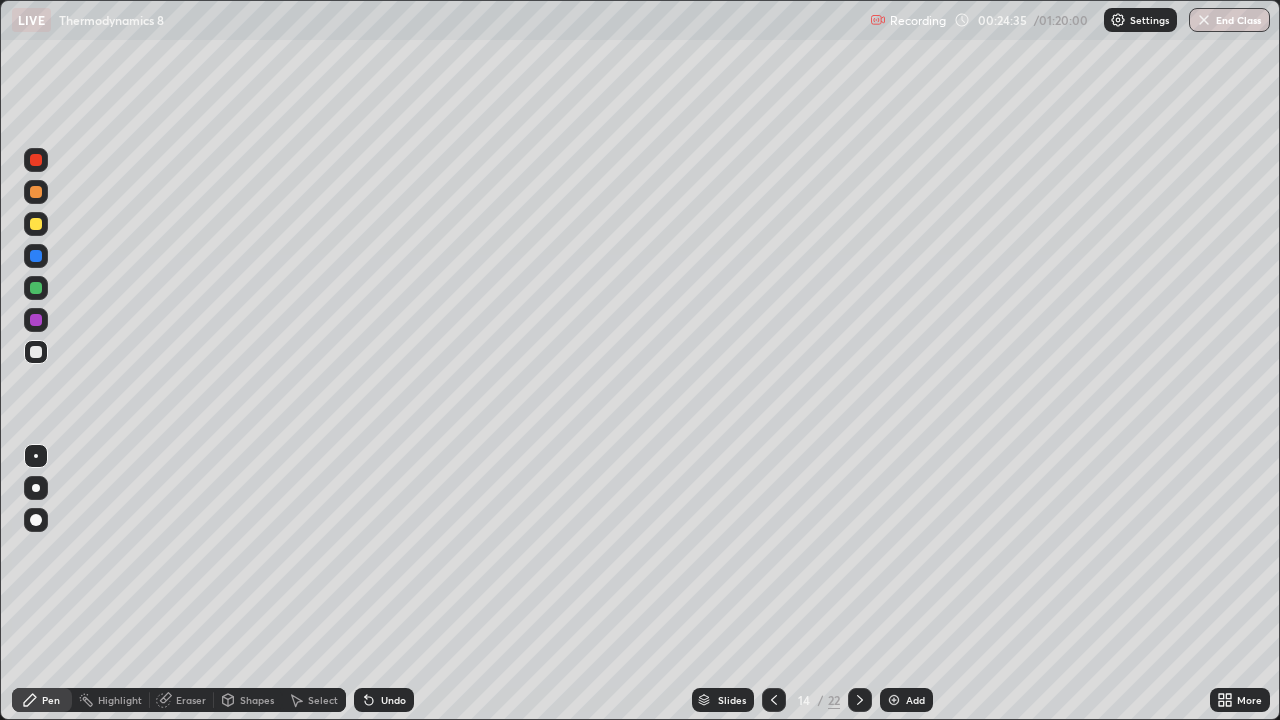 click on "Shapes" at bounding box center (257, 700) 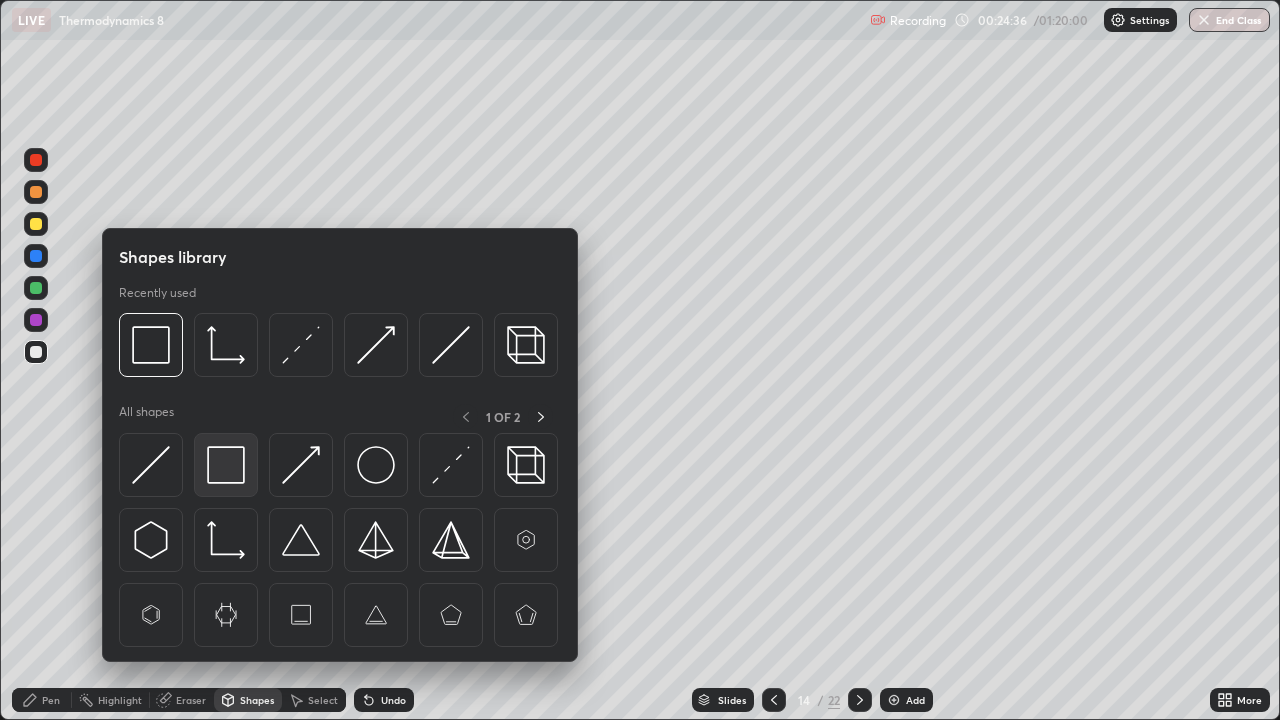 click at bounding box center [226, 465] 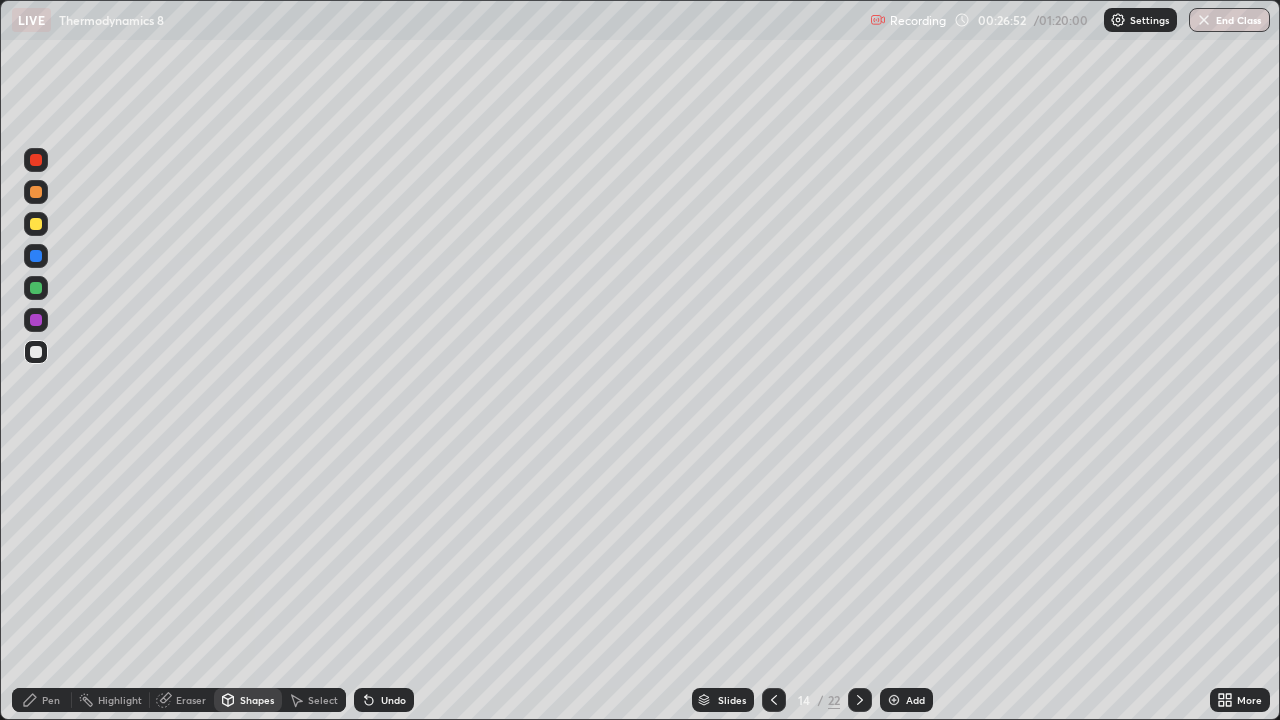 click at bounding box center [36, 352] 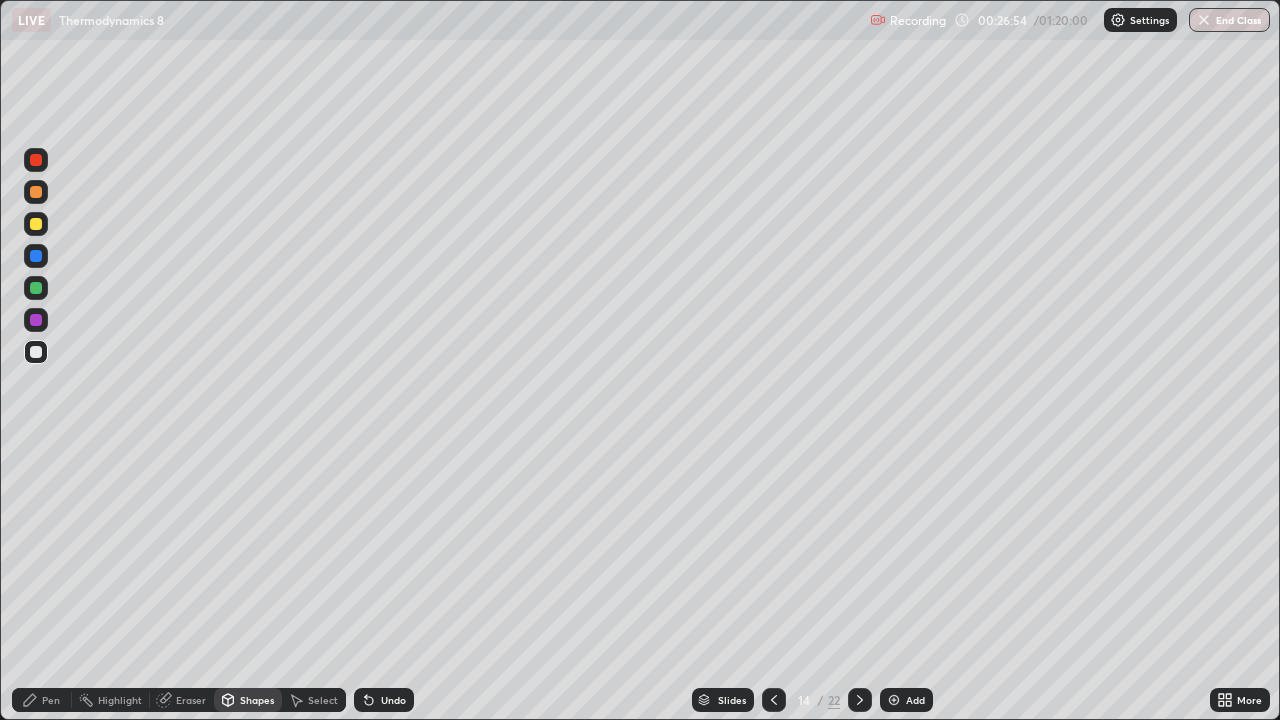 click 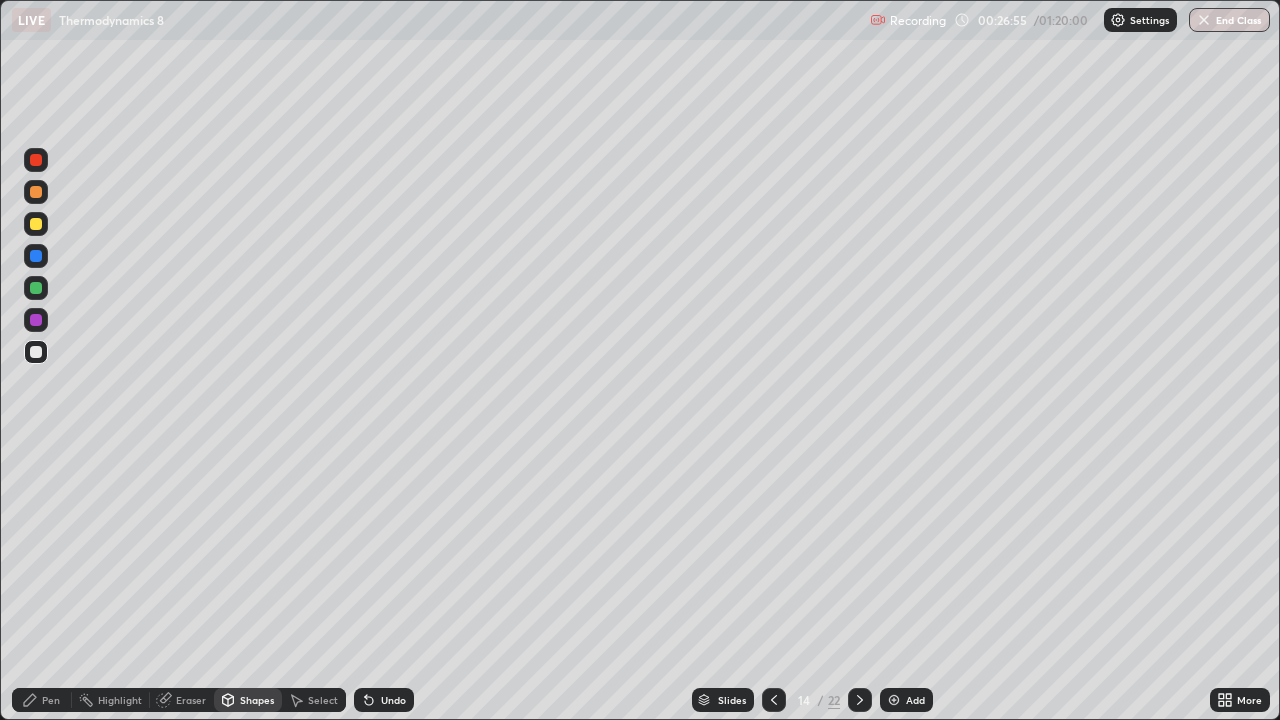 click on "Pen" at bounding box center [51, 700] 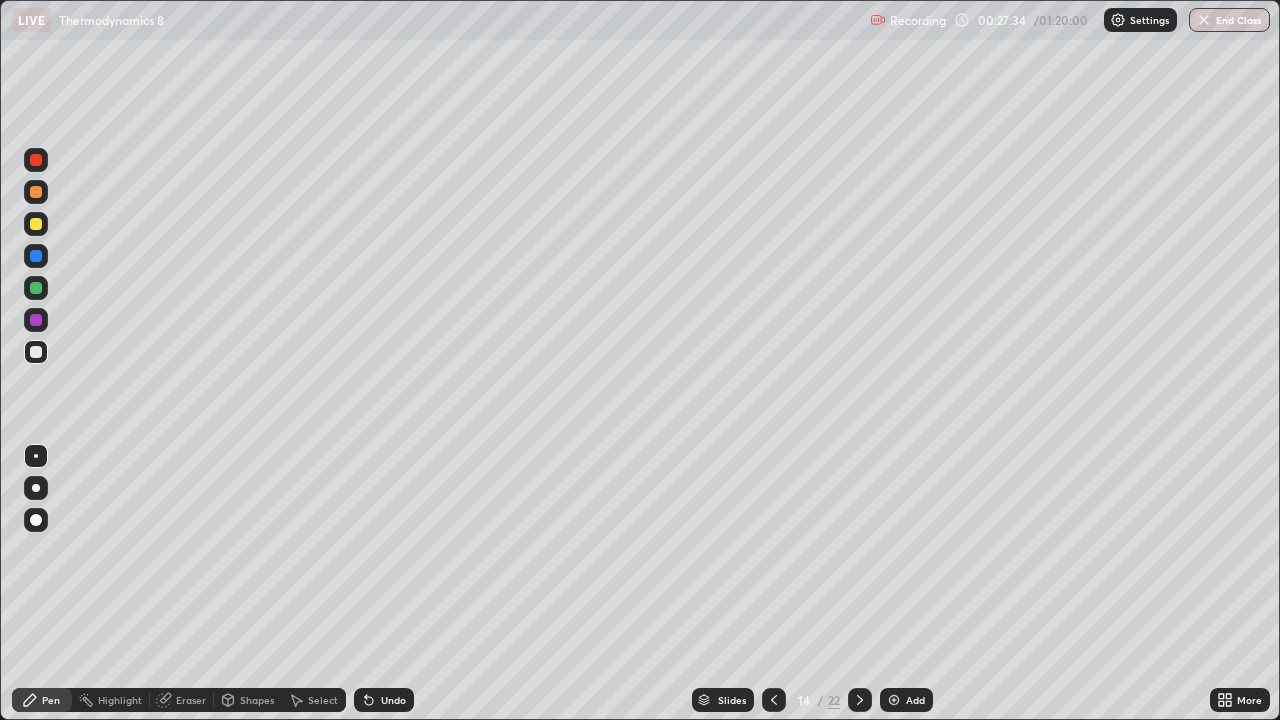 click on "Shapes" at bounding box center [257, 700] 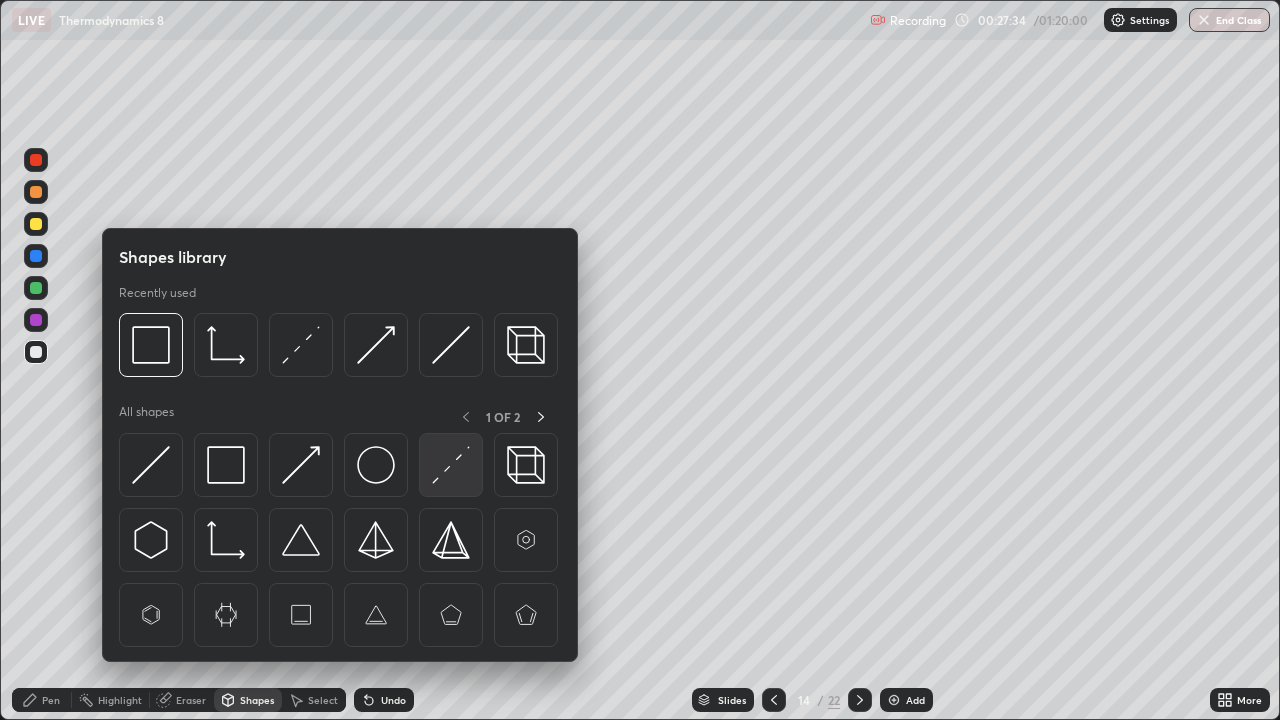 click at bounding box center [451, 465] 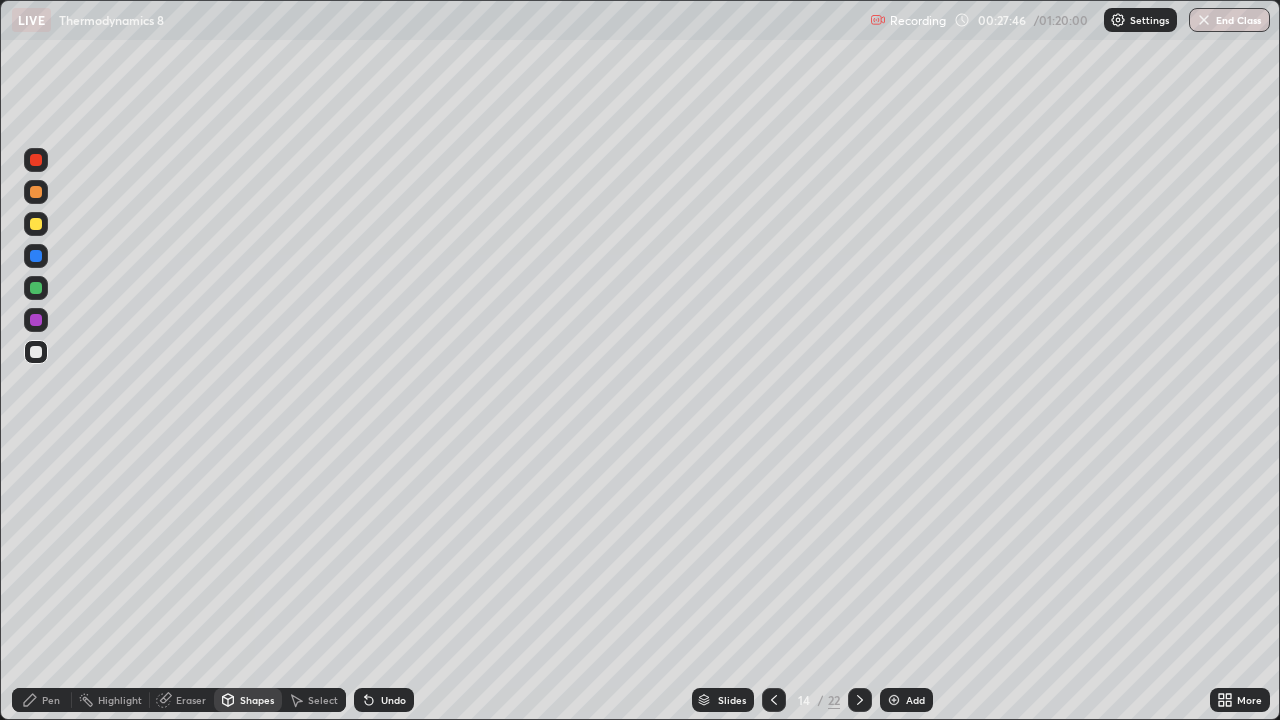 click 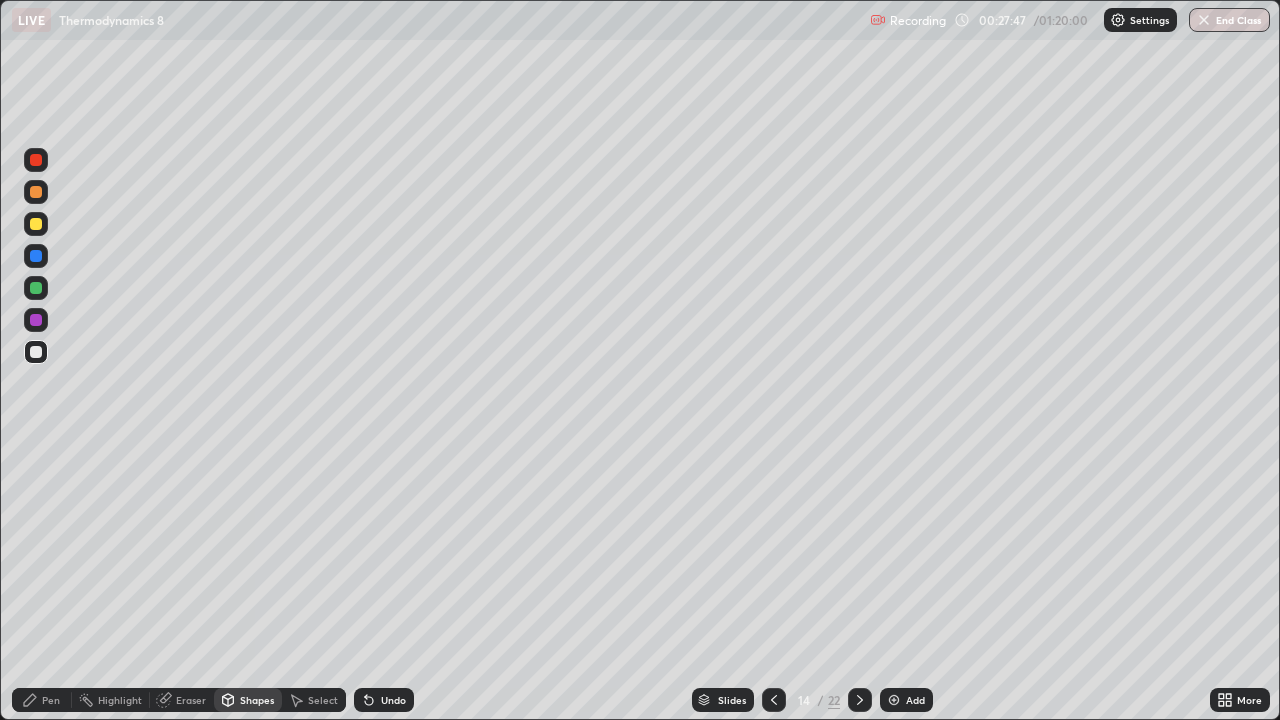 click on "Pen" at bounding box center (42, 700) 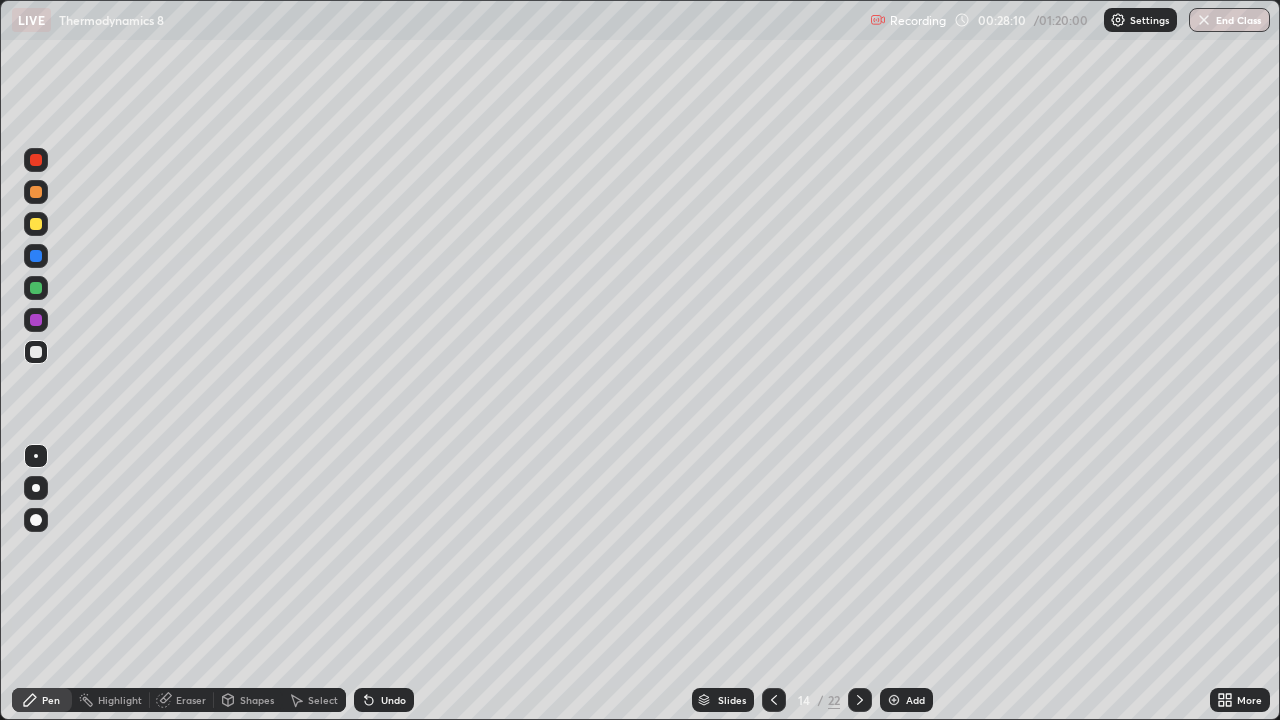 click at bounding box center [36, 288] 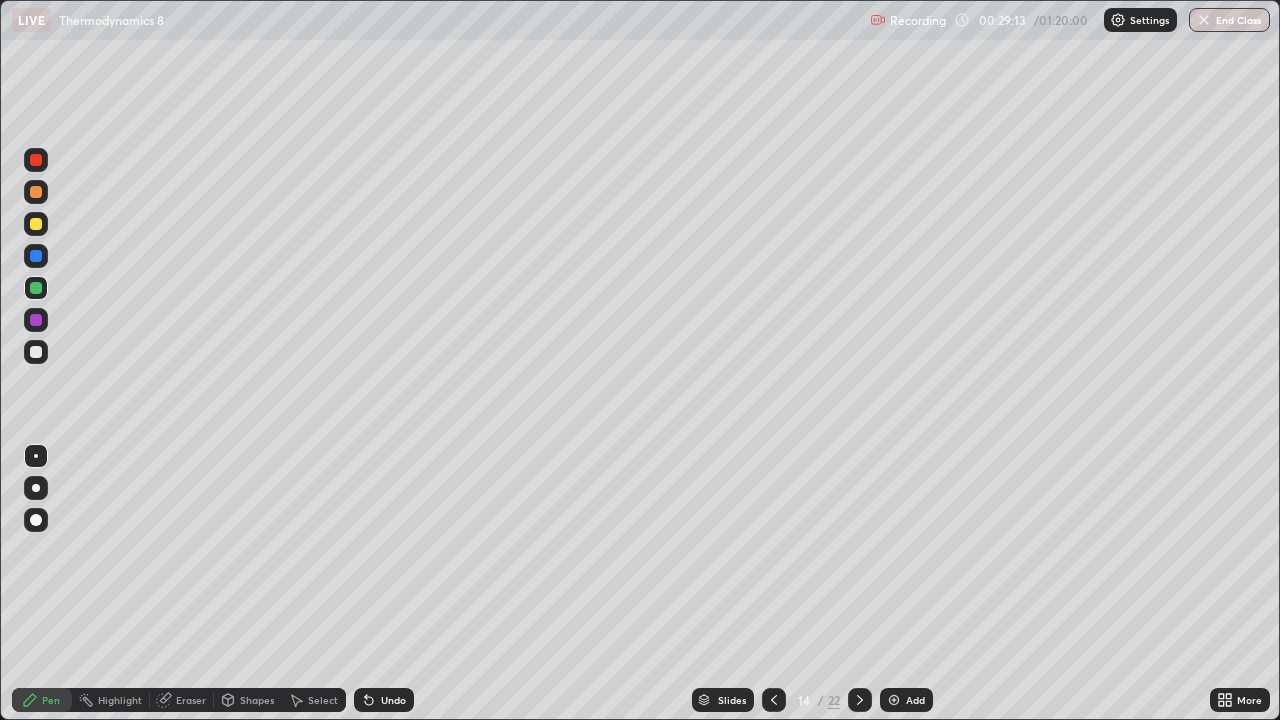 click at bounding box center [36, 192] 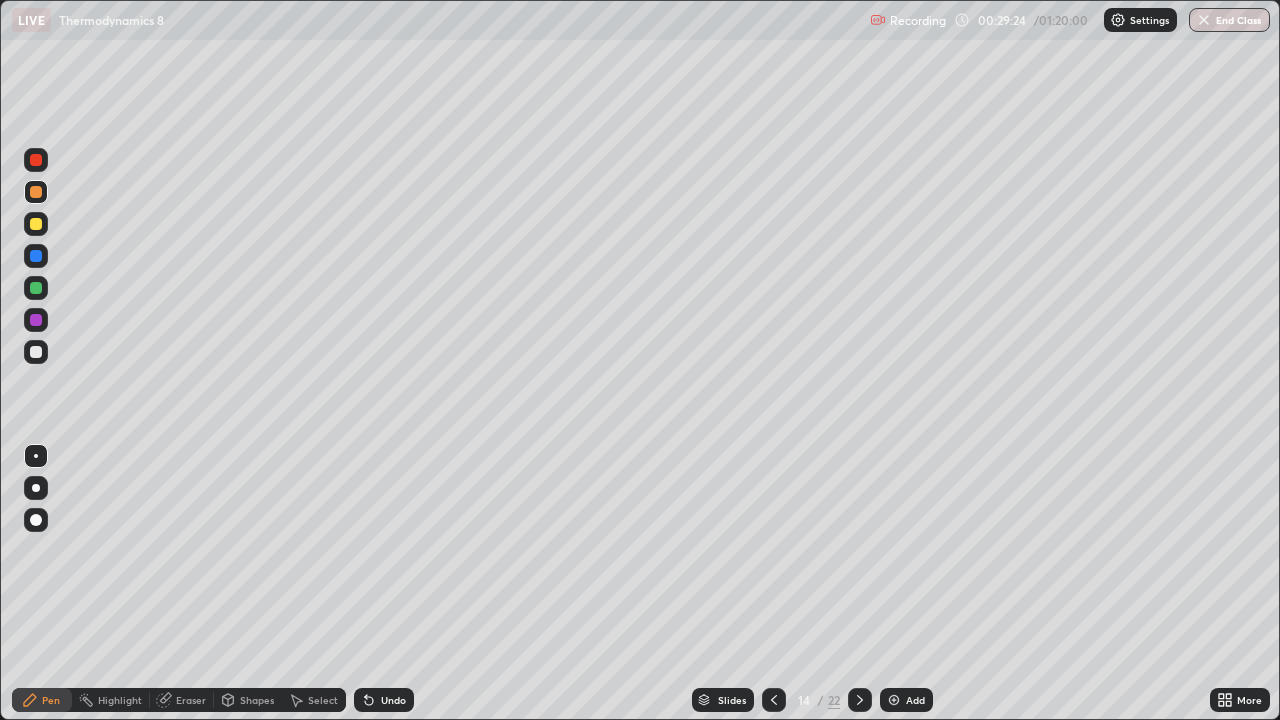 click on "Undo" at bounding box center (384, 700) 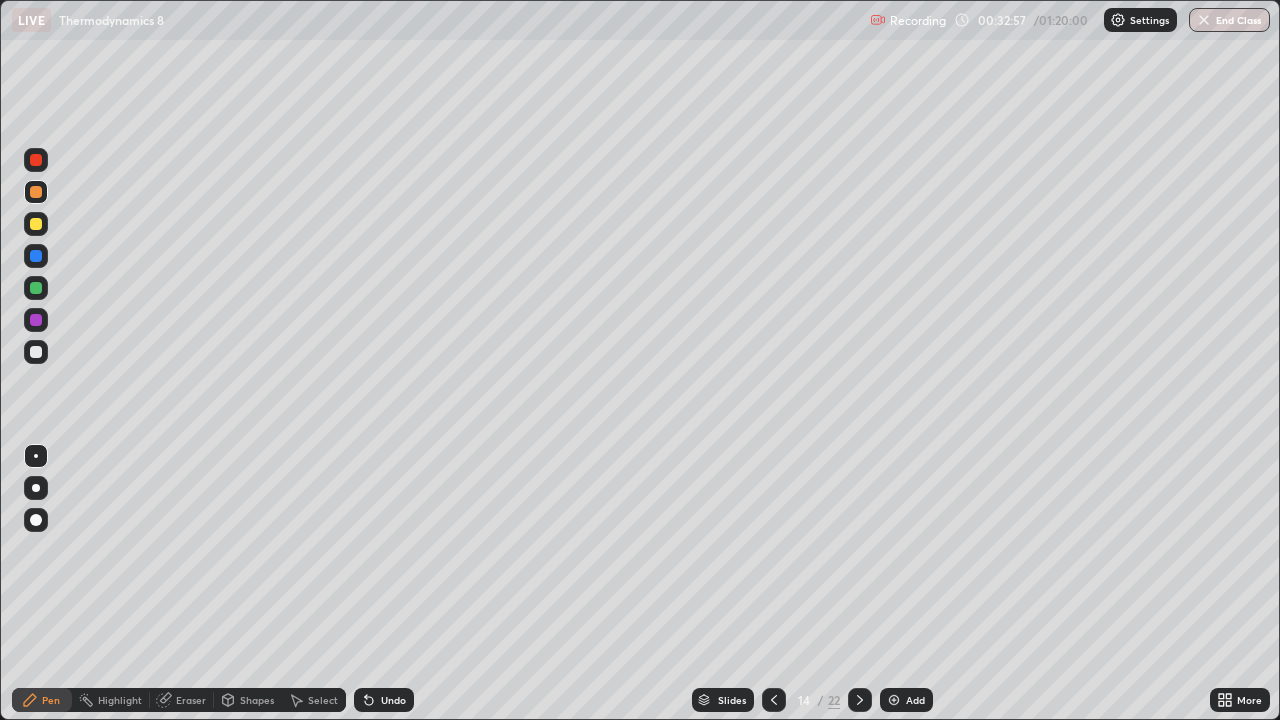 click at bounding box center [36, 224] 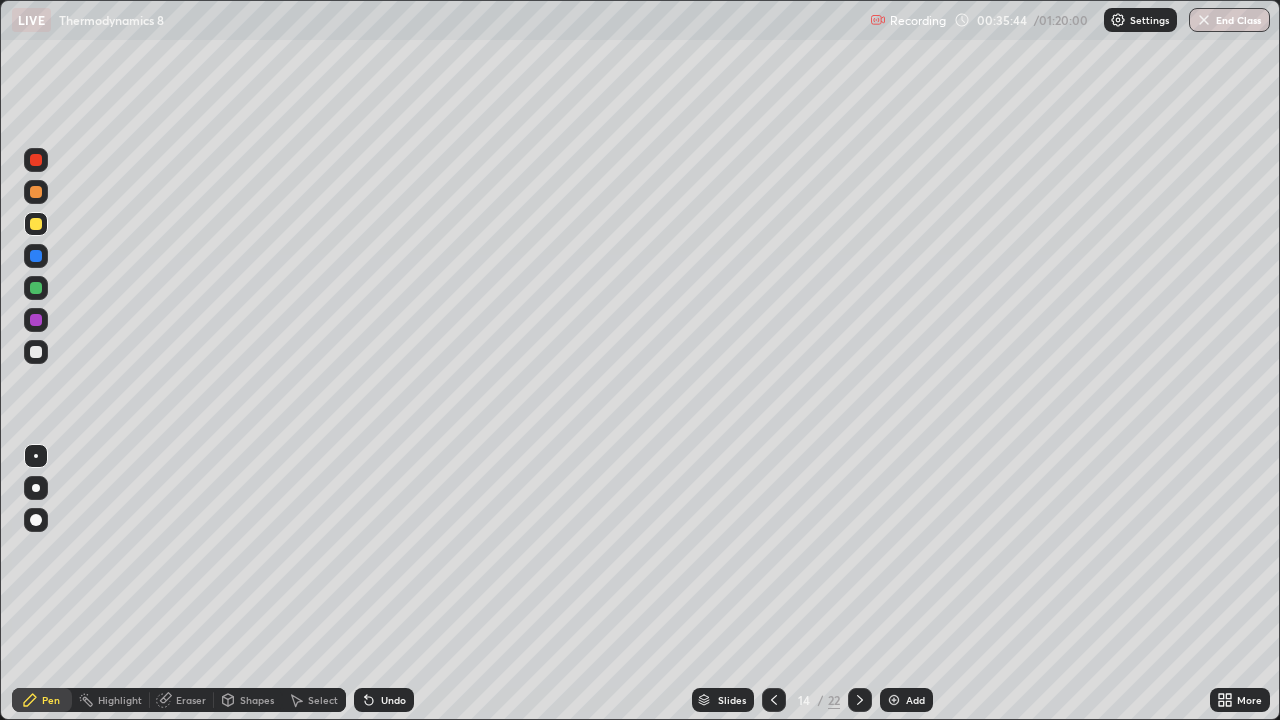 click at bounding box center [894, 700] 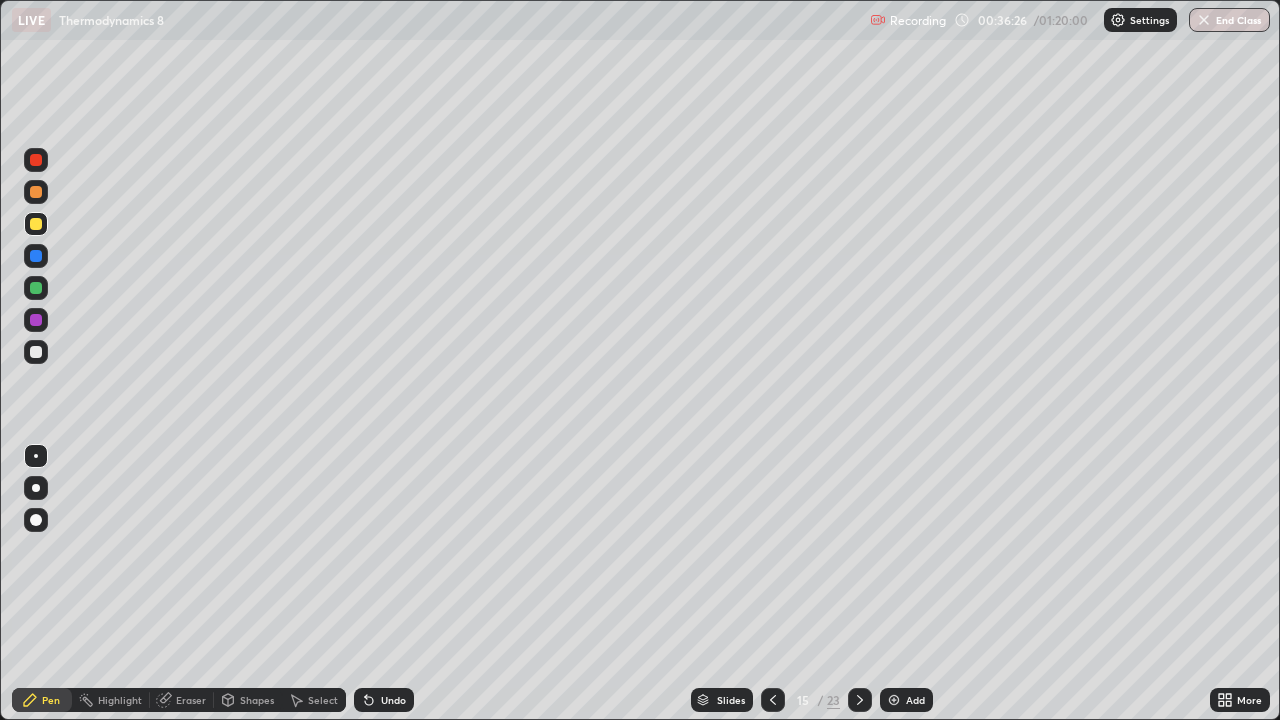 click at bounding box center (36, 352) 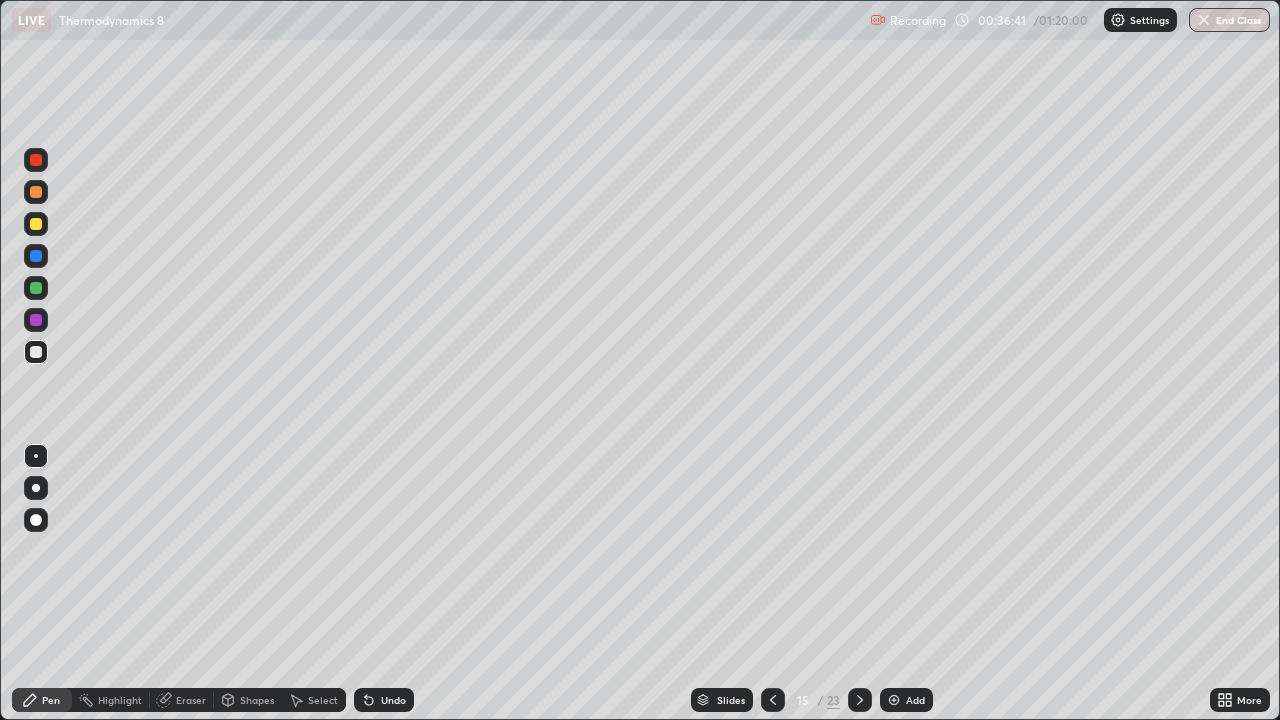 click on "Select" at bounding box center (314, 700) 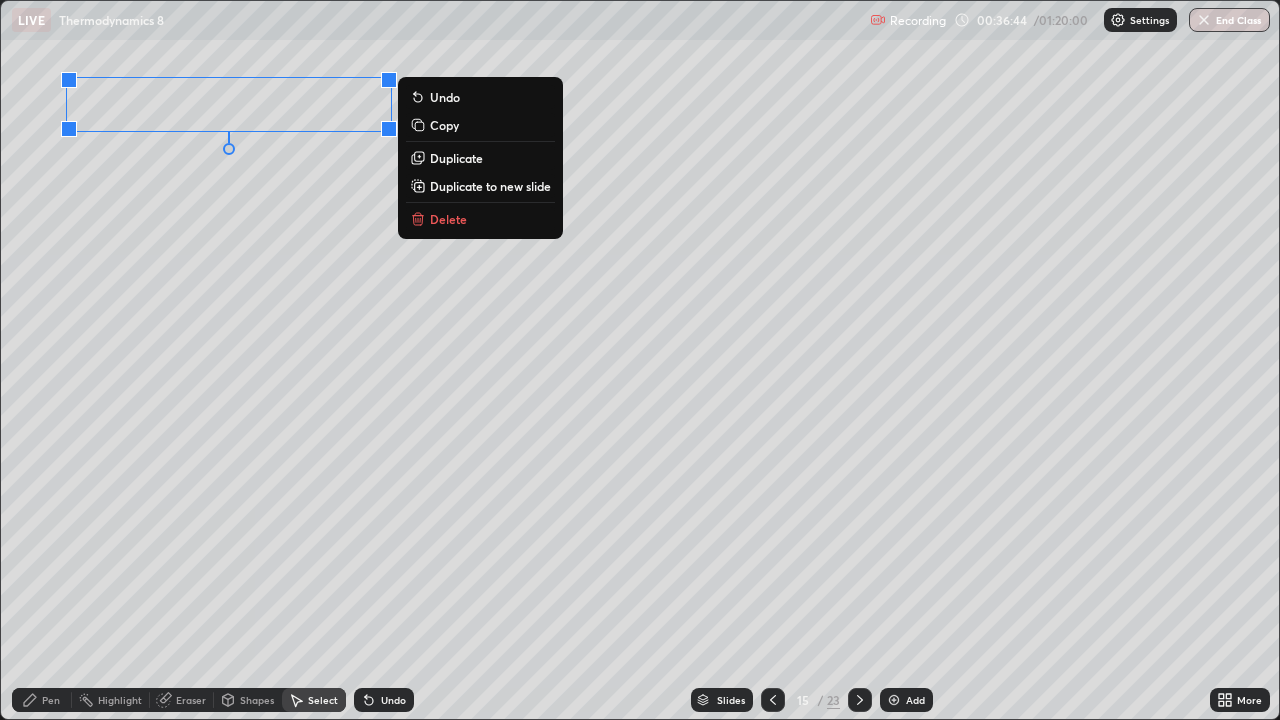 click on "0 ° Undo Copy Duplicate Duplicate to new slide Delete" at bounding box center (640, 360) 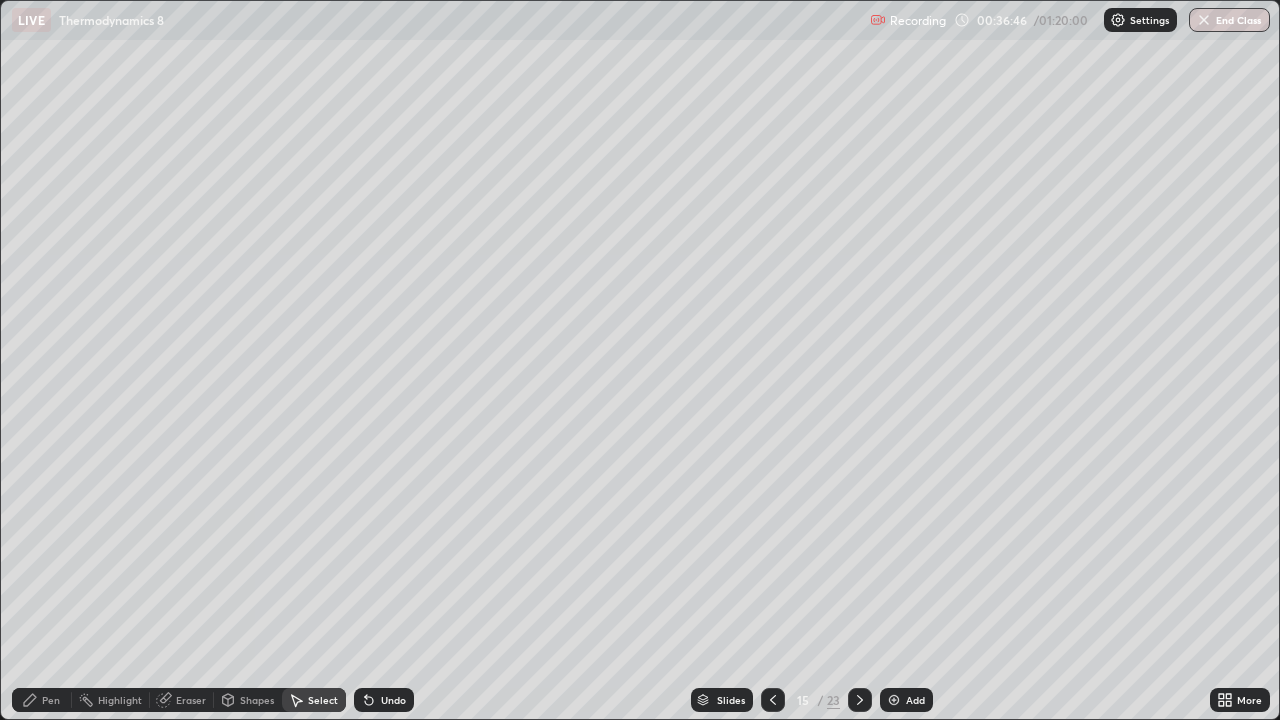 click on "Pen" at bounding box center [51, 700] 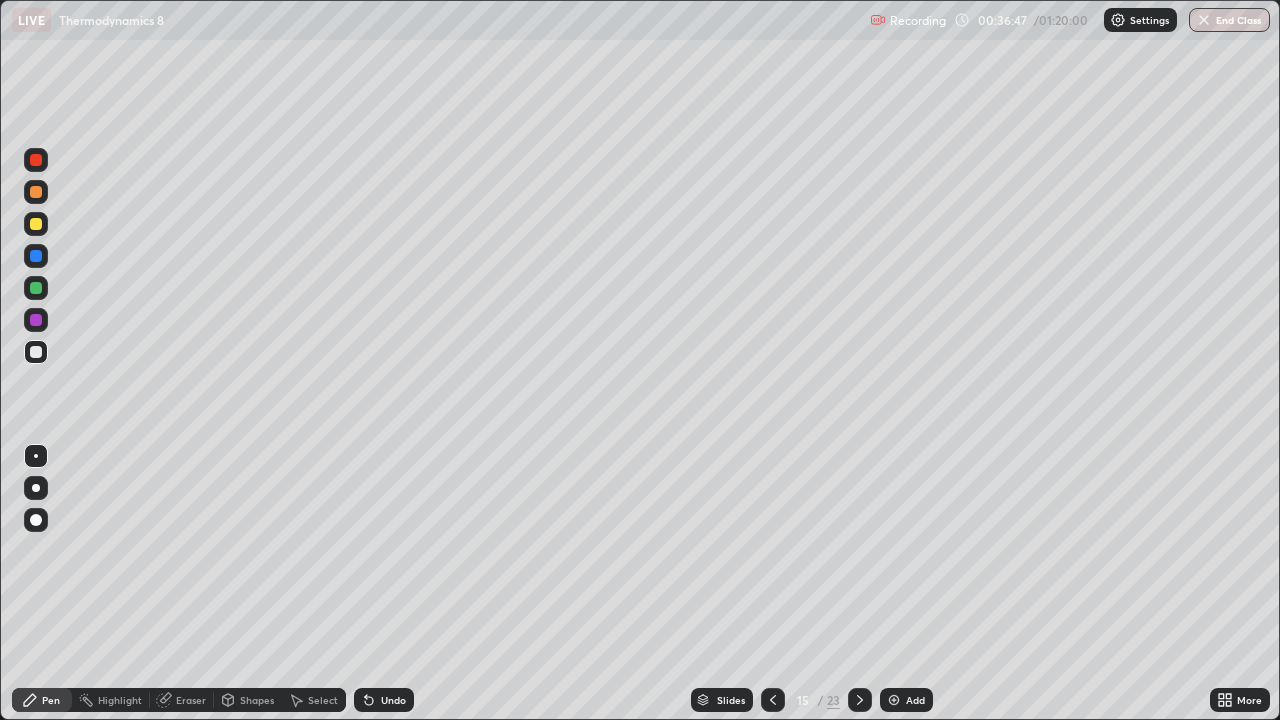 click at bounding box center (36, 352) 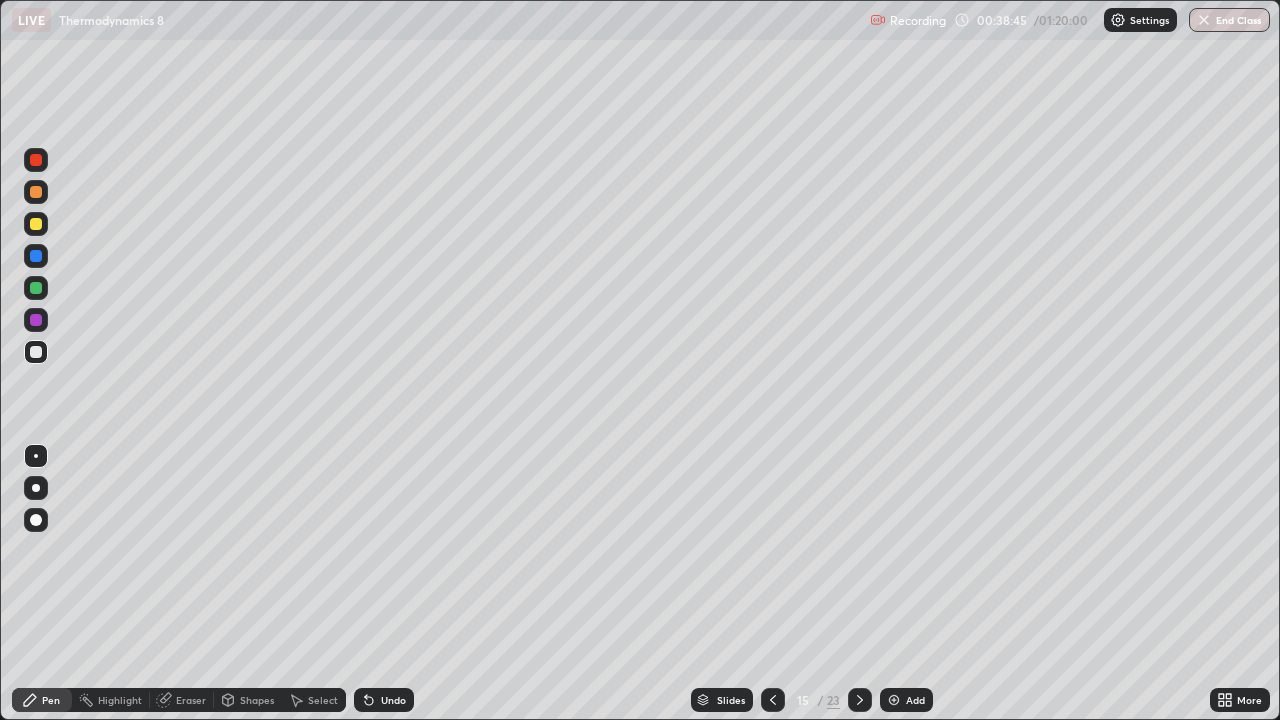 click at bounding box center (36, 352) 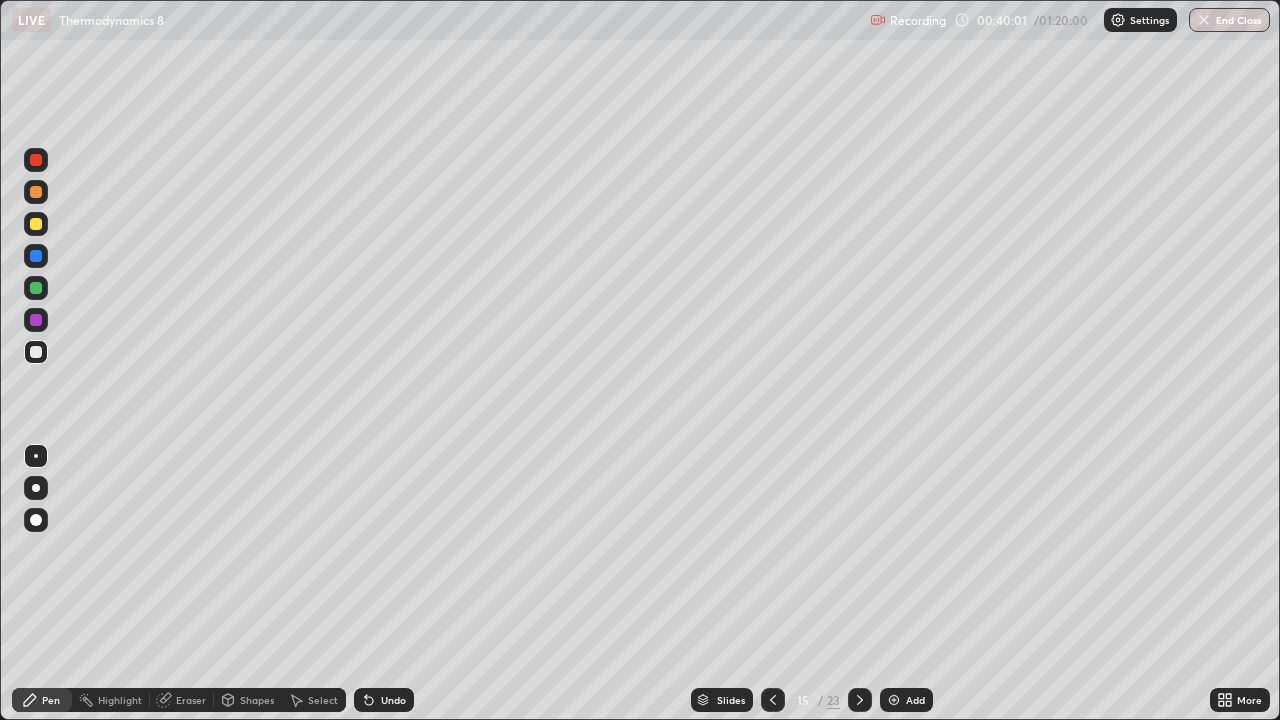 click at bounding box center [36, 352] 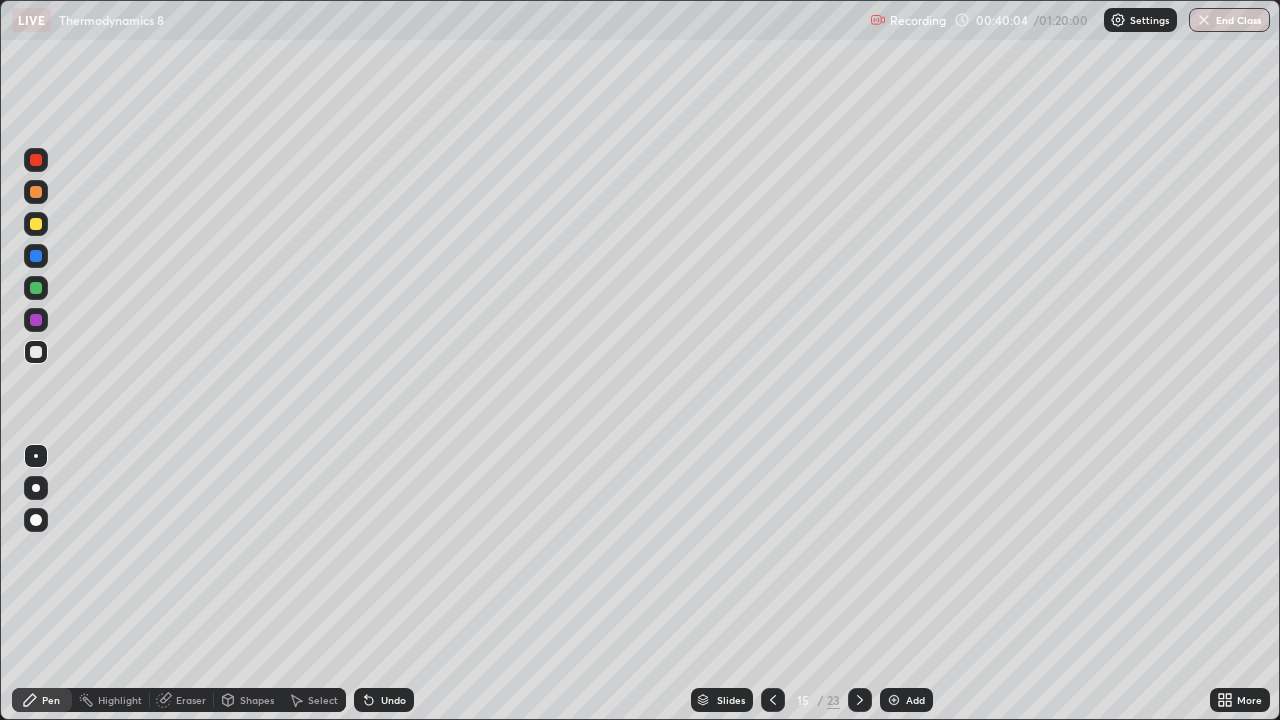 click 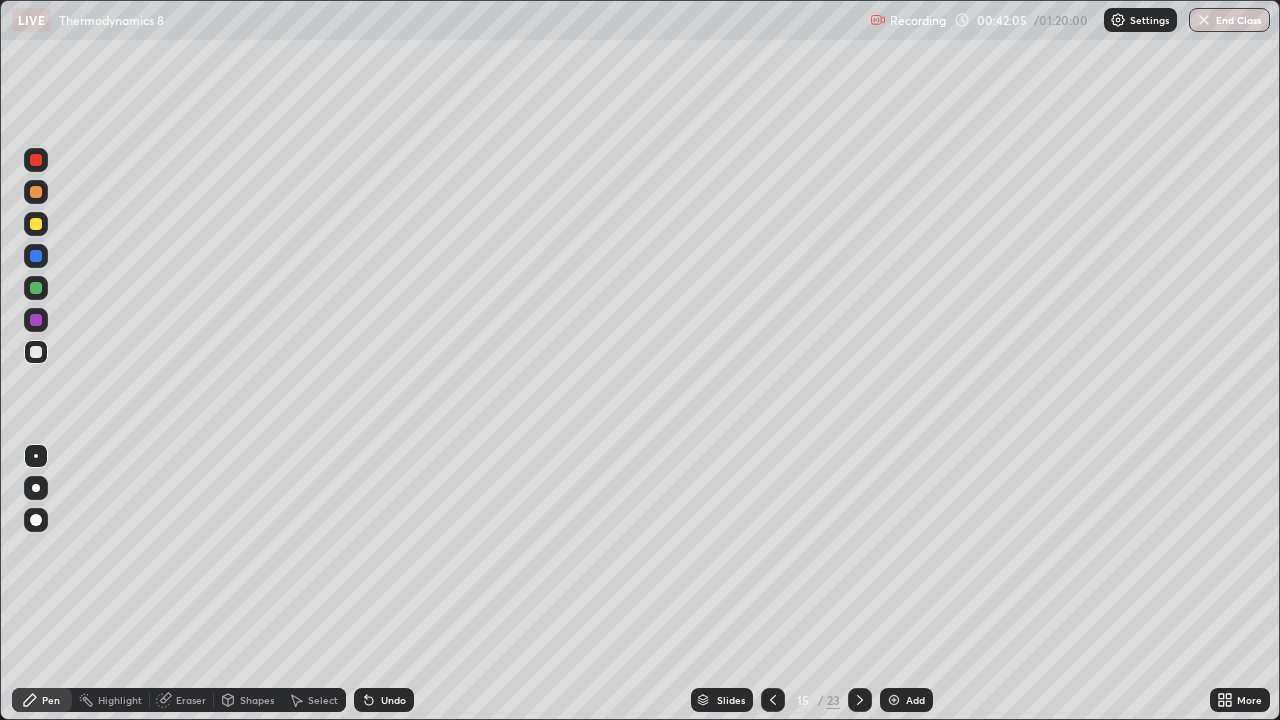 click on "Shapes" at bounding box center (257, 700) 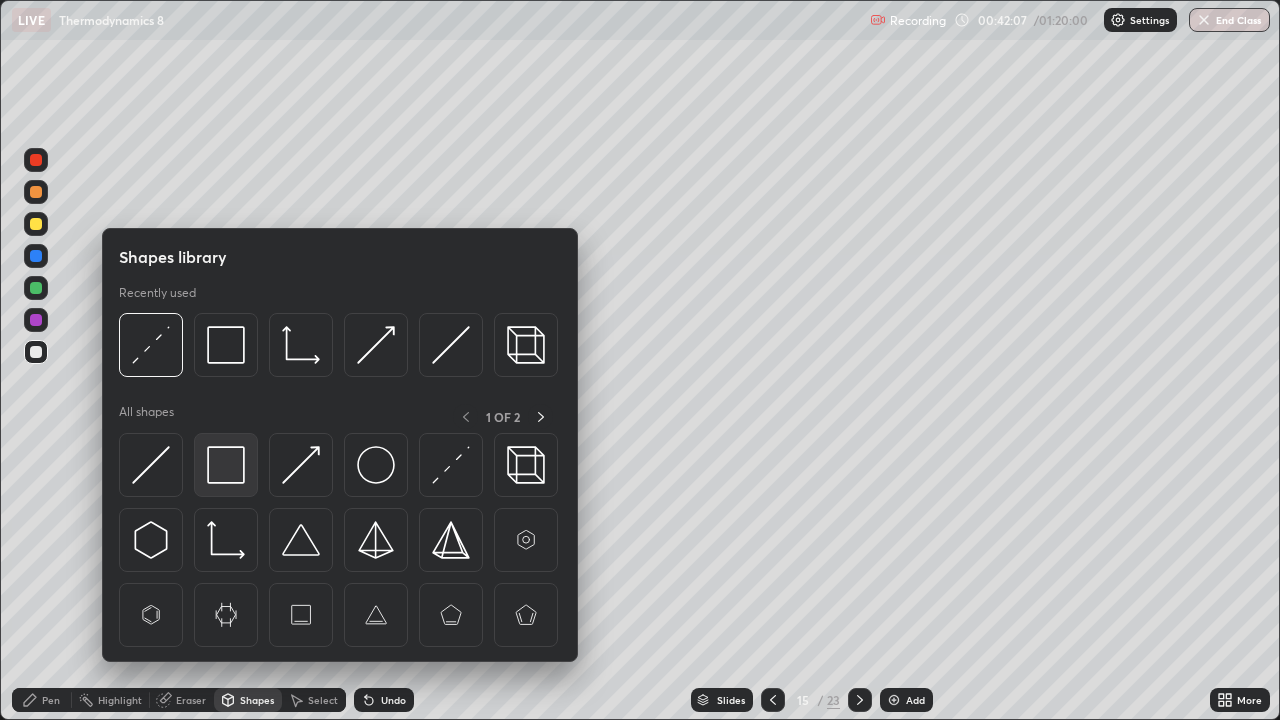 click at bounding box center (226, 465) 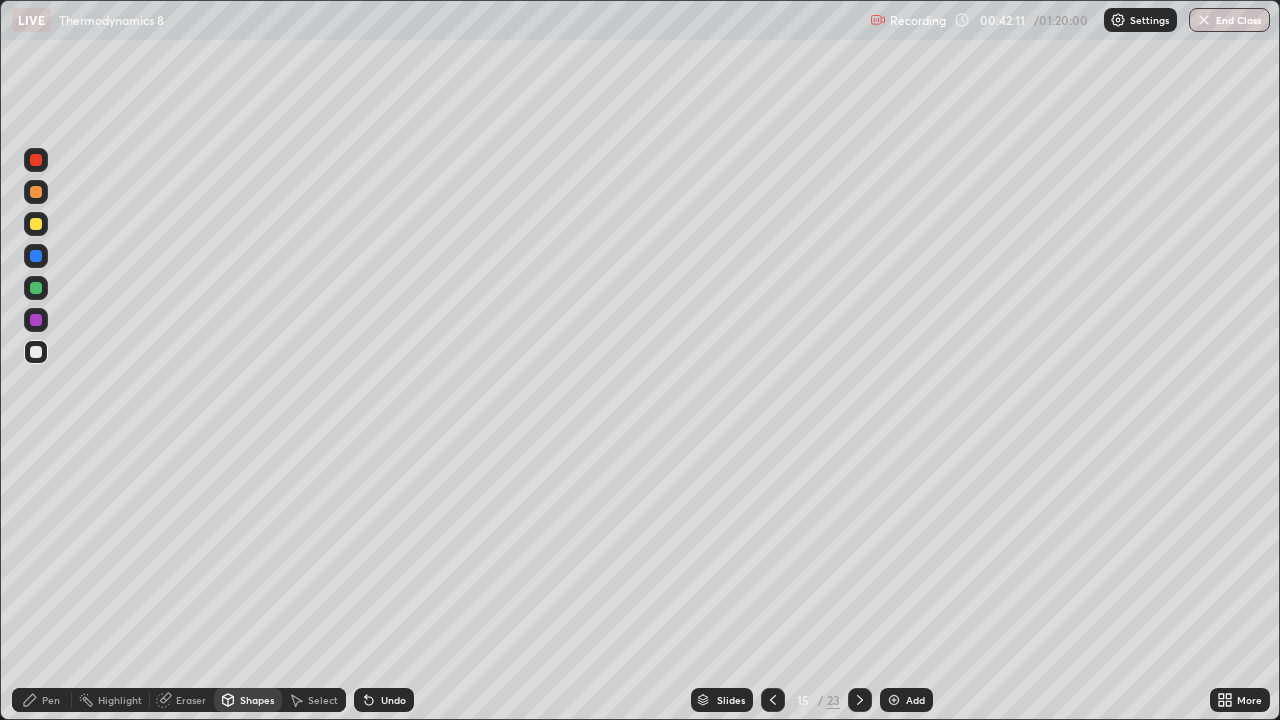 click at bounding box center [894, 700] 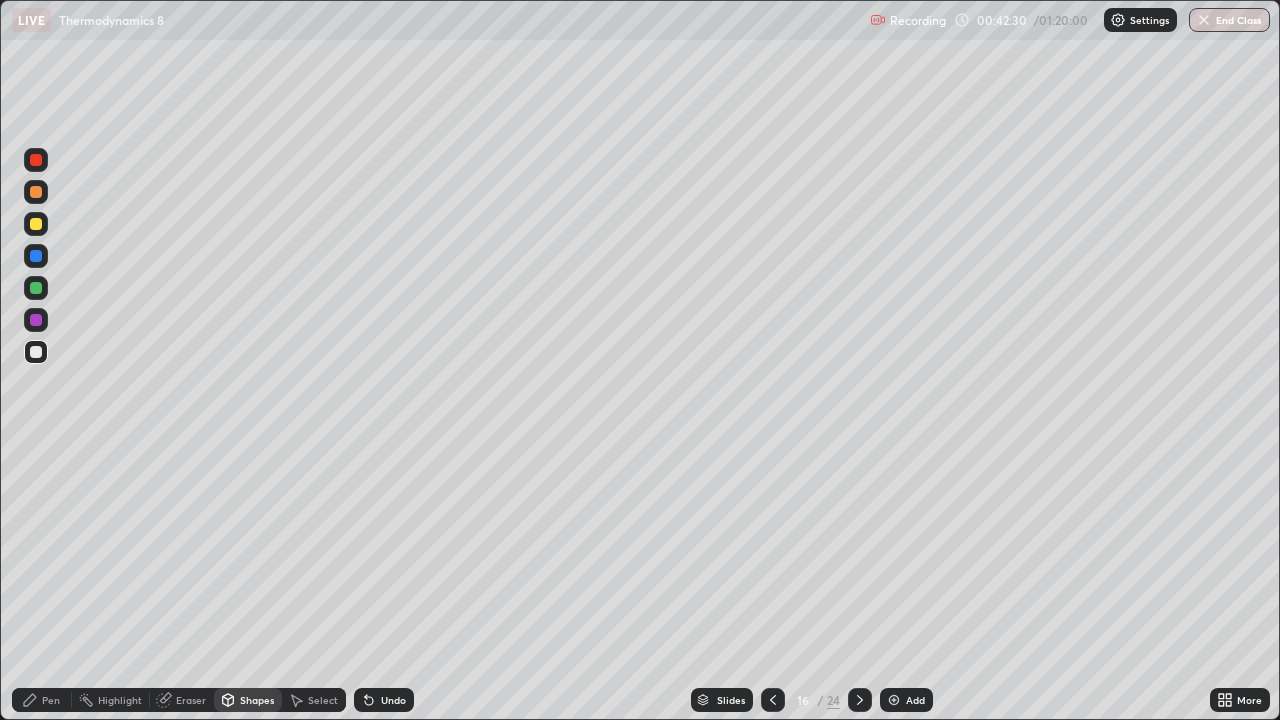 click on "Pen" at bounding box center [51, 700] 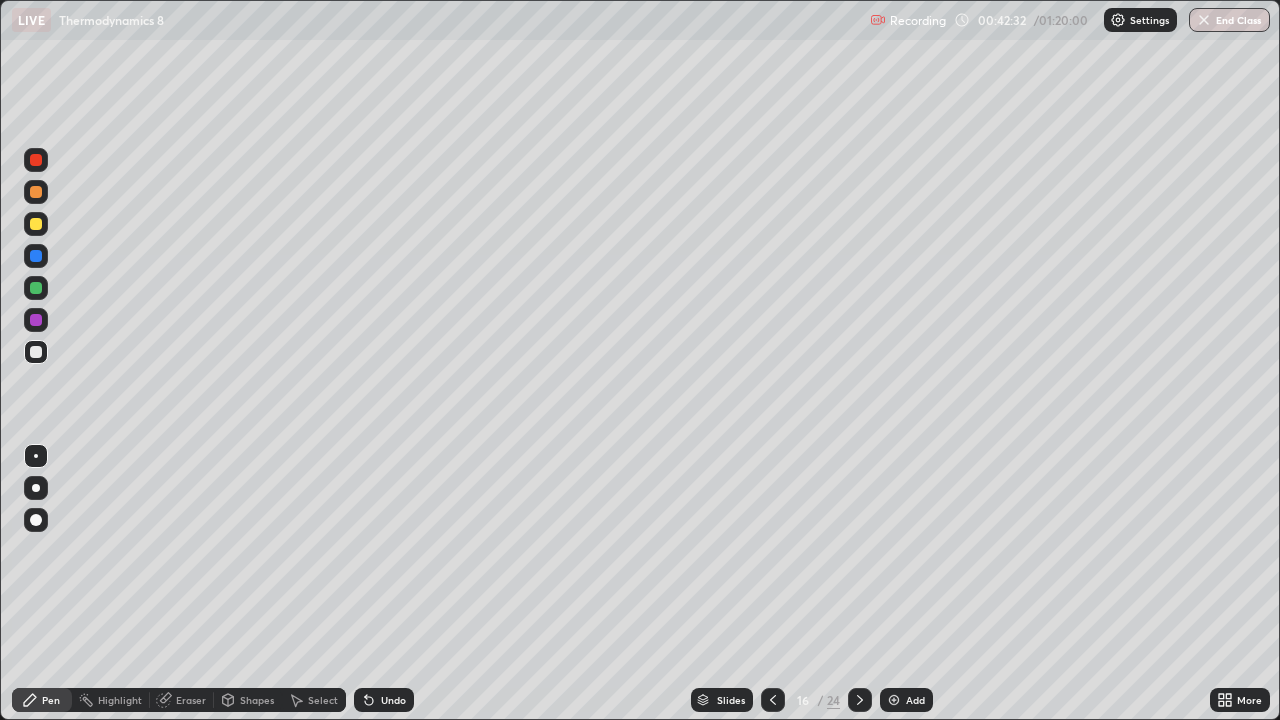click on "Shapes" at bounding box center [257, 700] 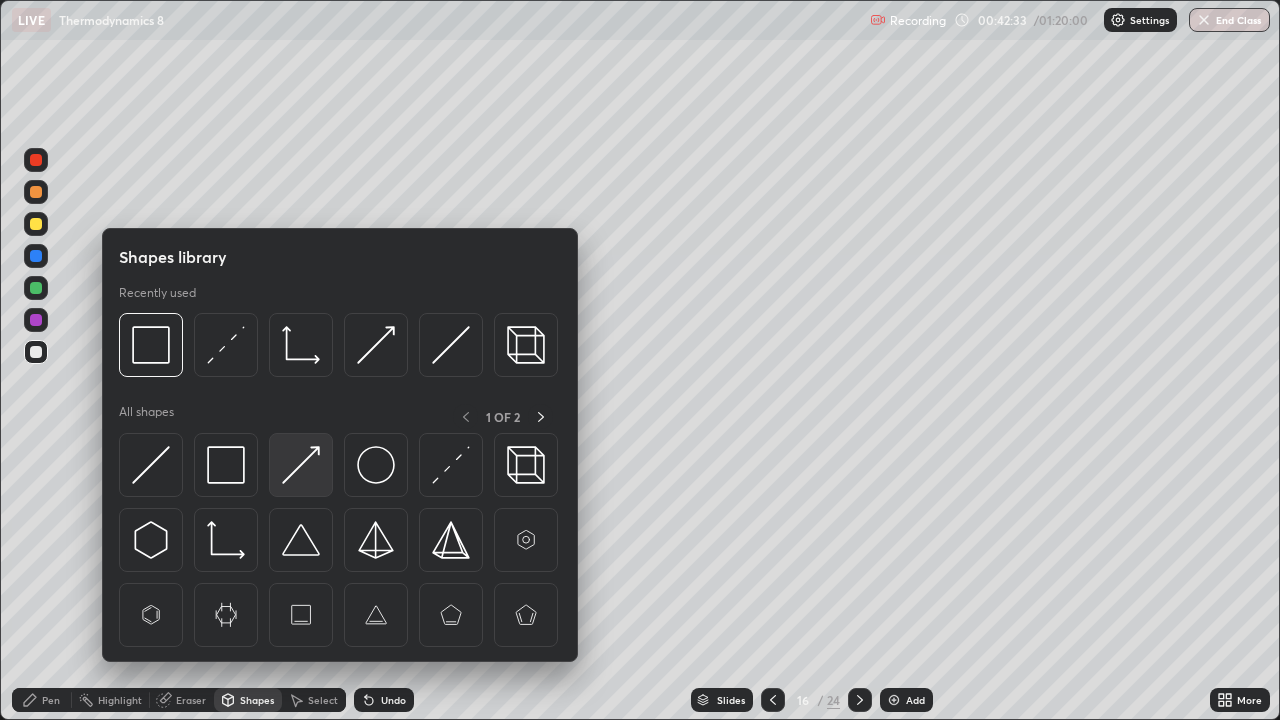click at bounding box center [301, 465] 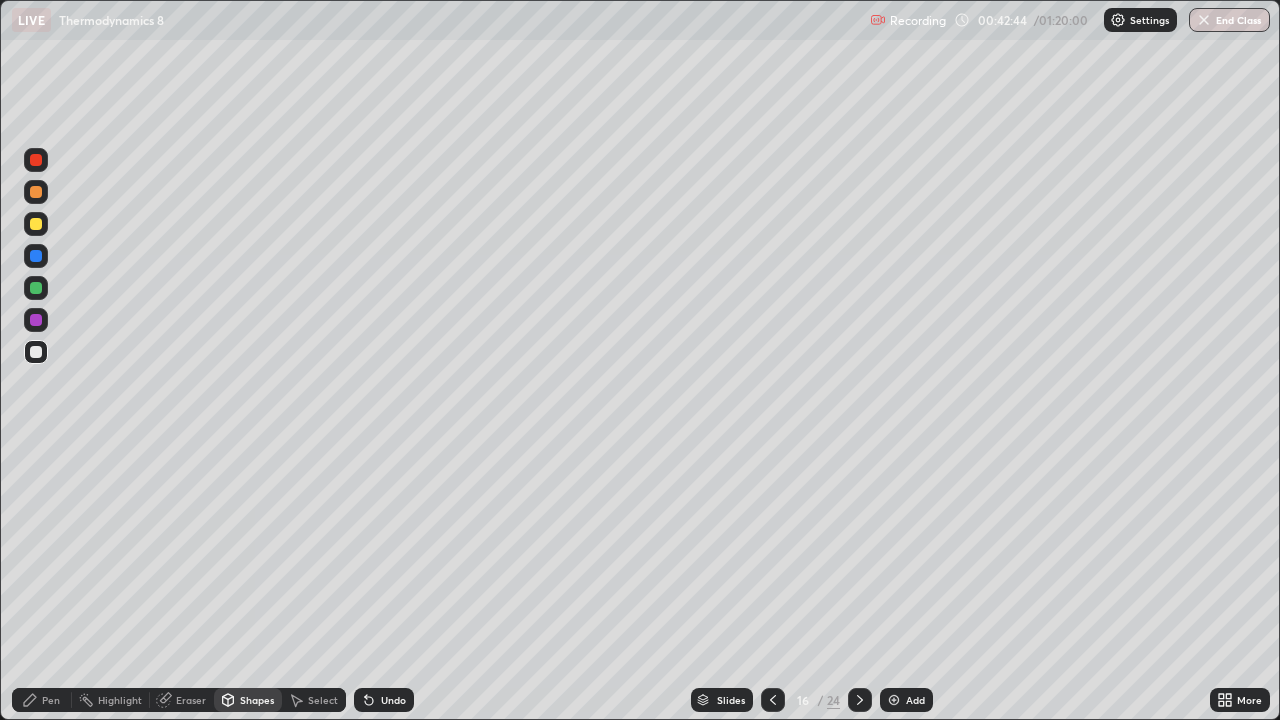click 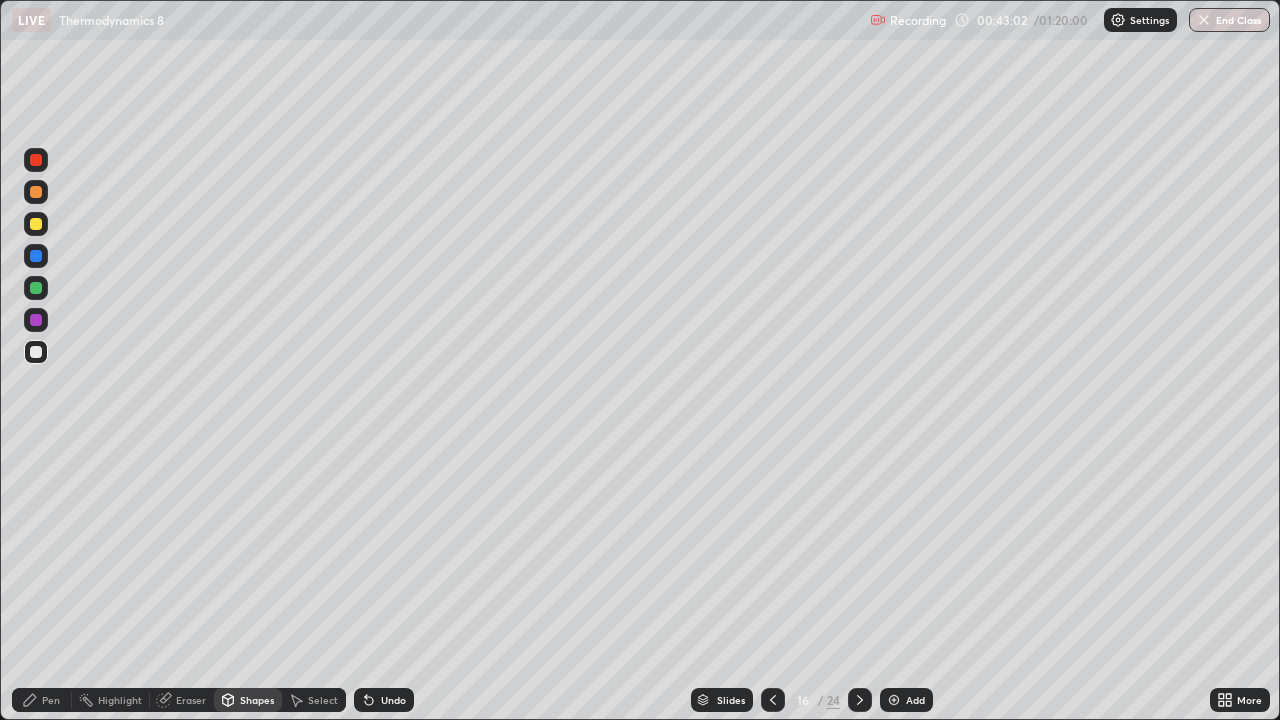 click on "Eraser" at bounding box center [191, 700] 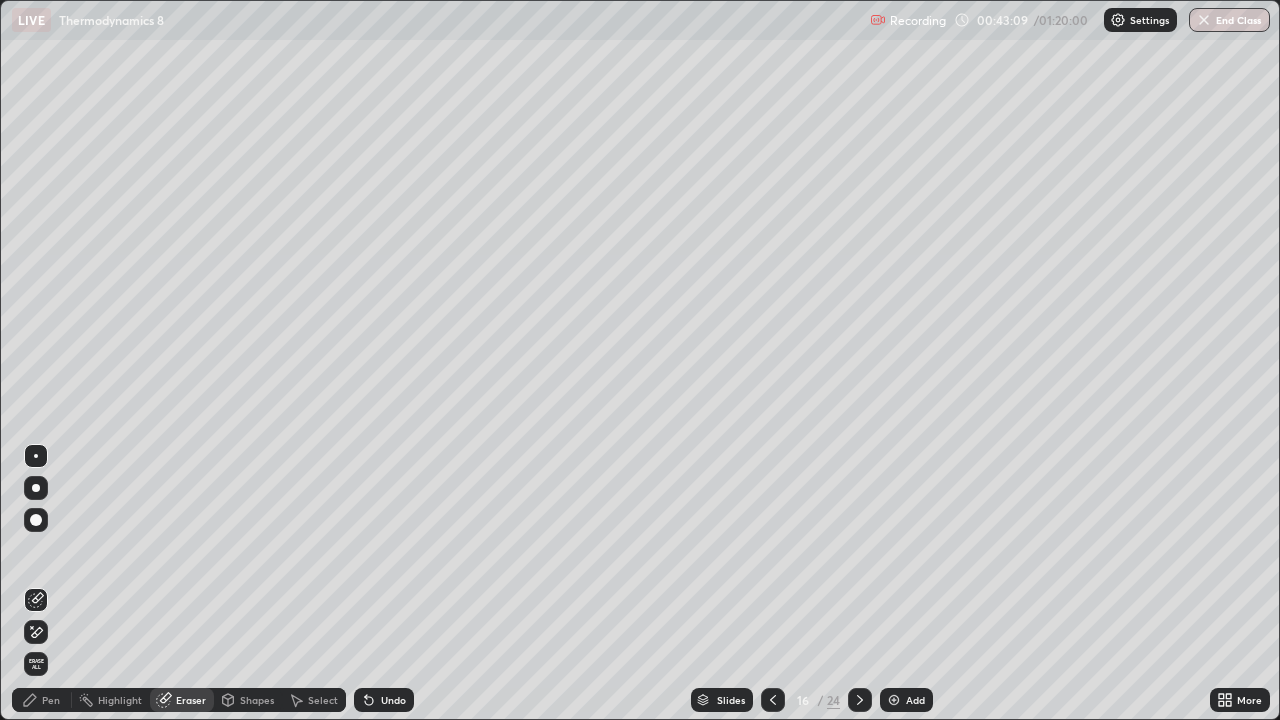 click on "Pen" at bounding box center [51, 700] 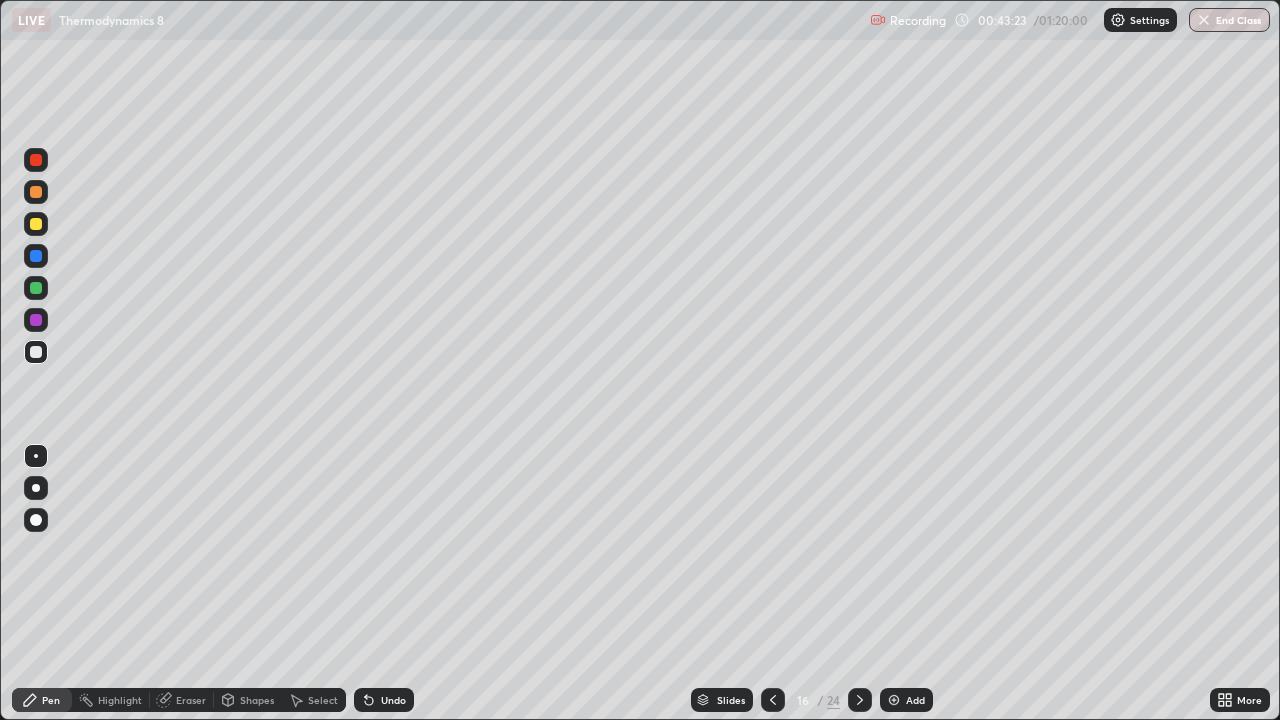 click at bounding box center [36, 352] 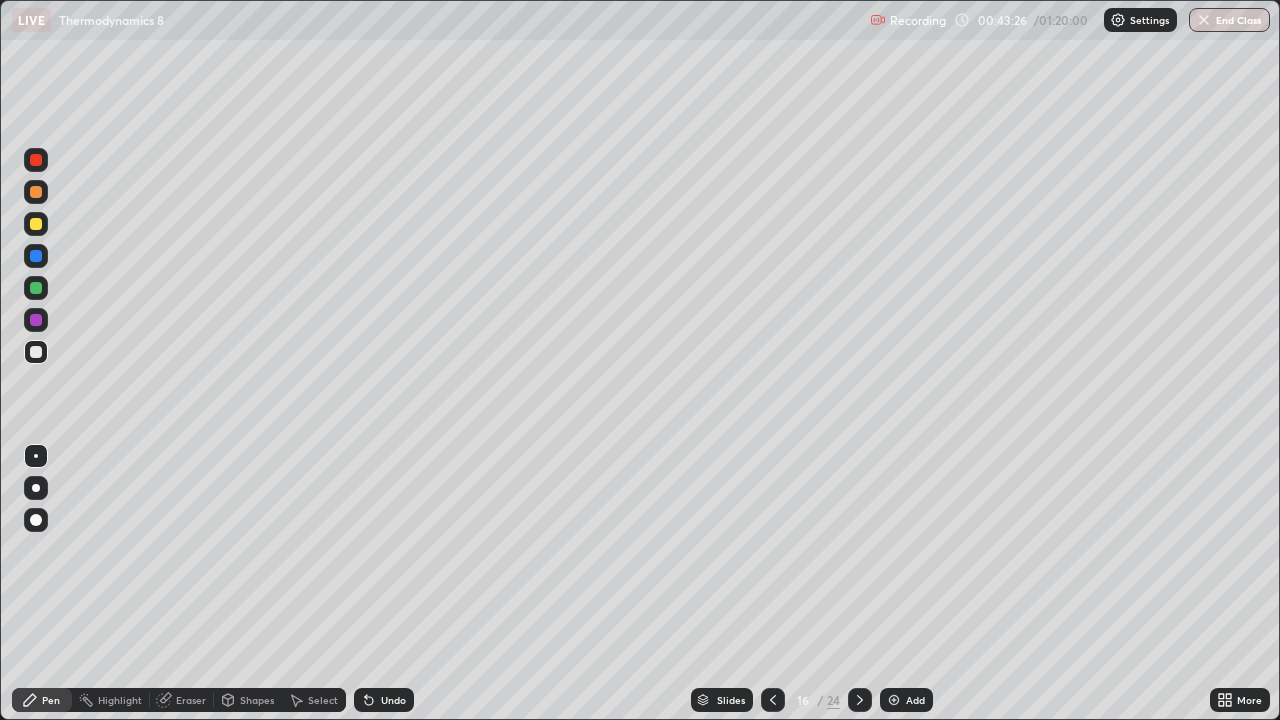 click on "Shapes" at bounding box center [257, 700] 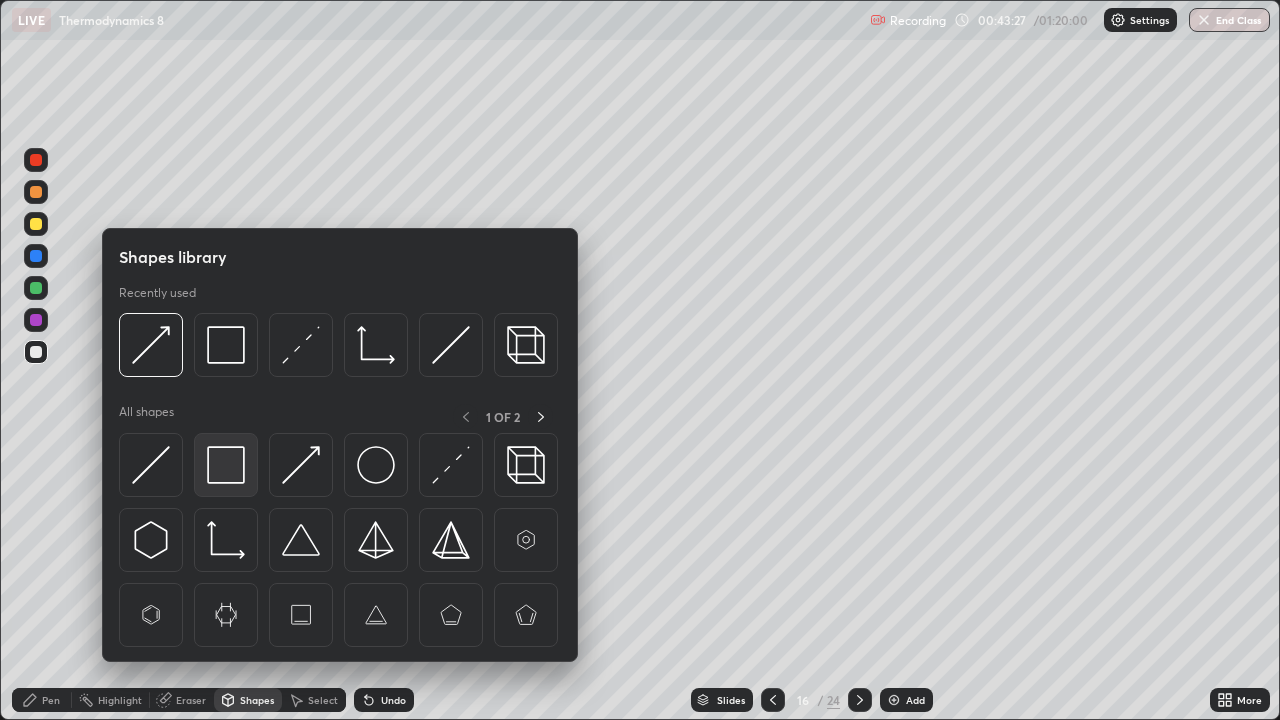 click at bounding box center [226, 465] 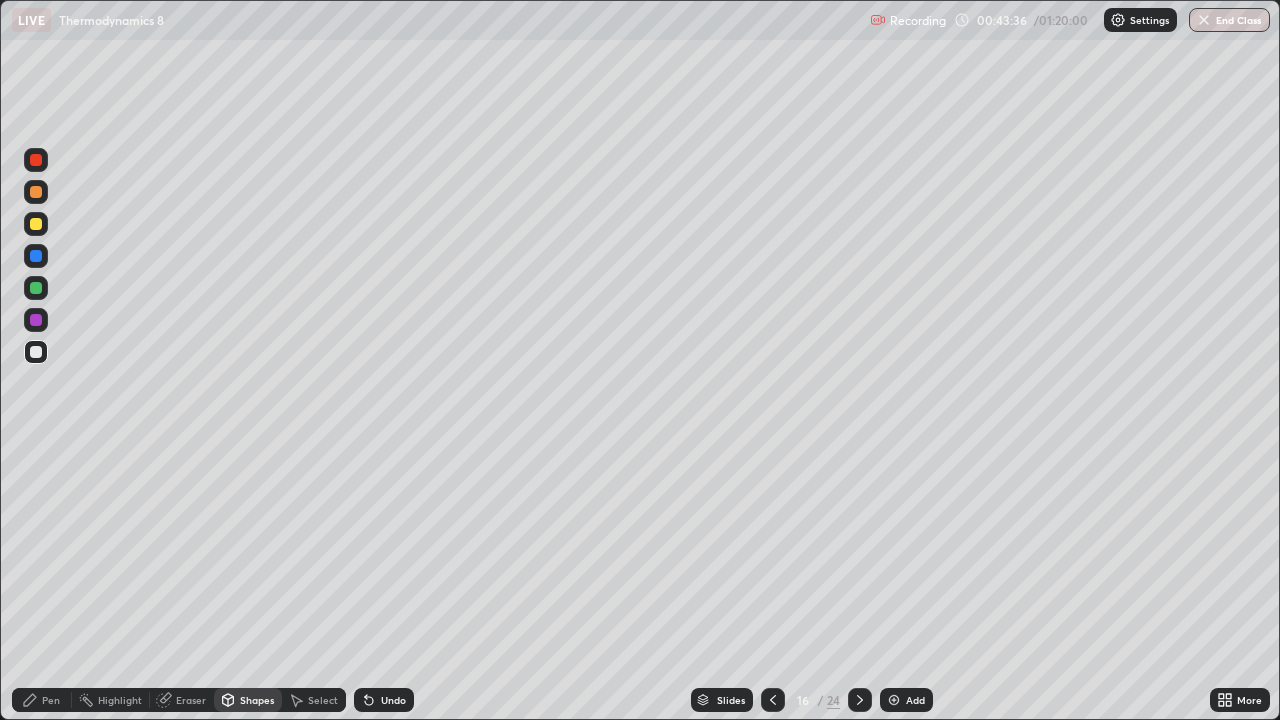 click at bounding box center [36, 352] 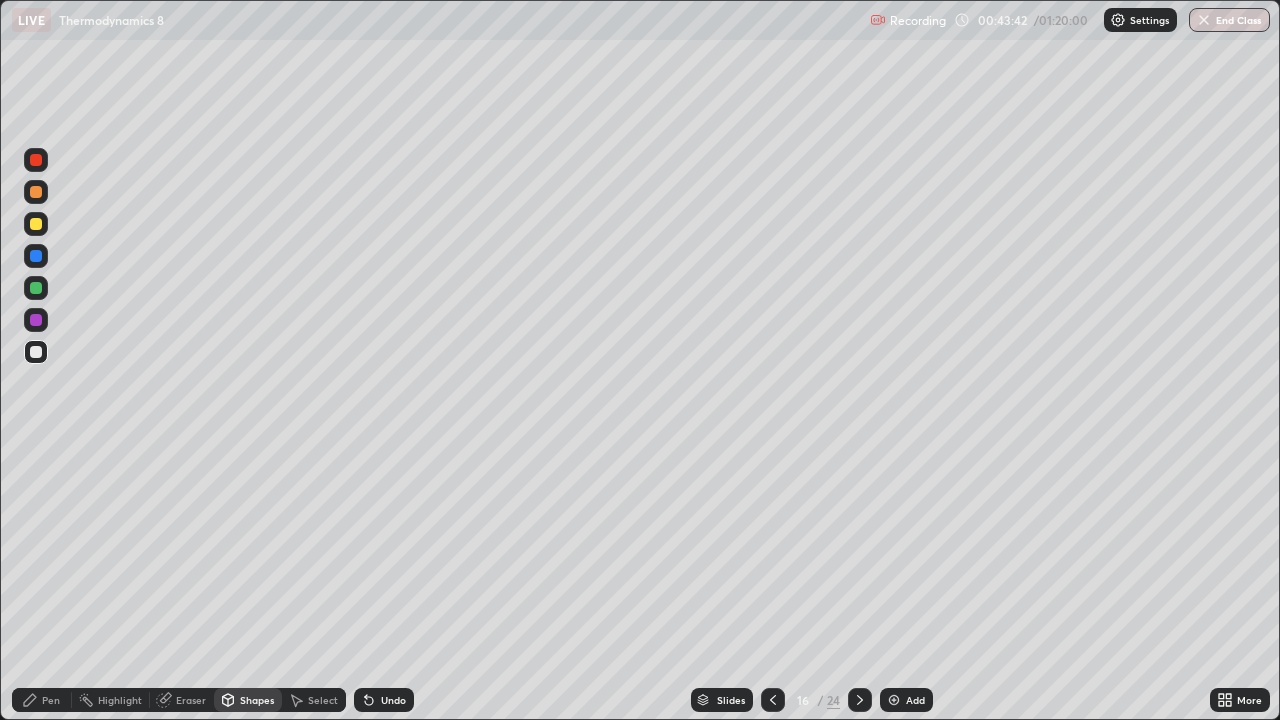 click on "Eraser" at bounding box center [191, 700] 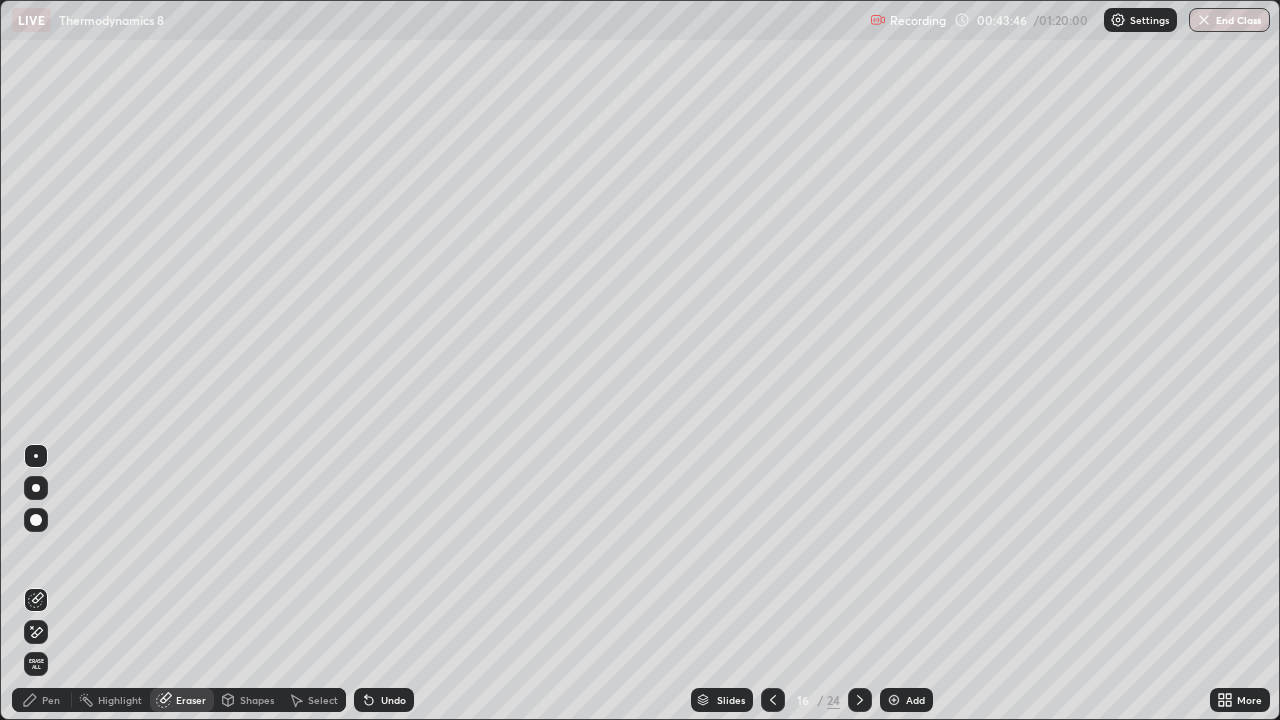 click on "Select" at bounding box center (314, 700) 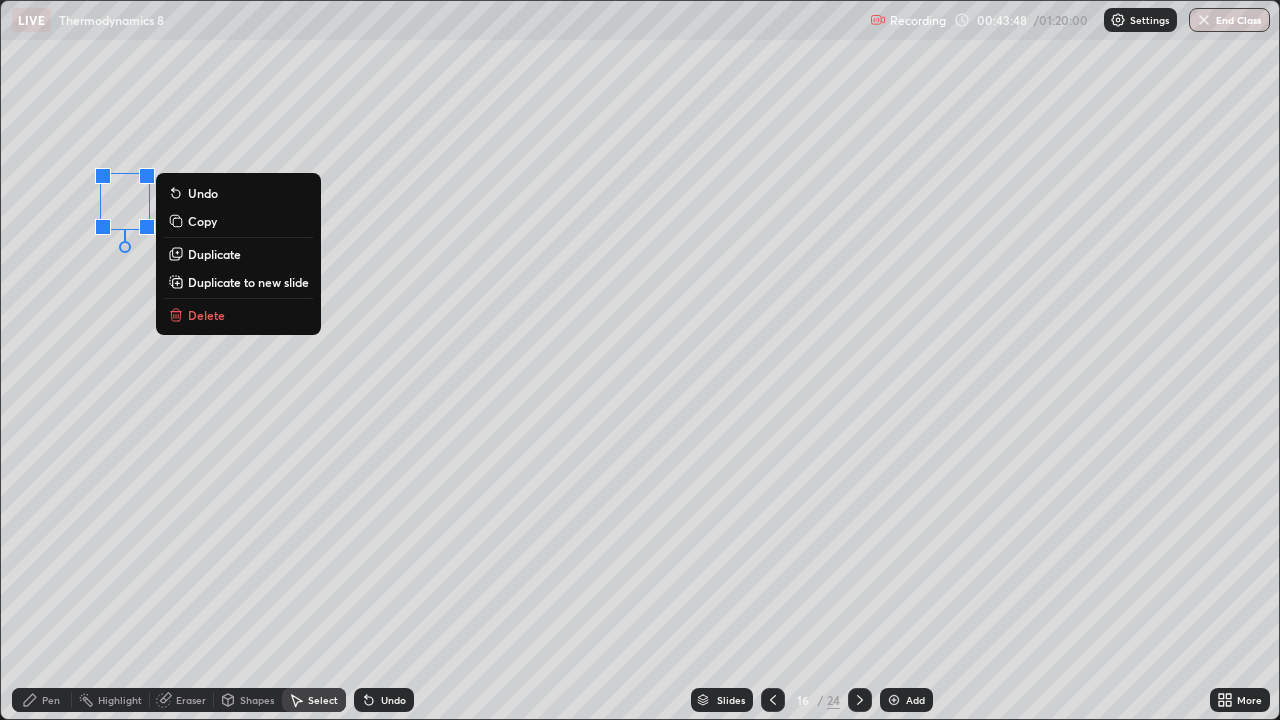 click on "Duplicate" at bounding box center [214, 254] 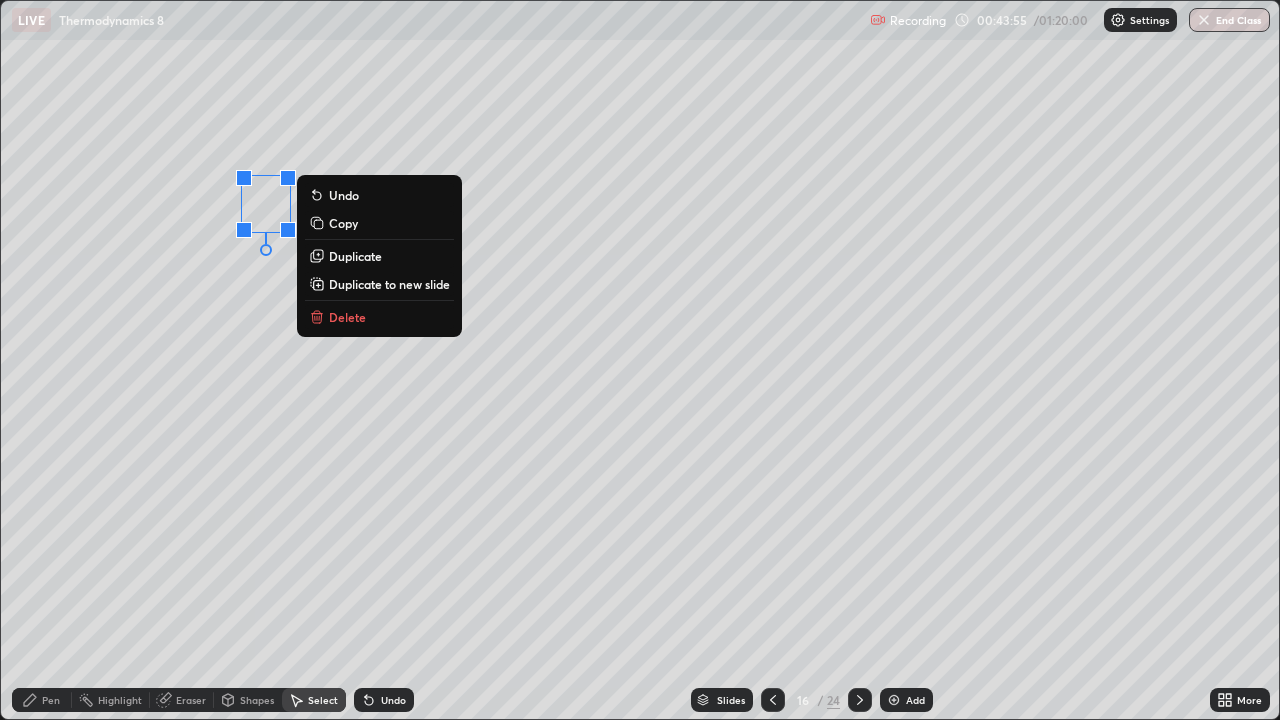 click 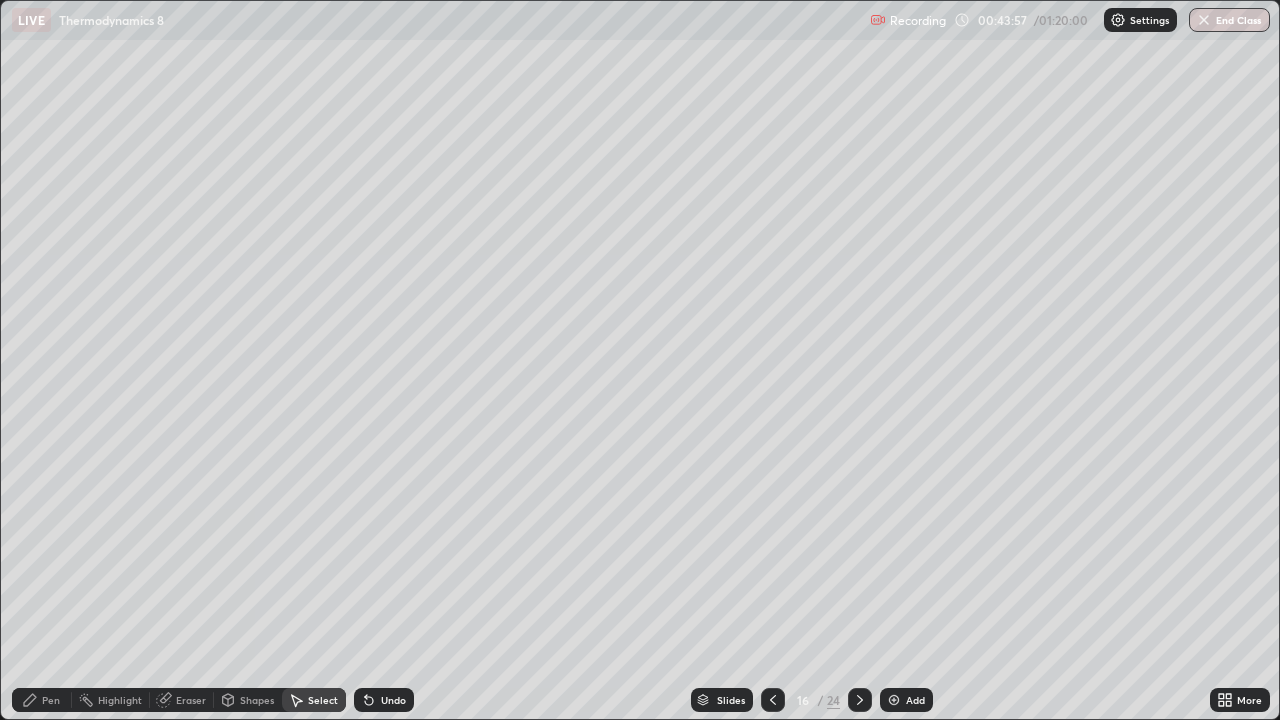 click 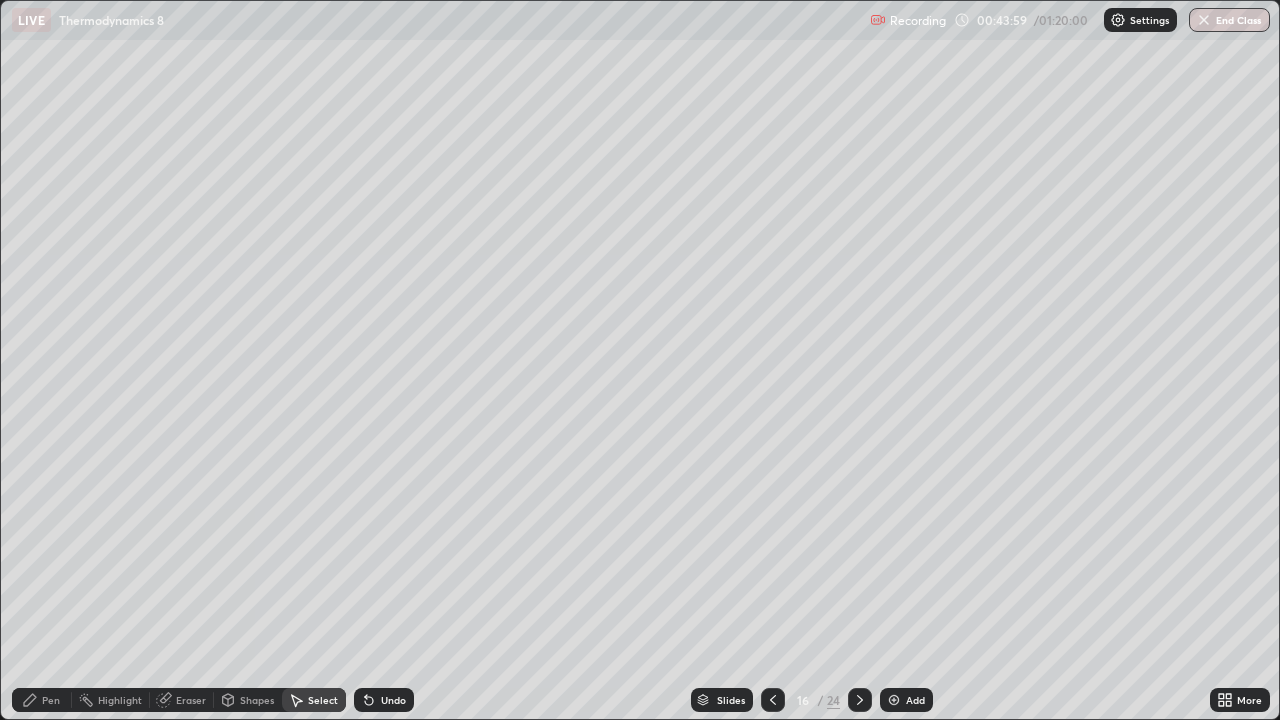 click 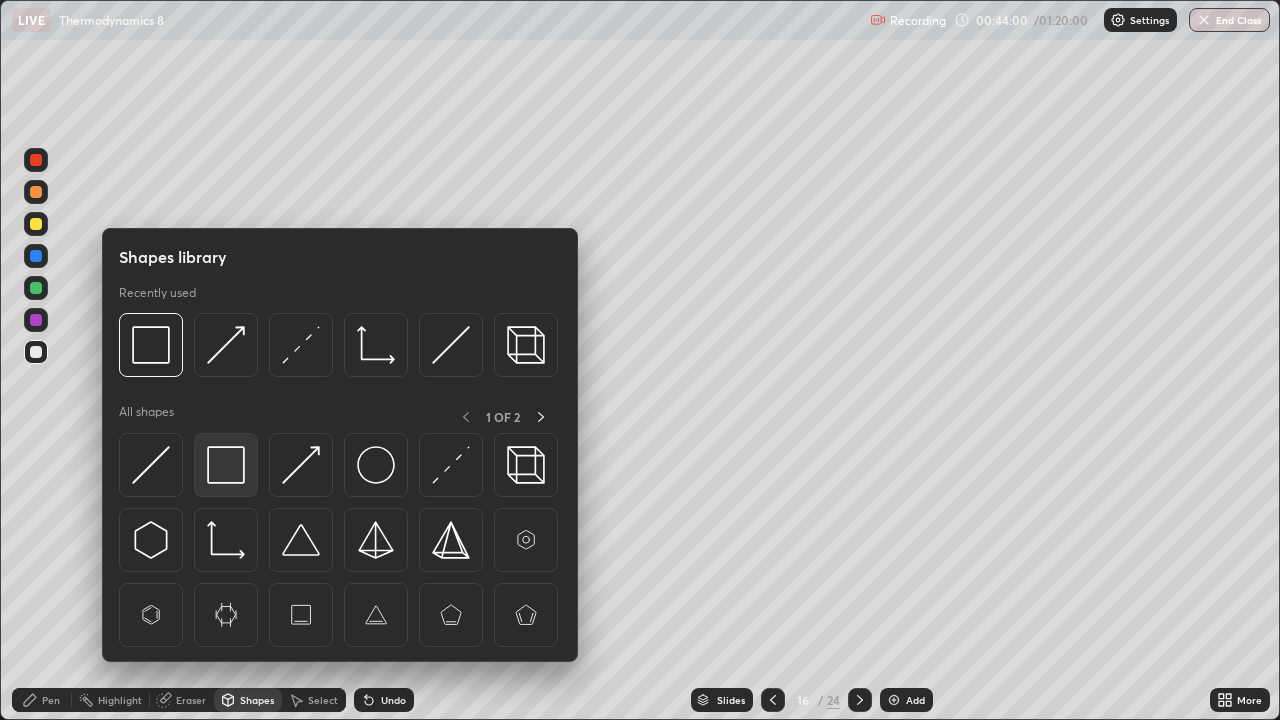 click at bounding box center (226, 465) 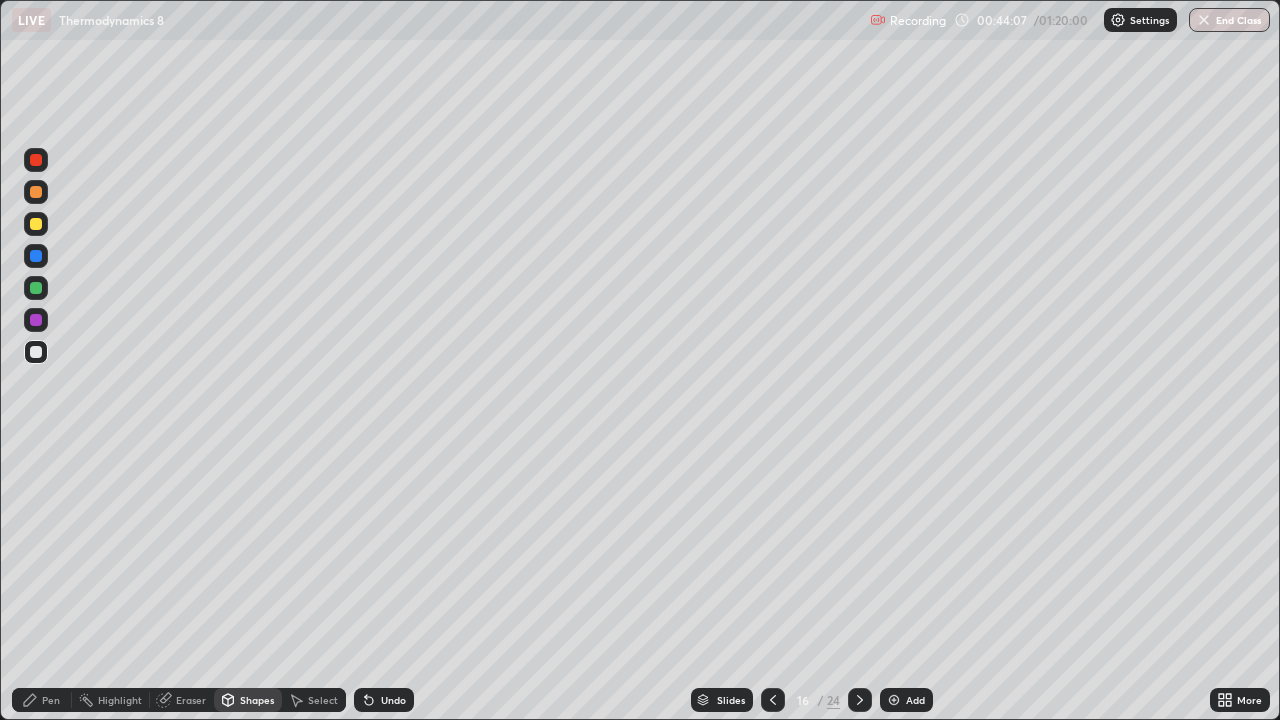 click 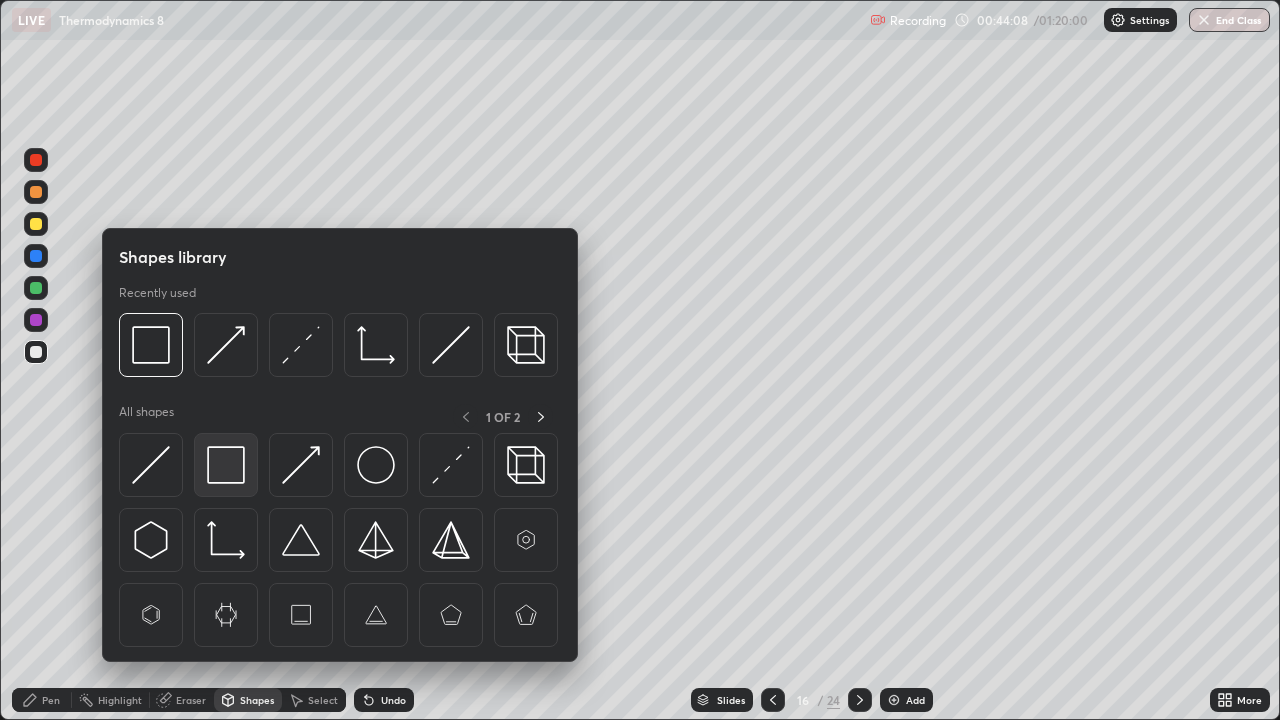 click at bounding box center (226, 465) 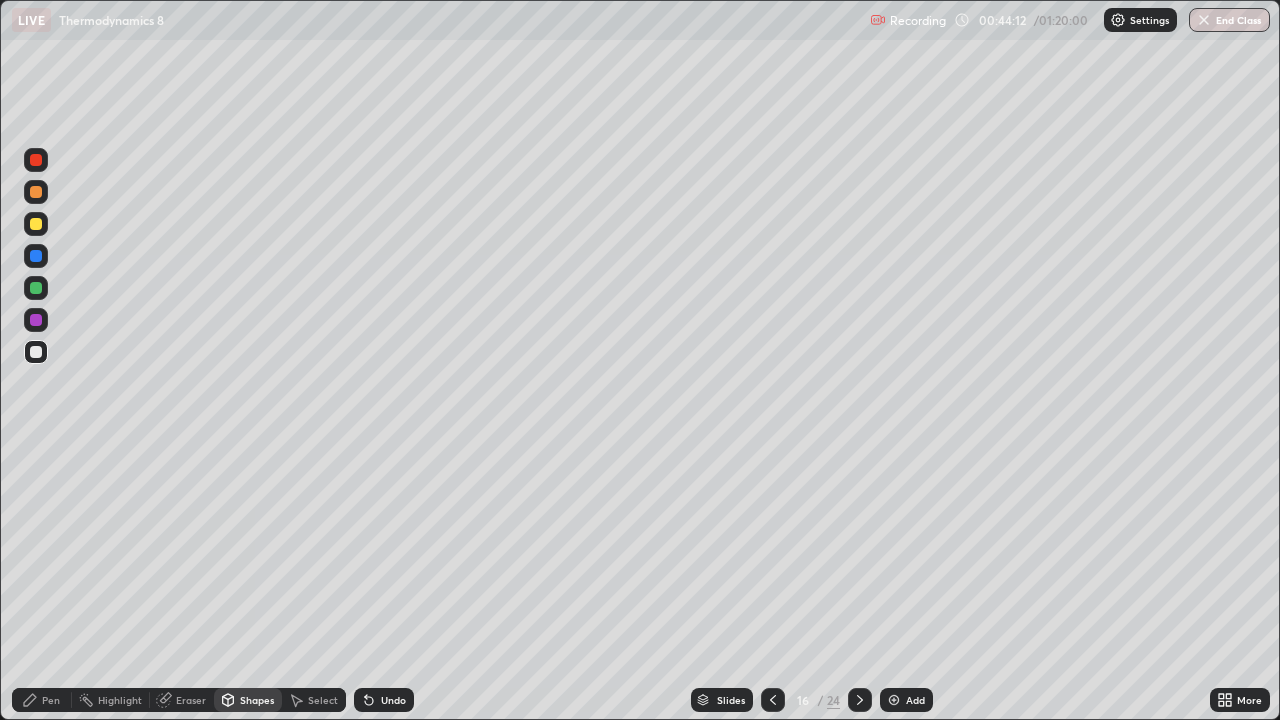 click at bounding box center (36, 256) 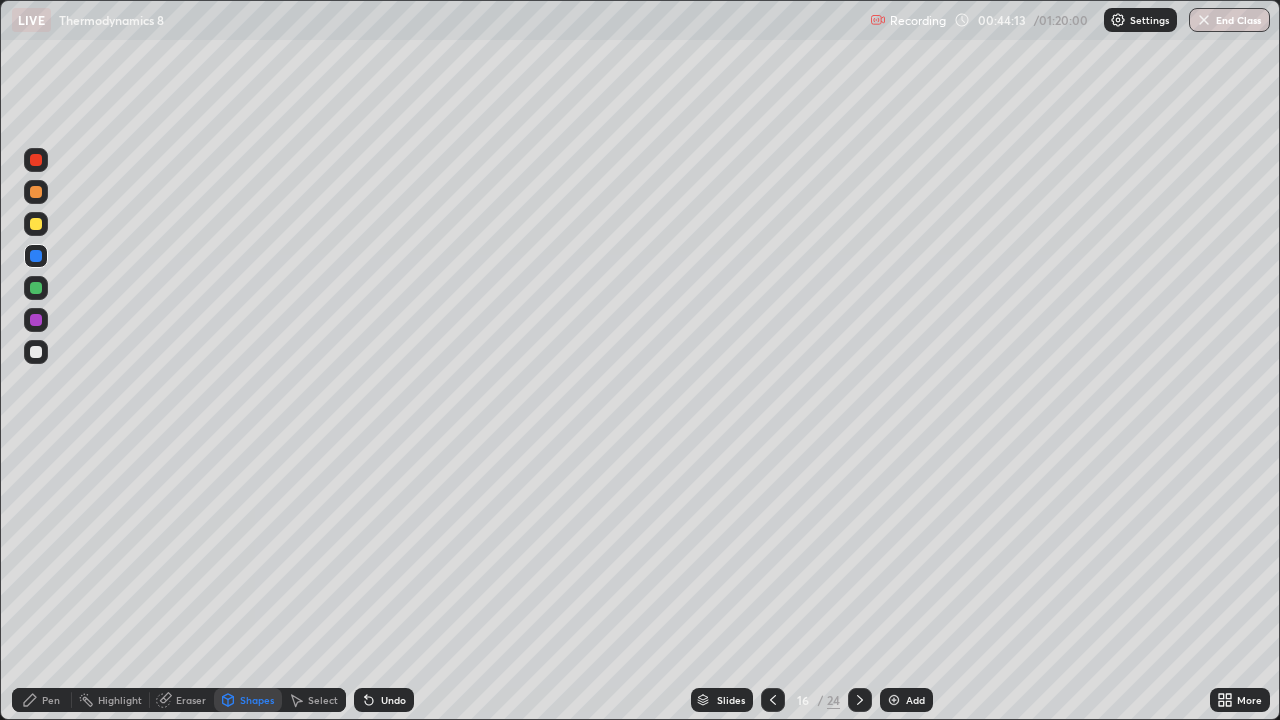 click on "Pen" at bounding box center [51, 700] 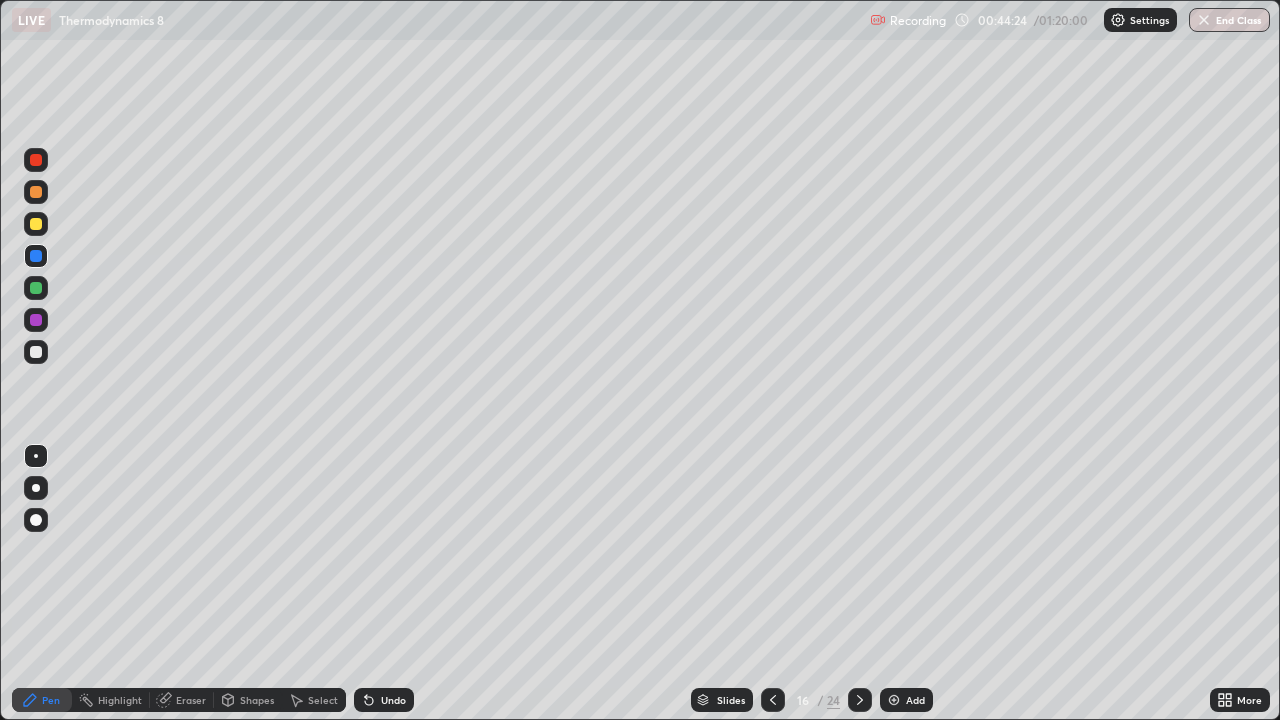 click on "Shapes" at bounding box center (257, 700) 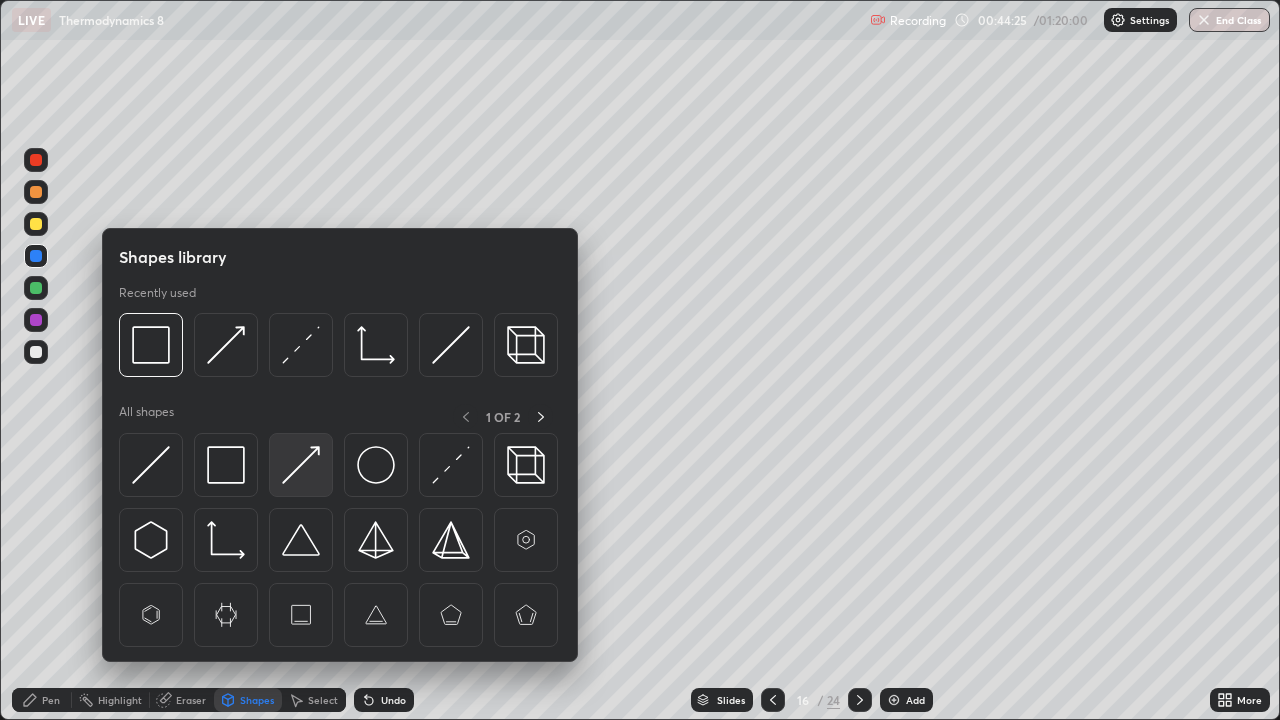 click at bounding box center (301, 465) 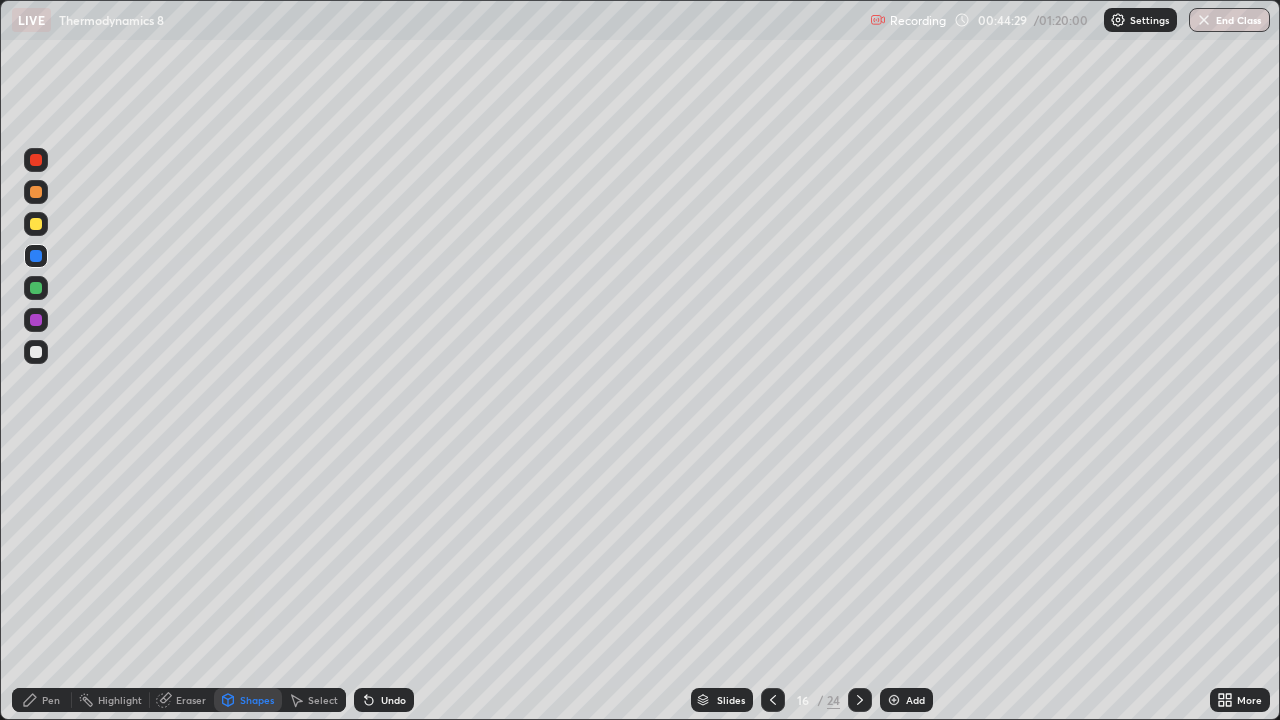 click 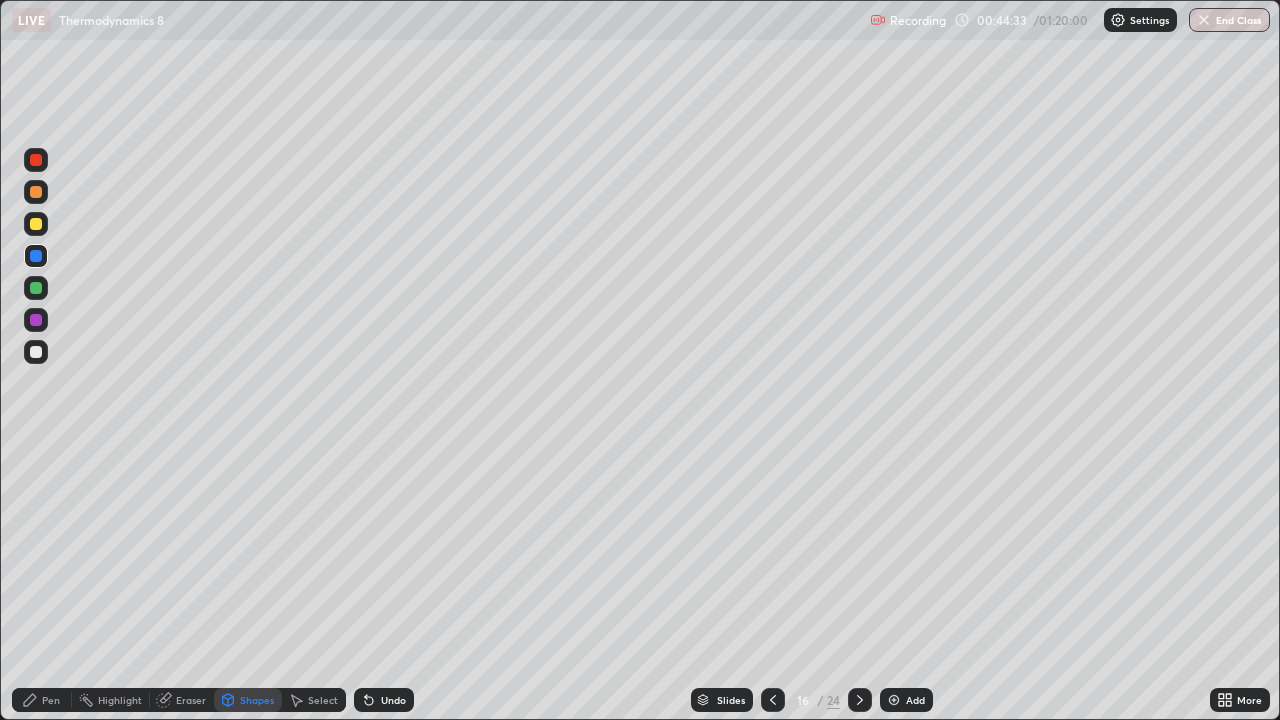 click on "Pen" at bounding box center [42, 700] 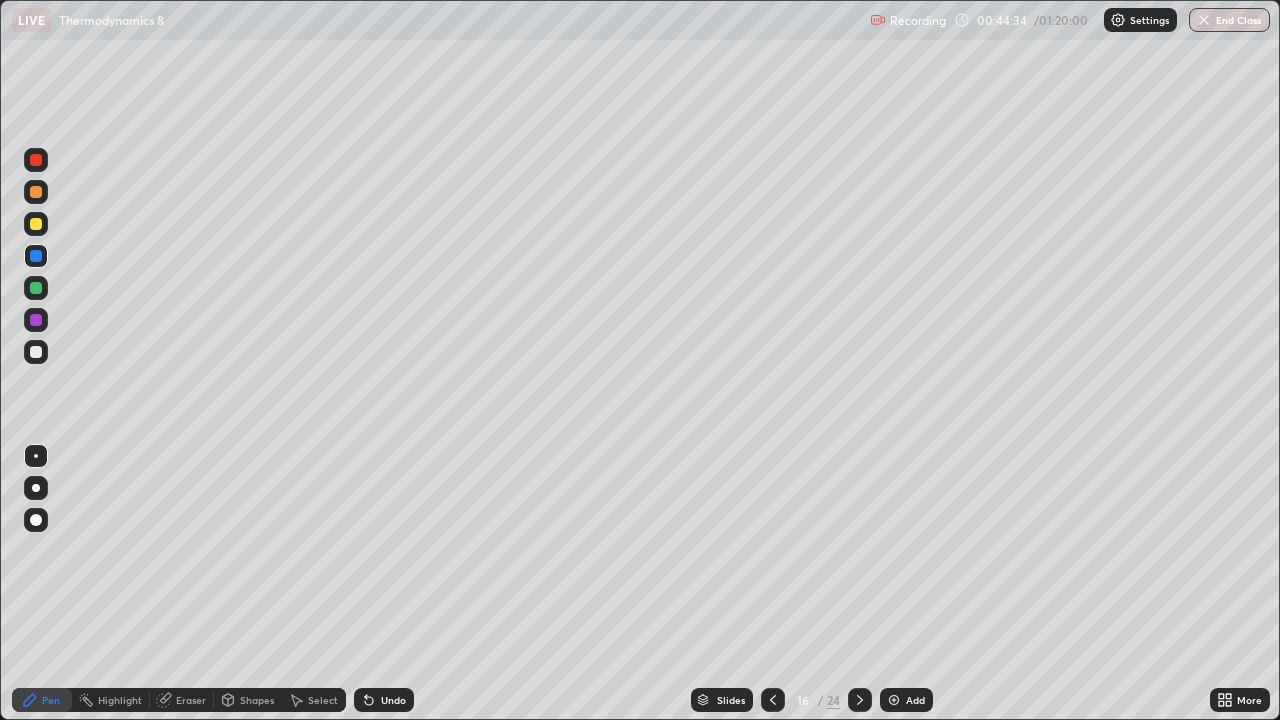 click at bounding box center [36, 224] 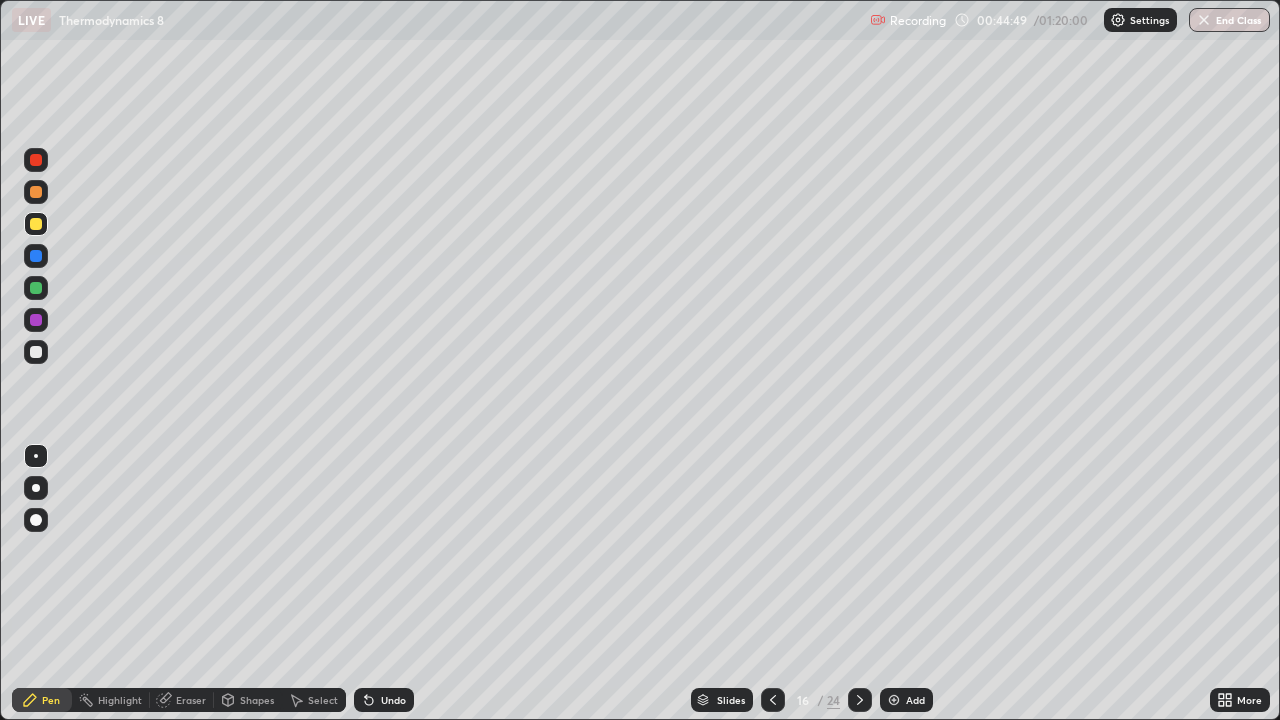 click 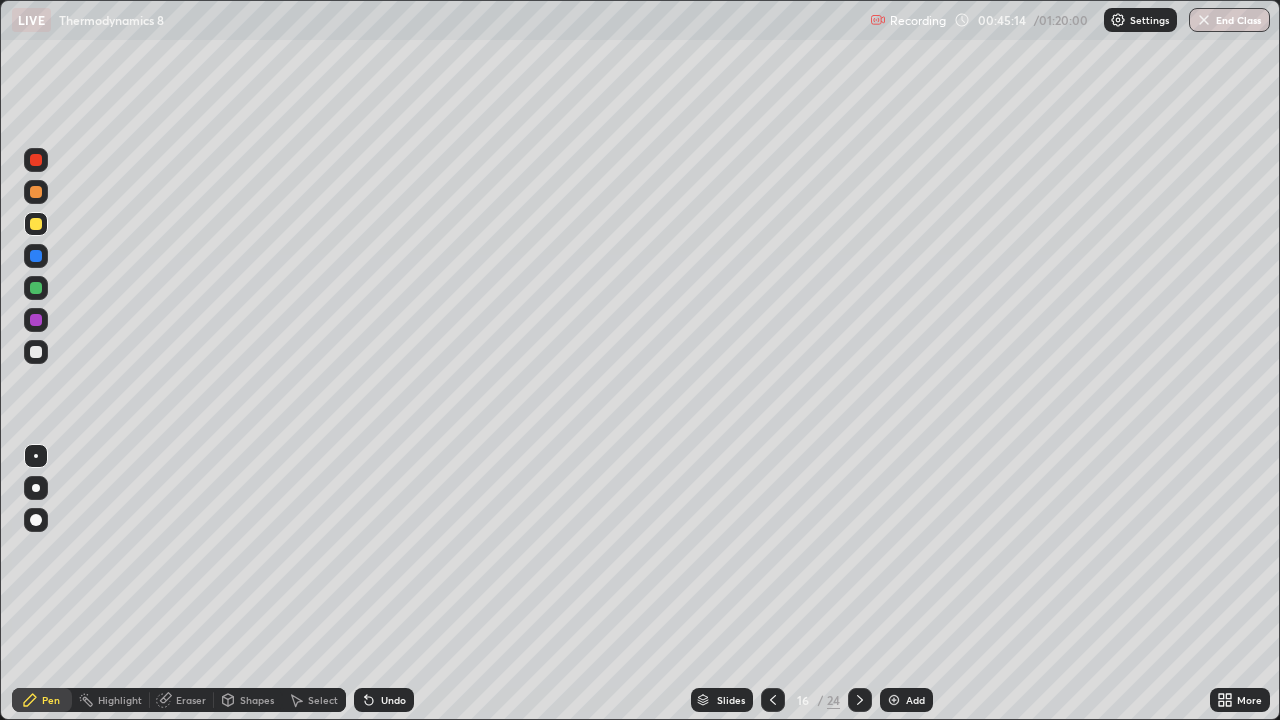 click at bounding box center (36, 224) 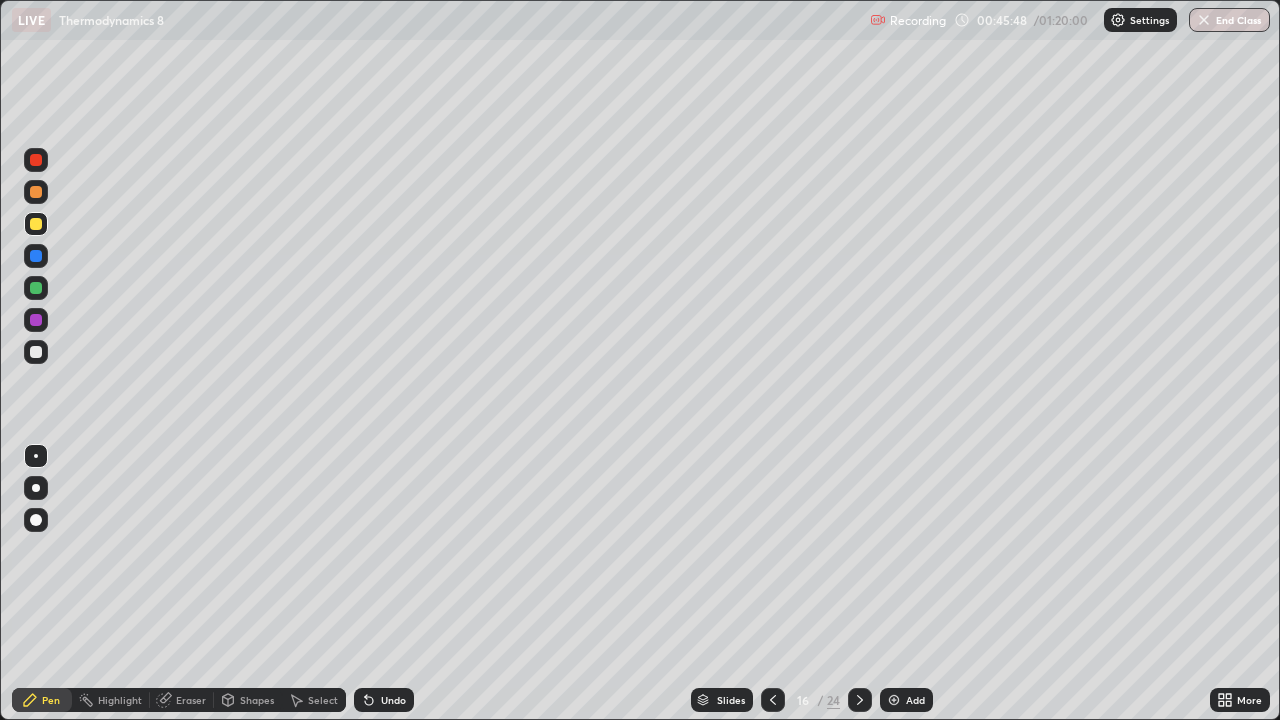 click 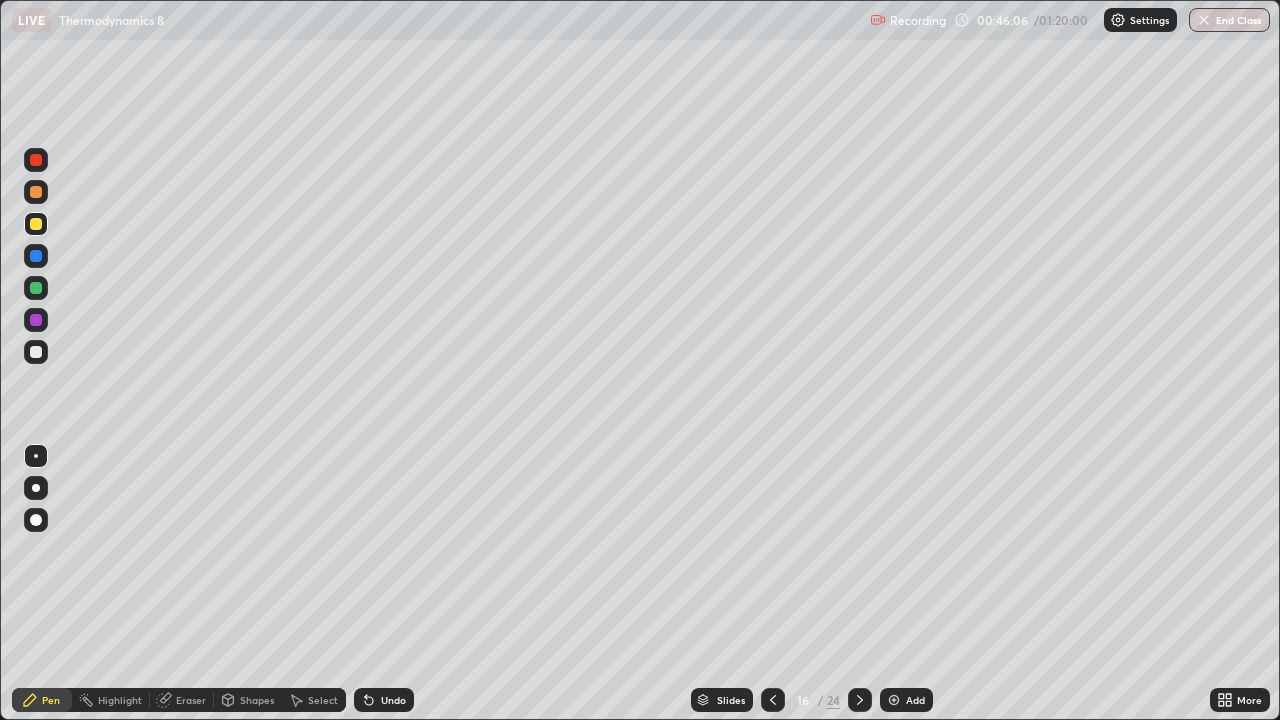 click on "Undo" at bounding box center [393, 700] 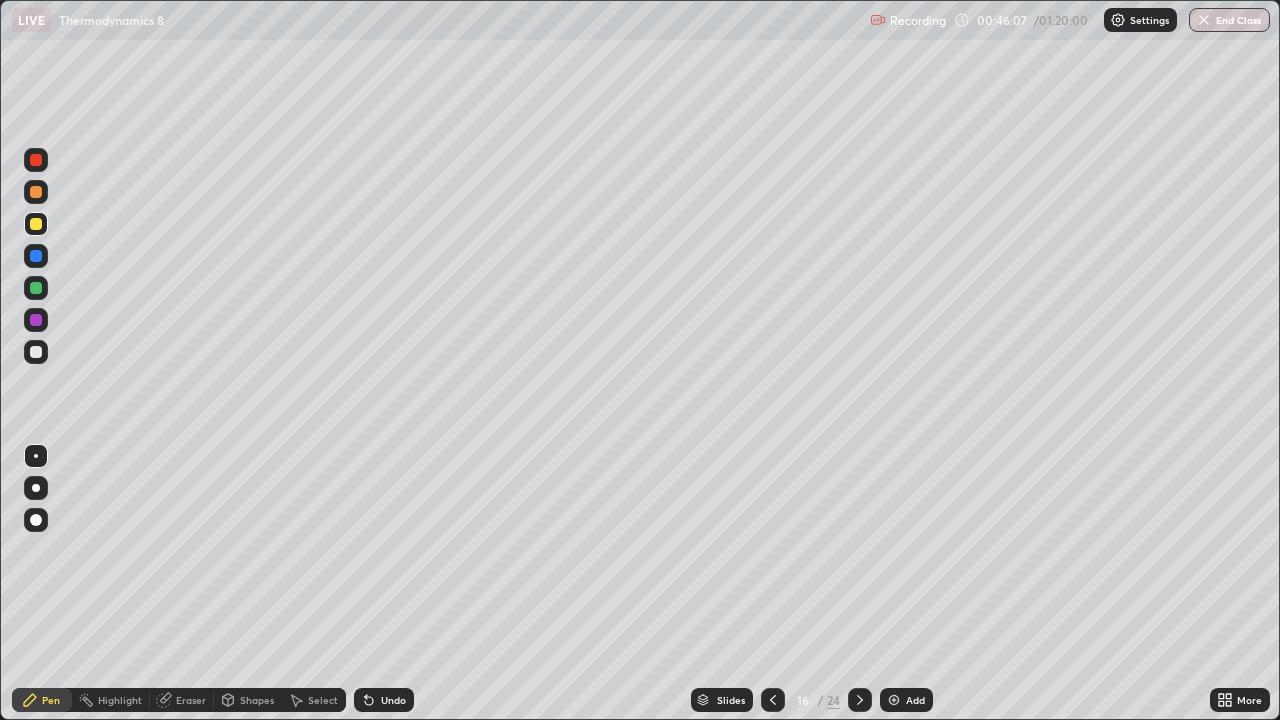 click on "Undo" at bounding box center [393, 700] 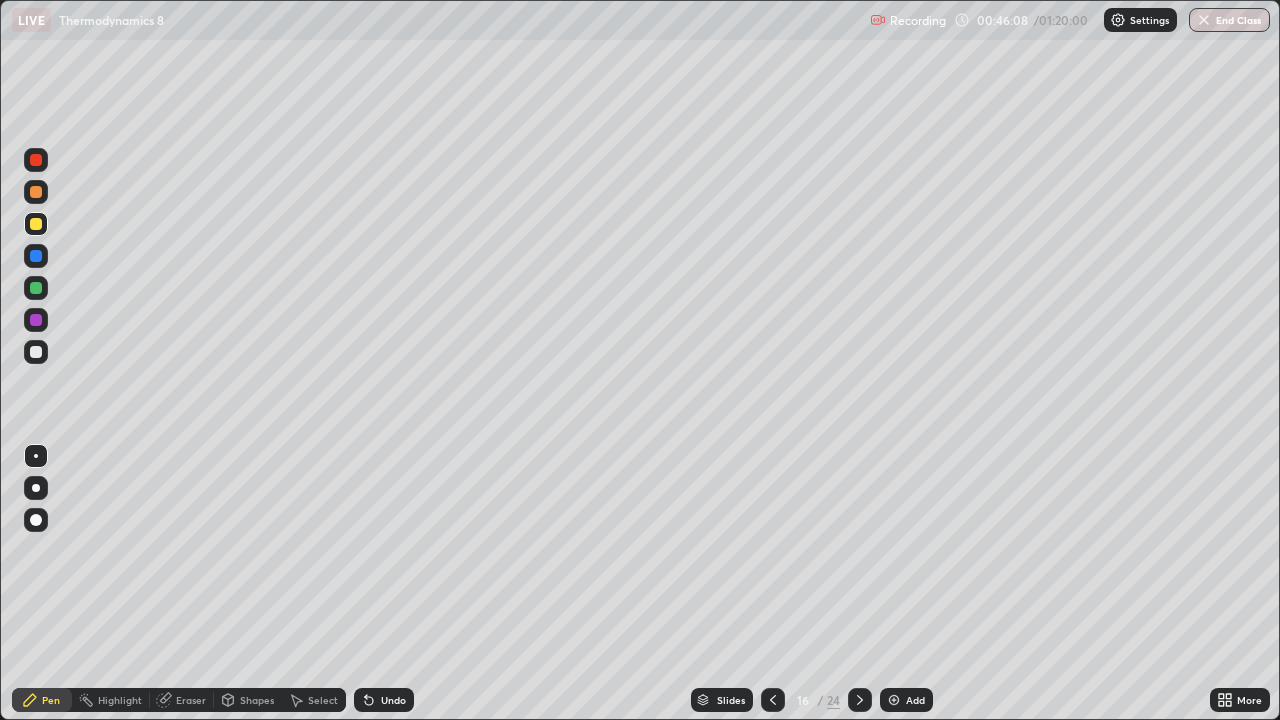 click on "Undo" at bounding box center (384, 700) 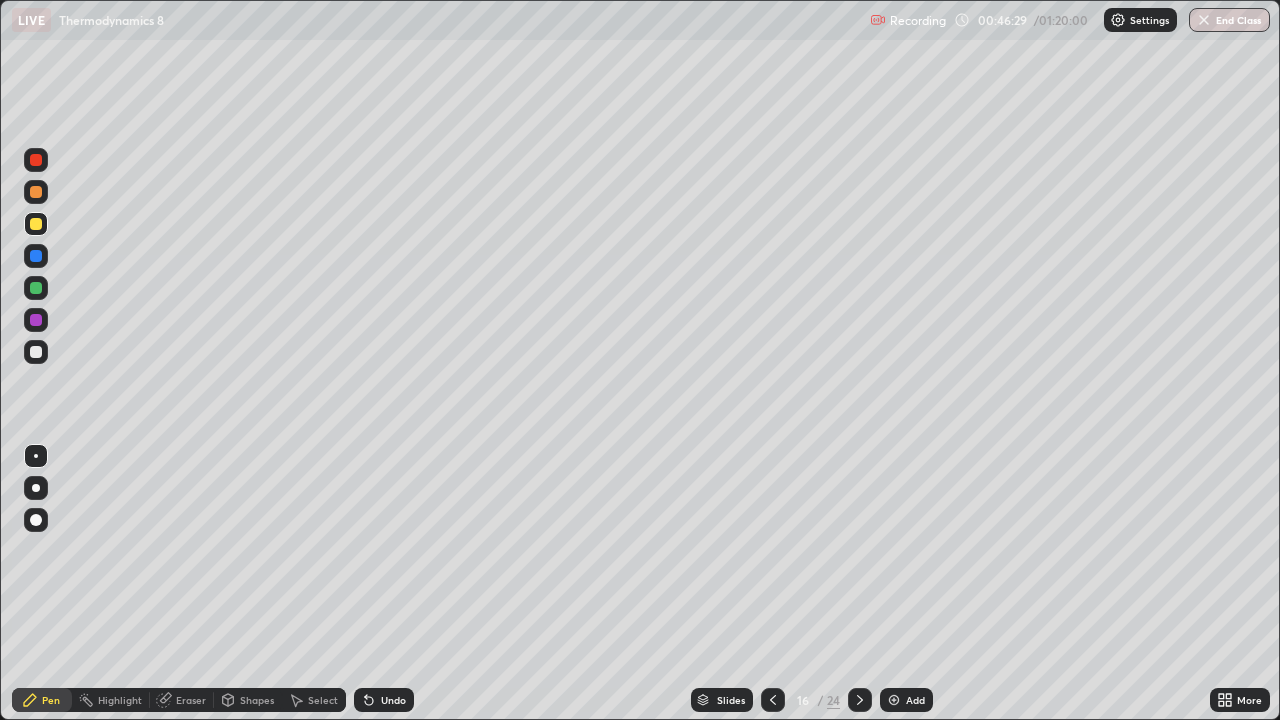 click at bounding box center [36, 224] 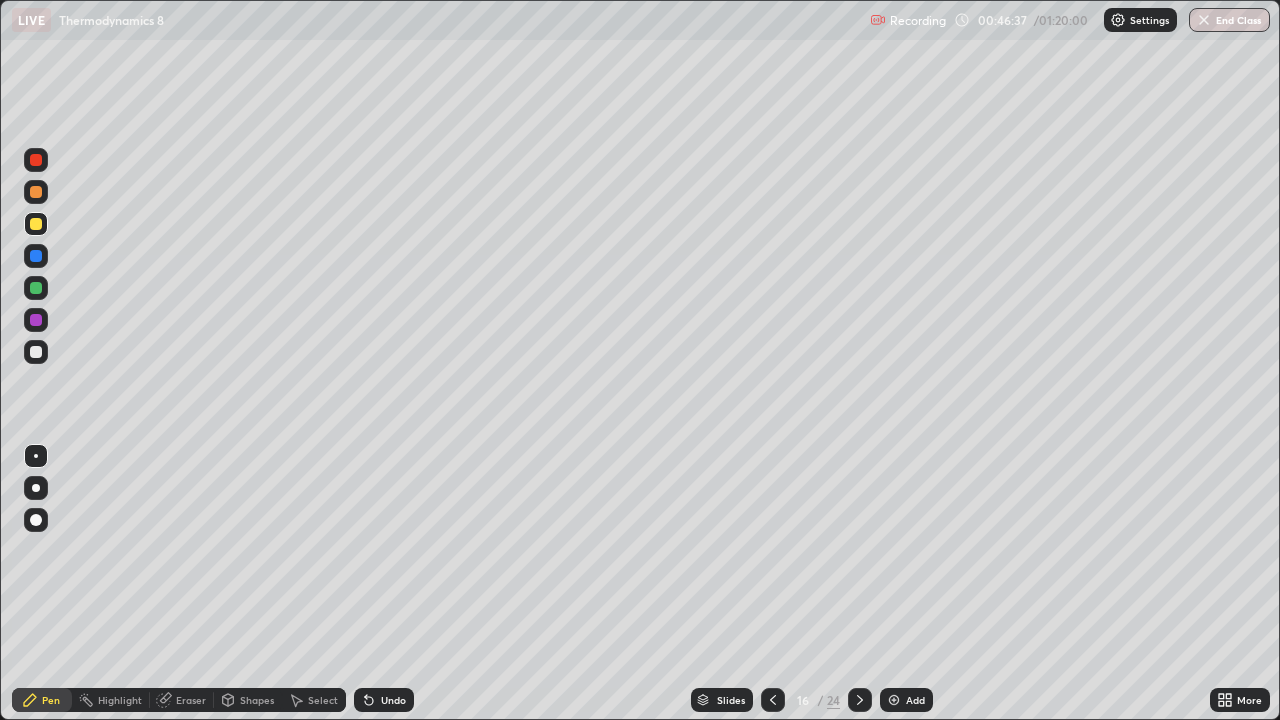 click on "Shapes" at bounding box center (257, 700) 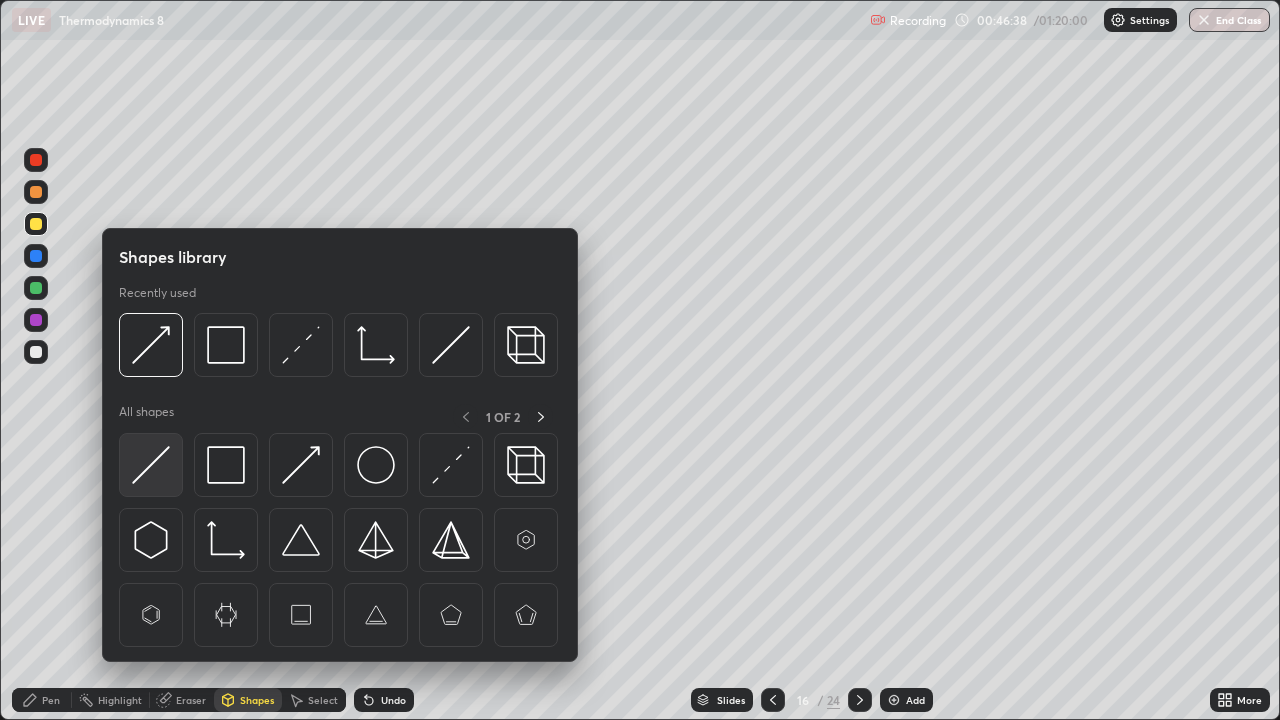 click at bounding box center [151, 465] 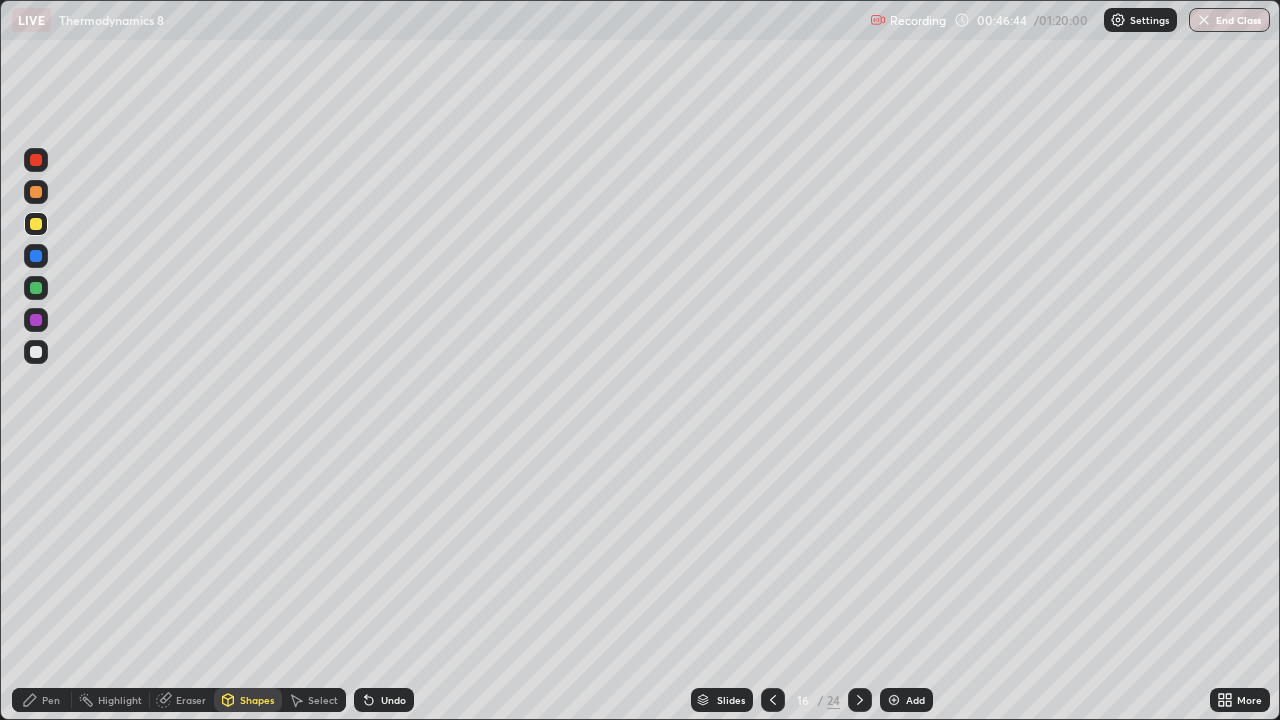 click on "Shapes" at bounding box center [257, 700] 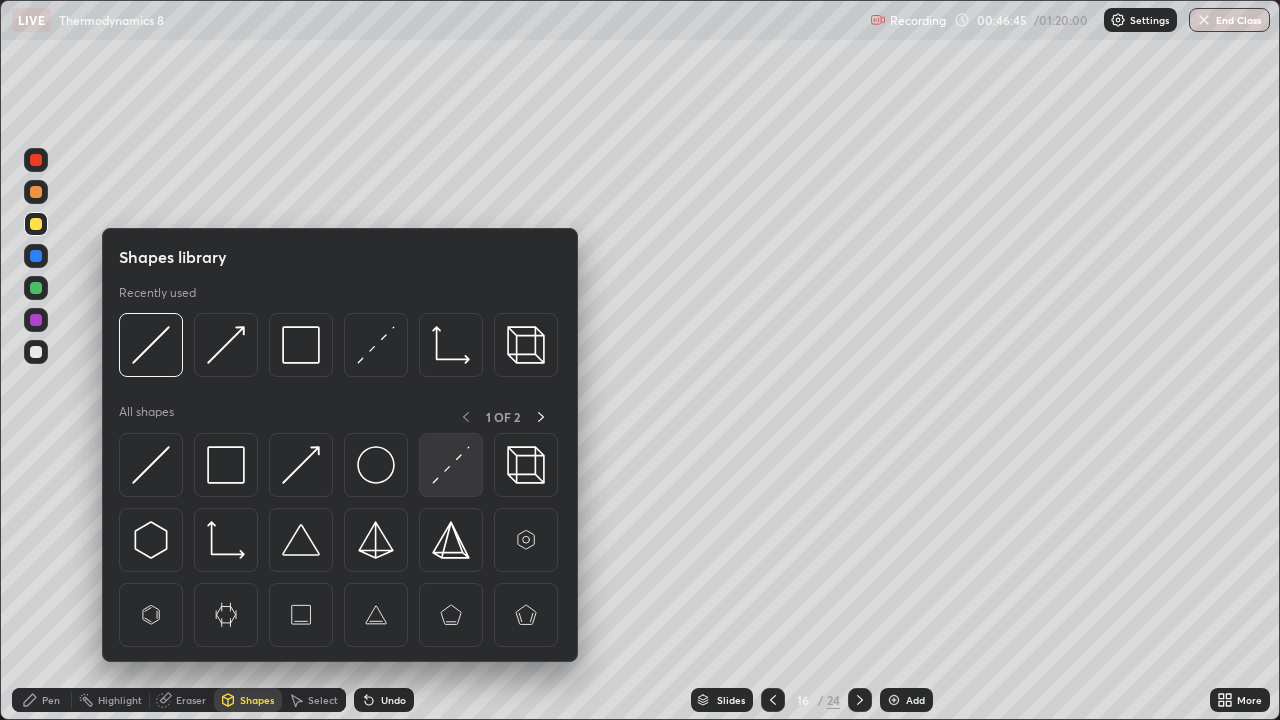 click at bounding box center (451, 465) 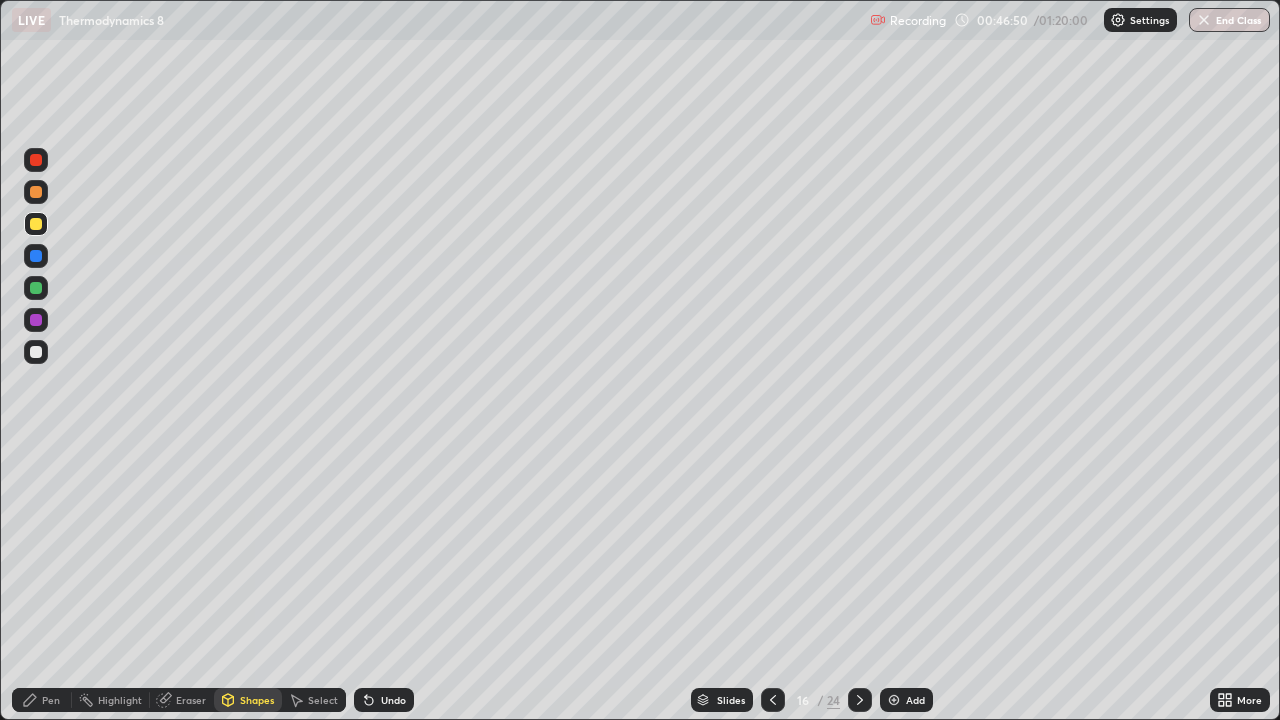 click on "Pen" at bounding box center [51, 700] 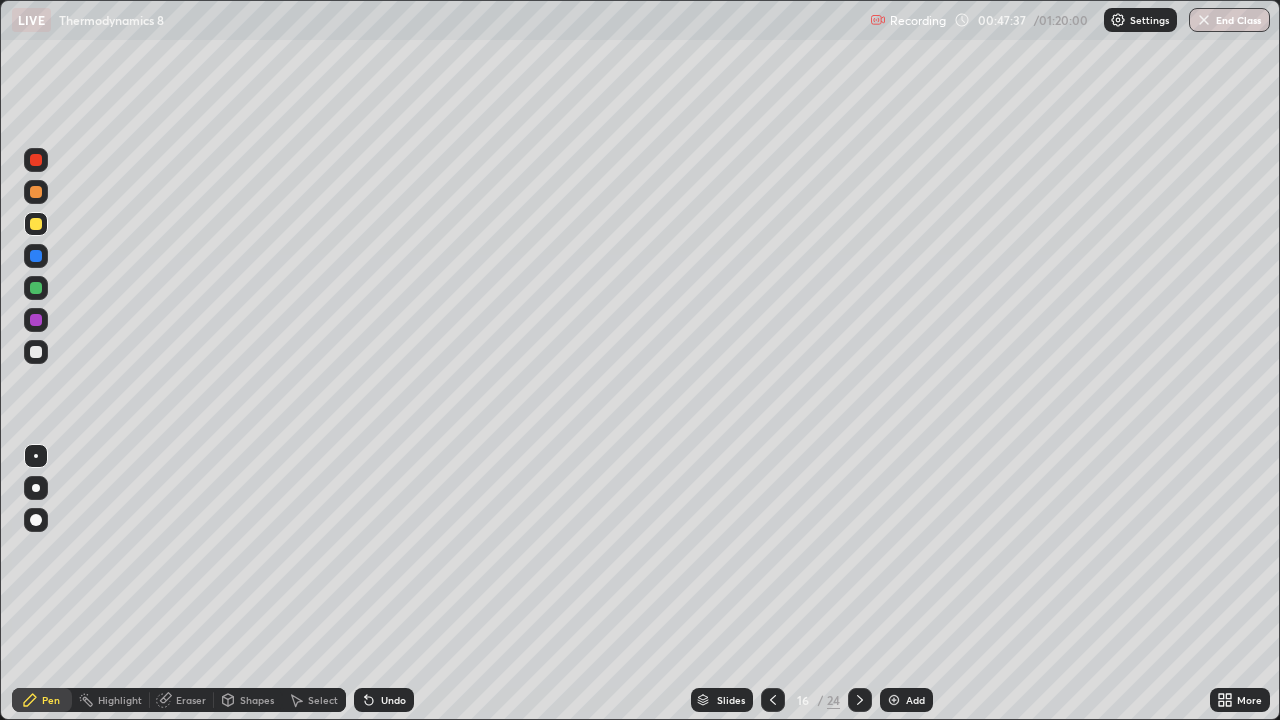 click on "Shapes" at bounding box center (257, 700) 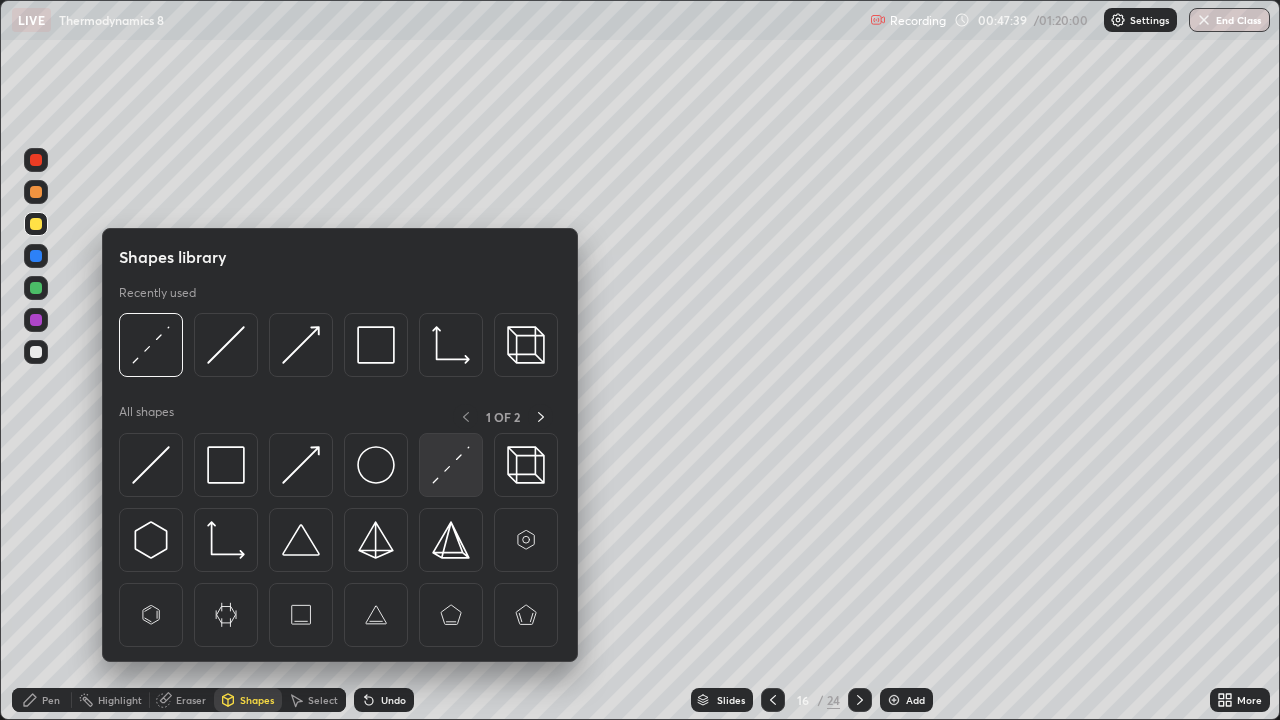 click at bounding box center [451, 465] 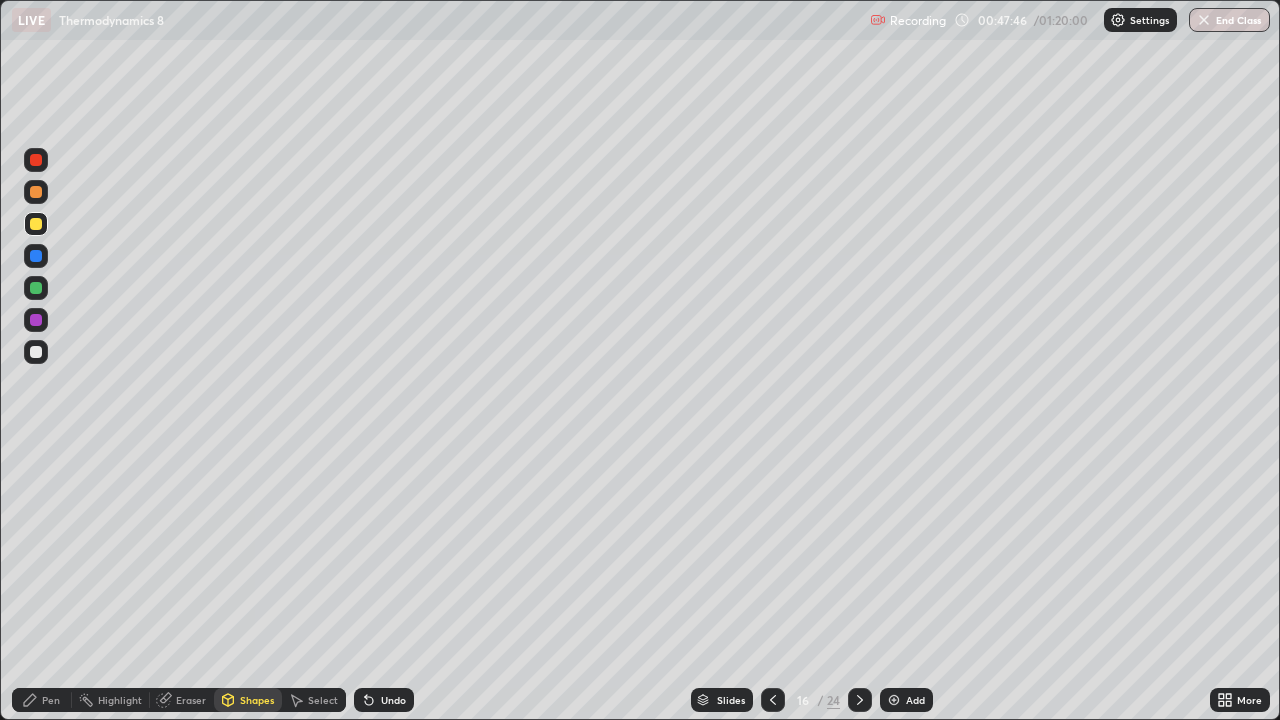 click on "Undo" at bounding box center (384, 700) 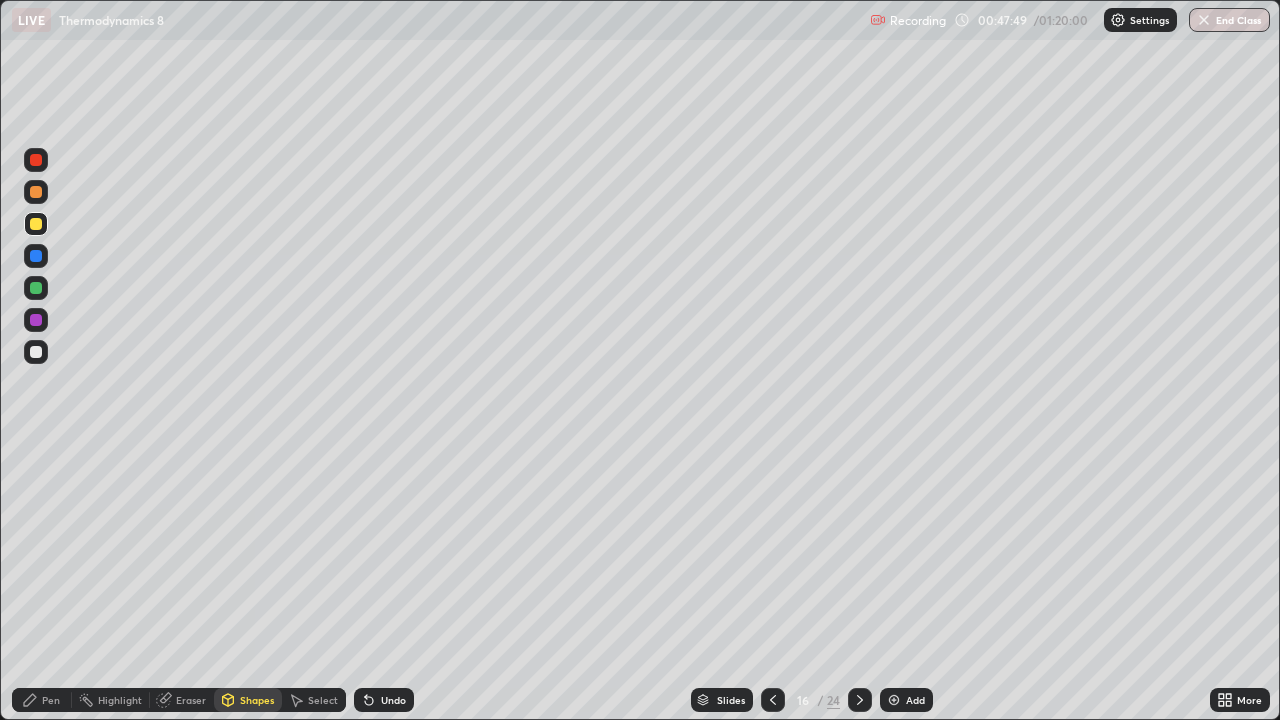 click on "Undo" at bounding box center (393, 700) 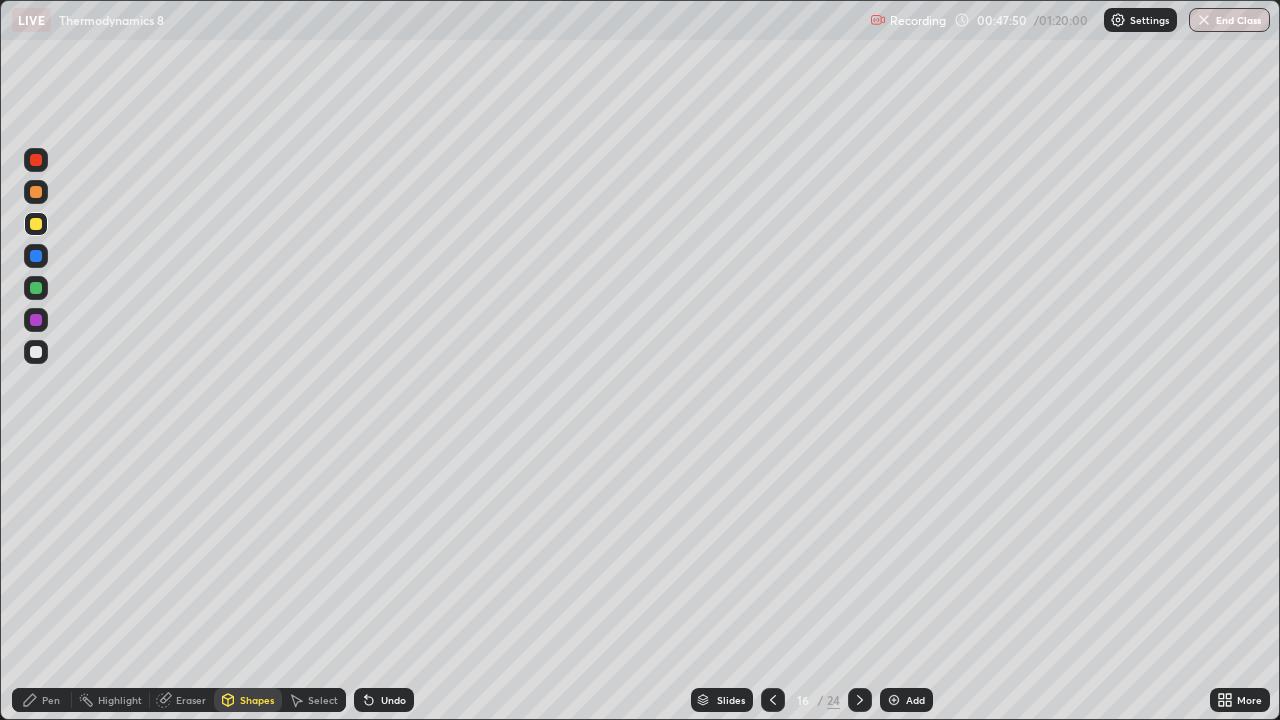 click on "Pen" at bounding box center [42, 700] 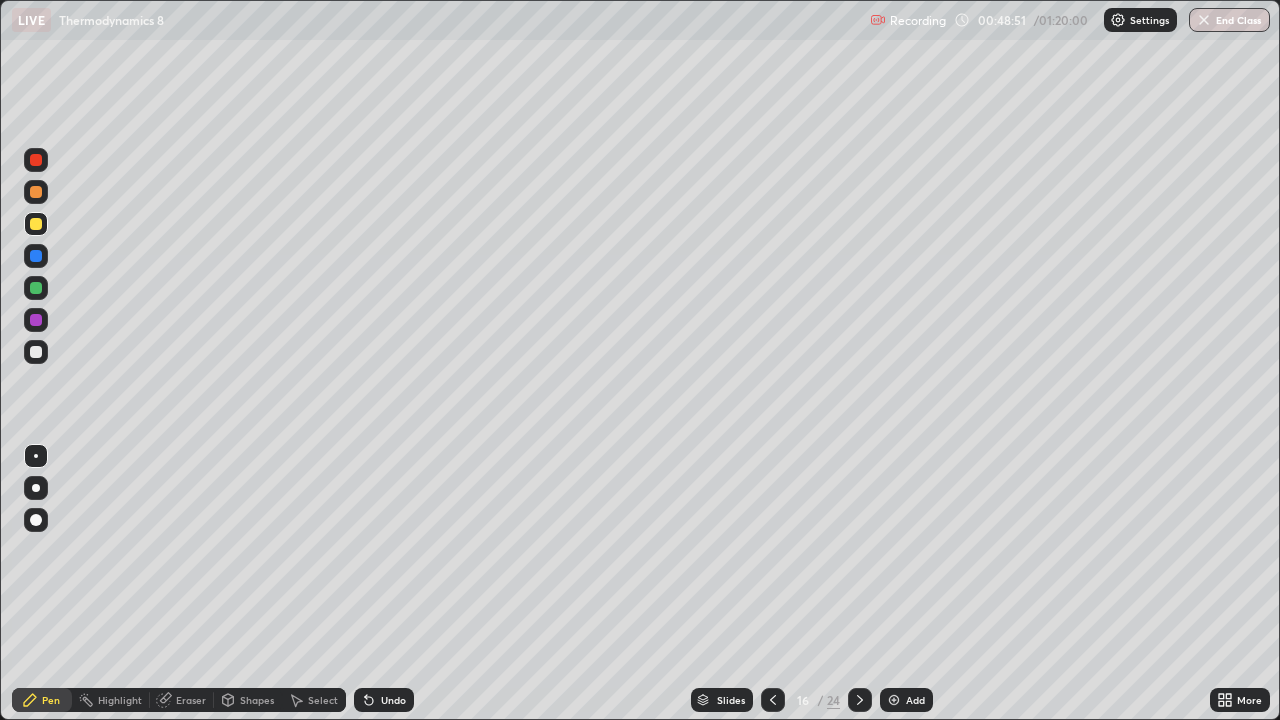click at bounding box center [36, 224] 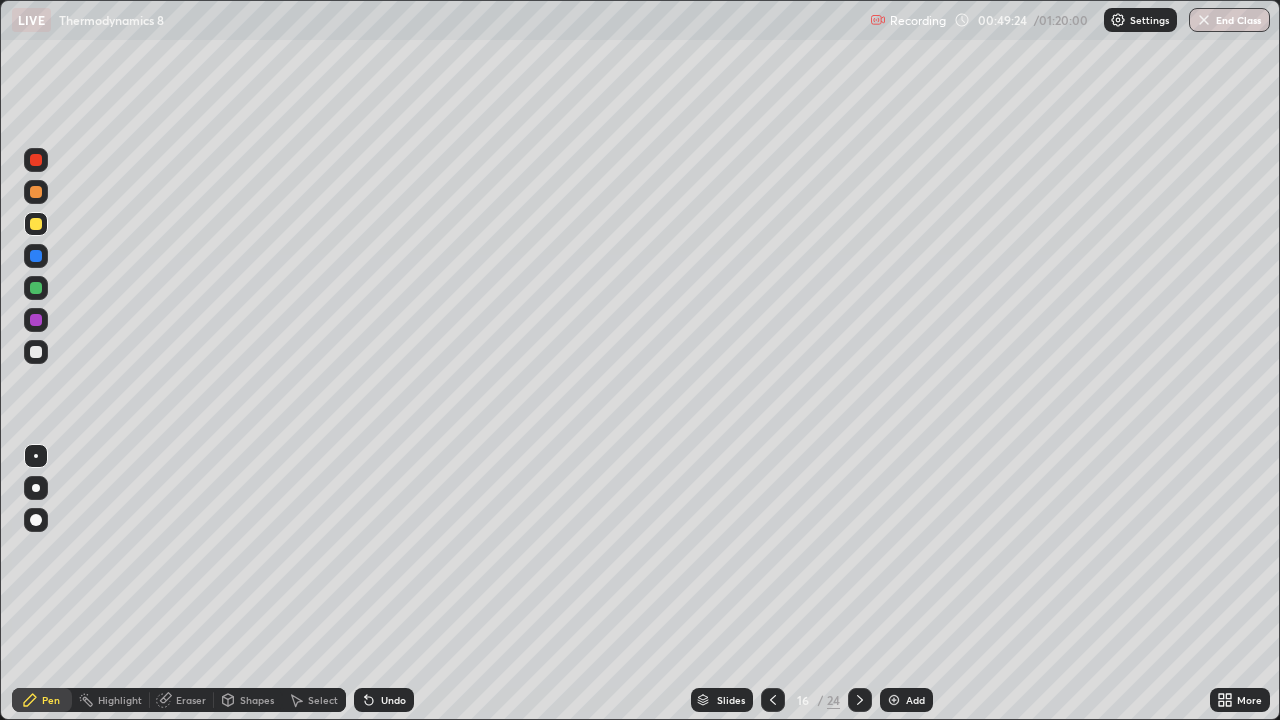 click 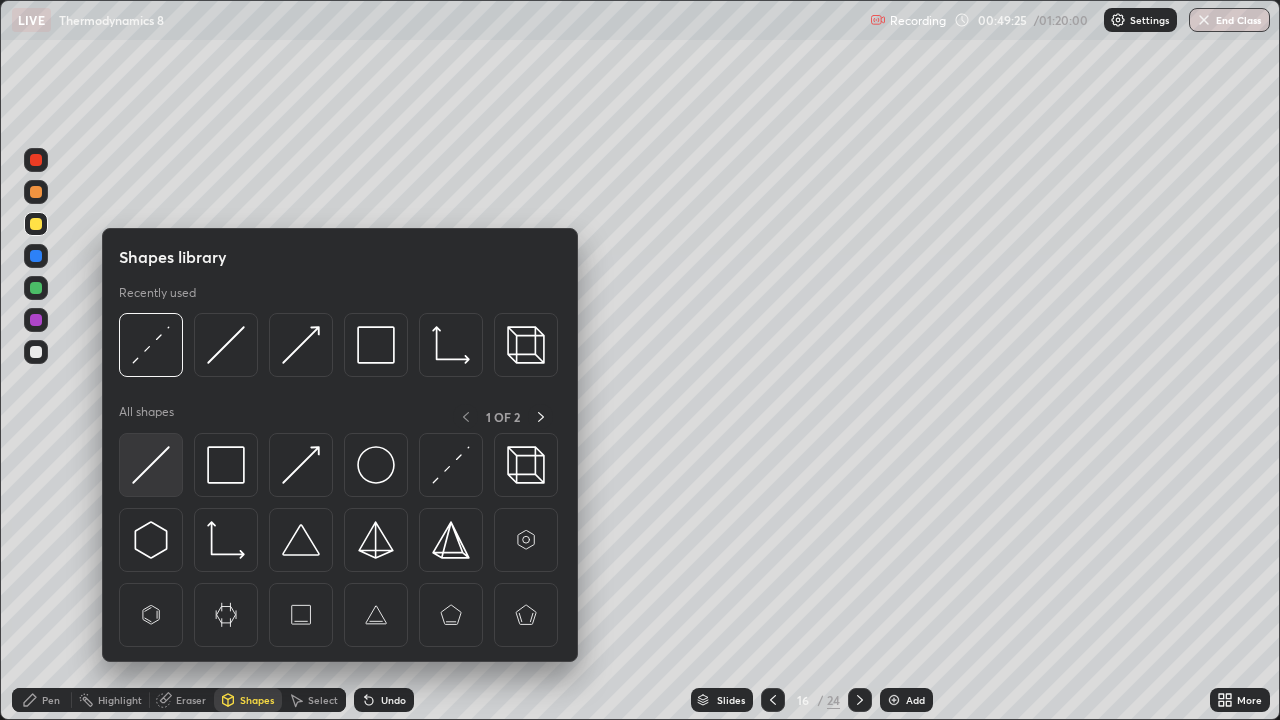 click at bounding box center (151, 465) 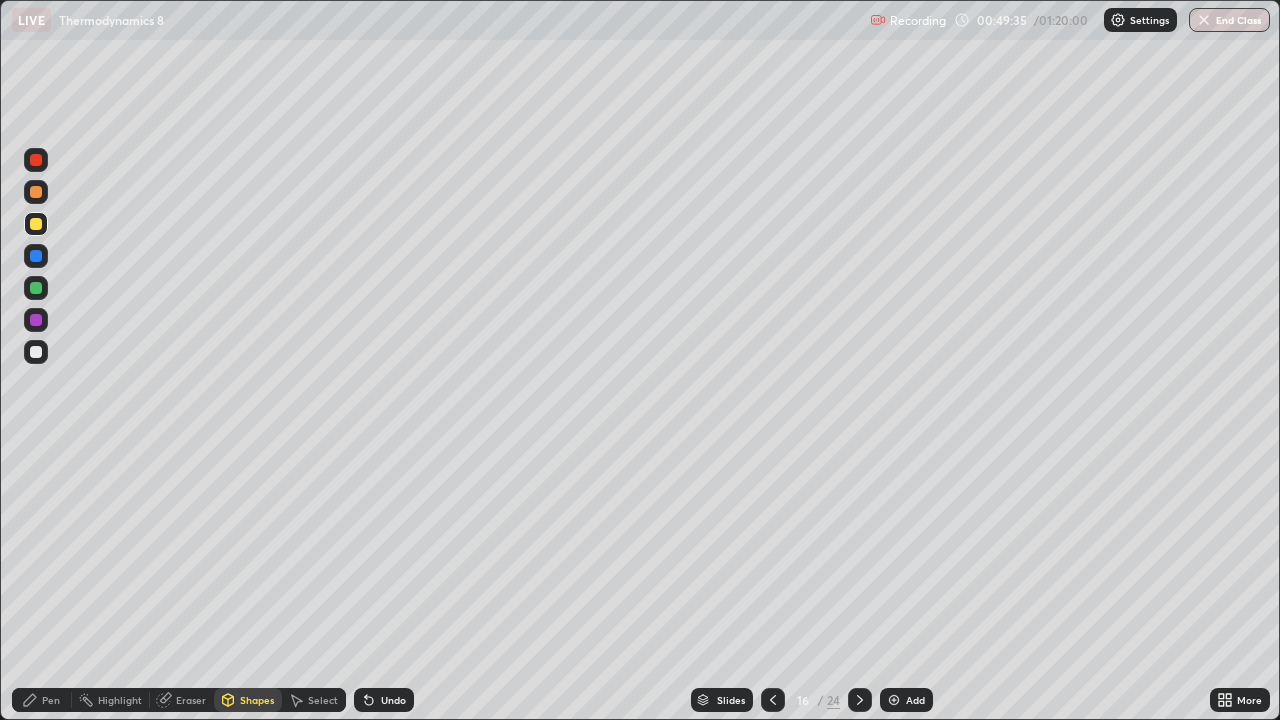 click on "Shapes" at bounding box center (257, 700) 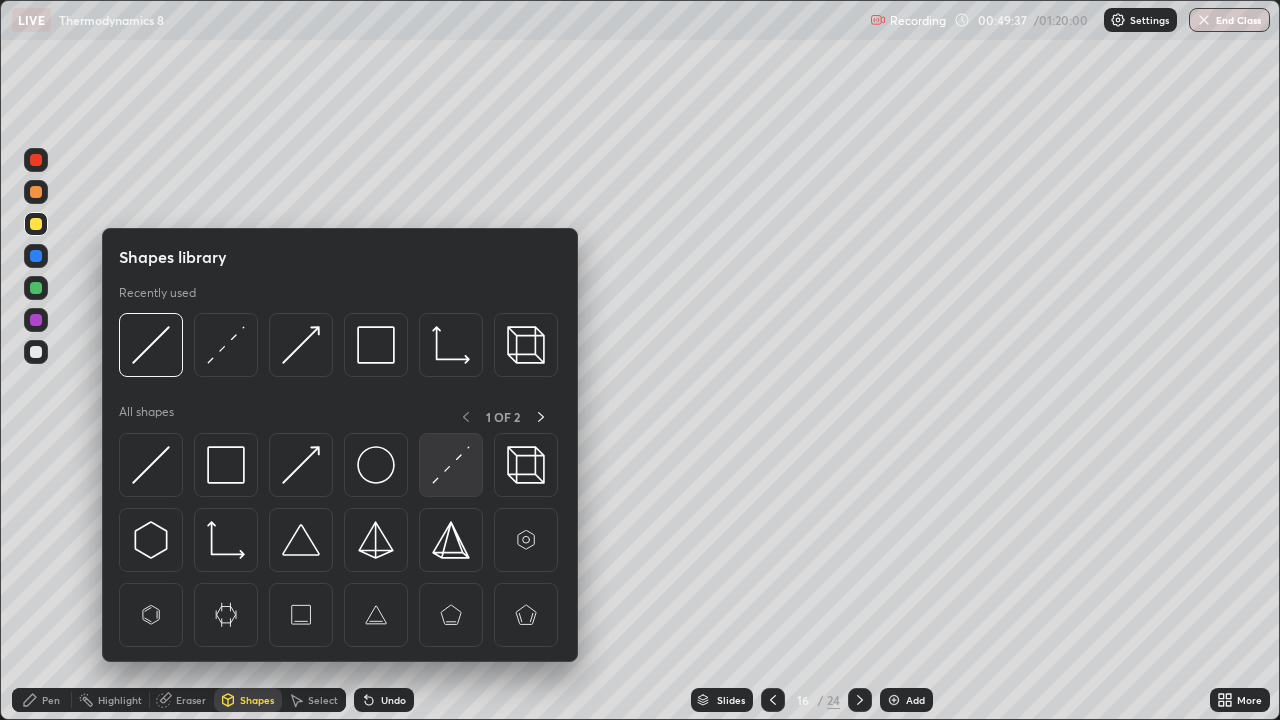 click at bounding box center [451, 465] 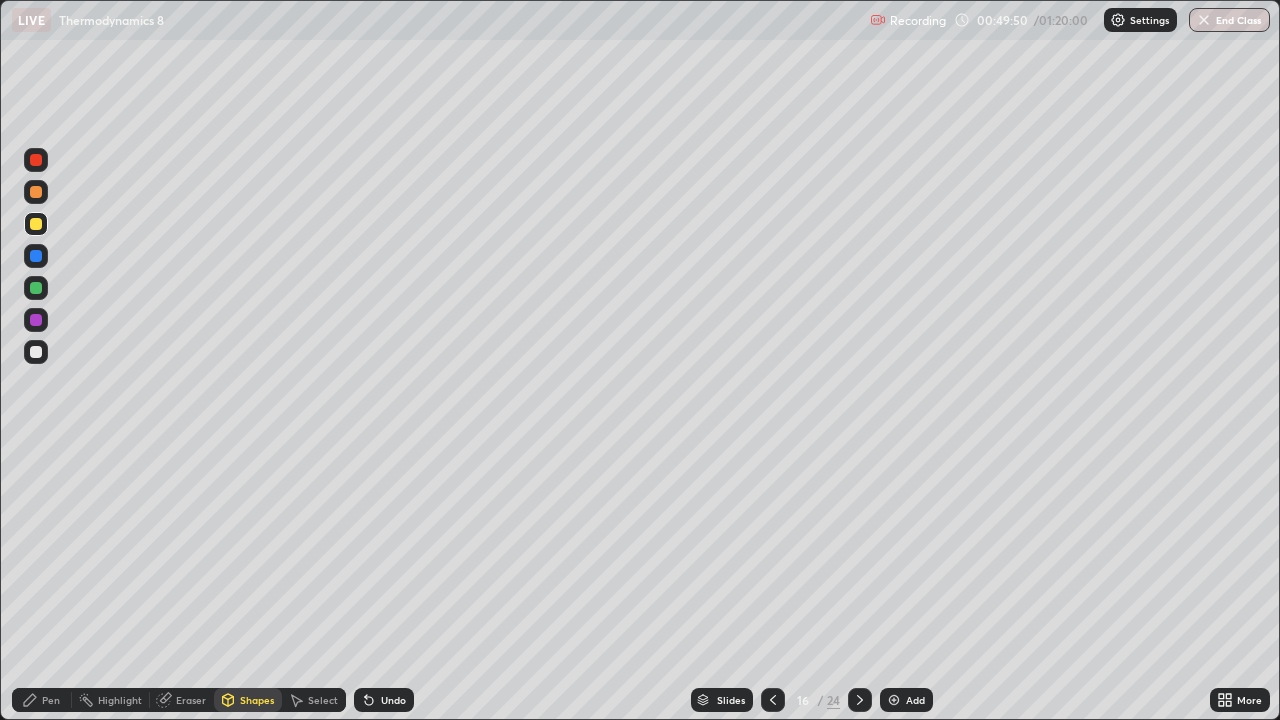 click on "Undo" at bounding box center (393, 700) 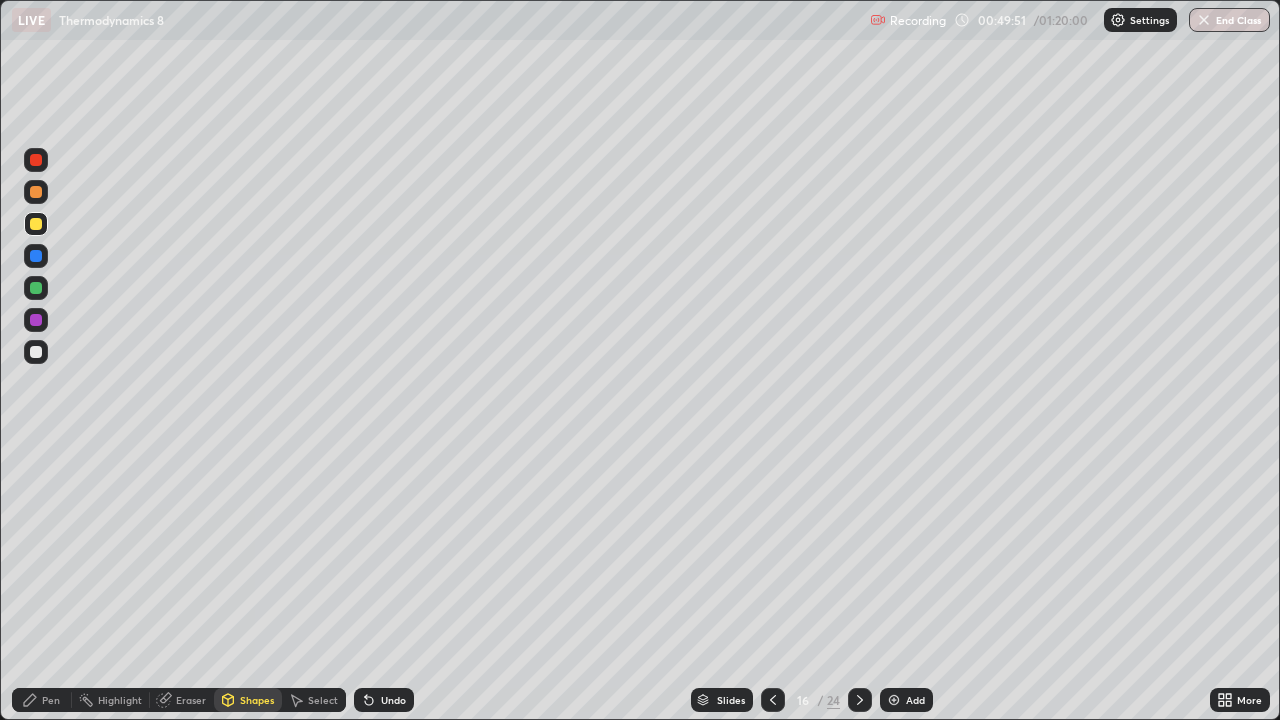 click on "Pen" at bounding box center [42, 700] 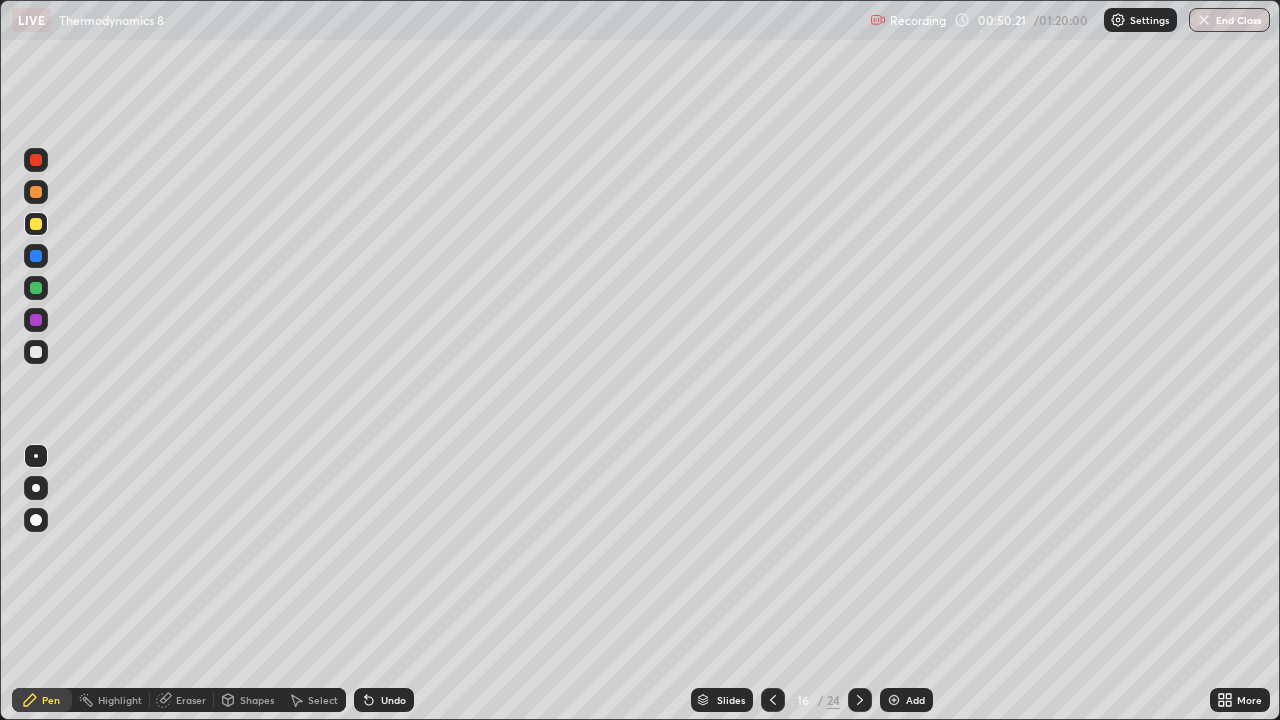 click at bounding box center (36, 224) 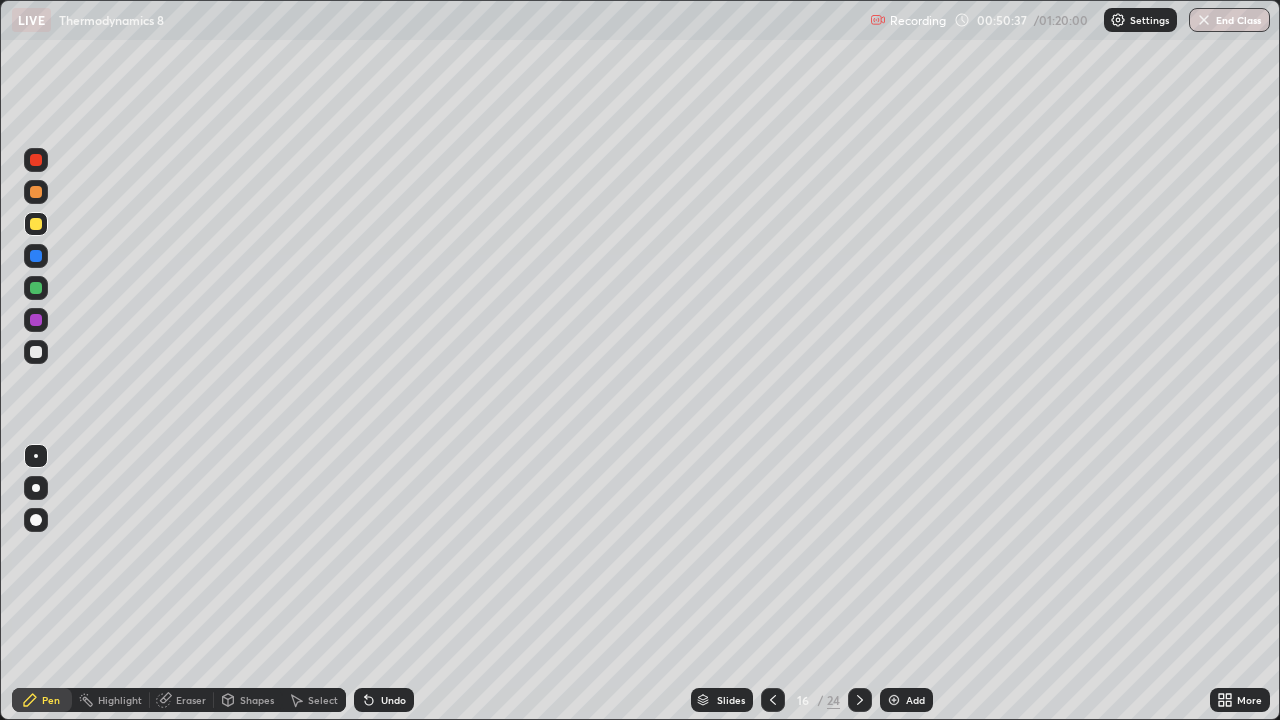 click on "Shapes" at bounding box center (257, 700) 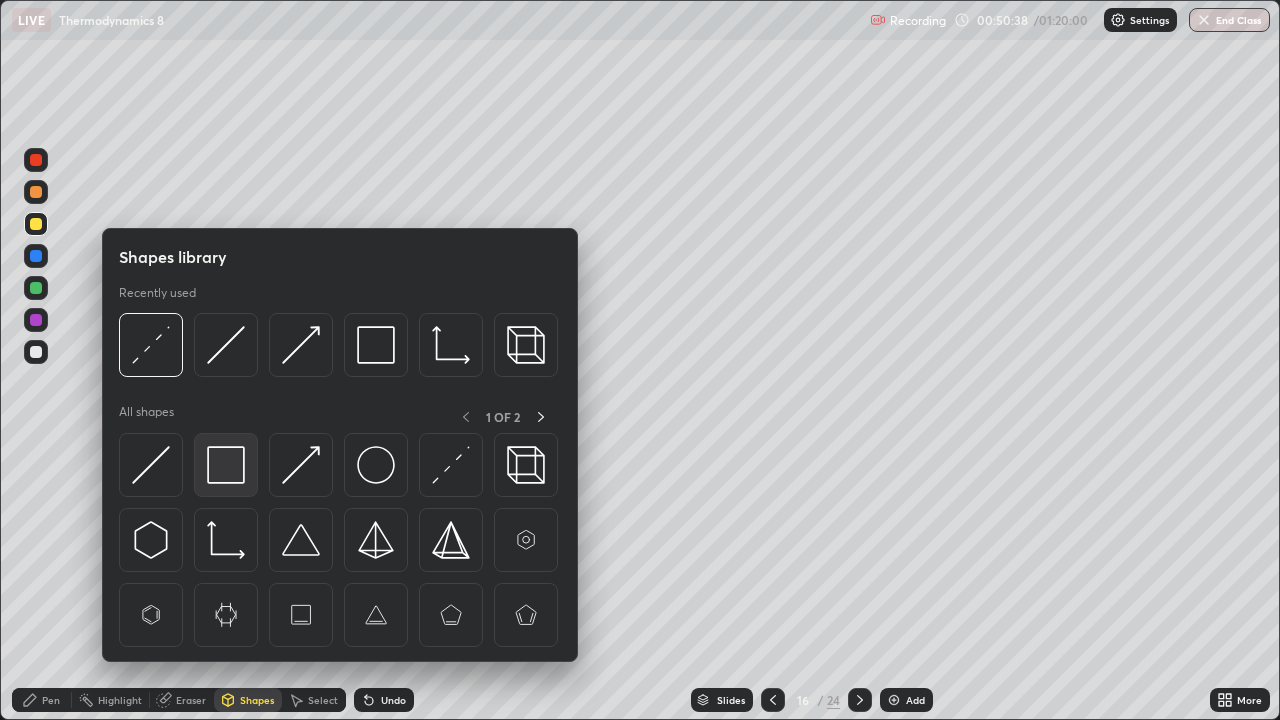 click at bounding box center [226, 465] 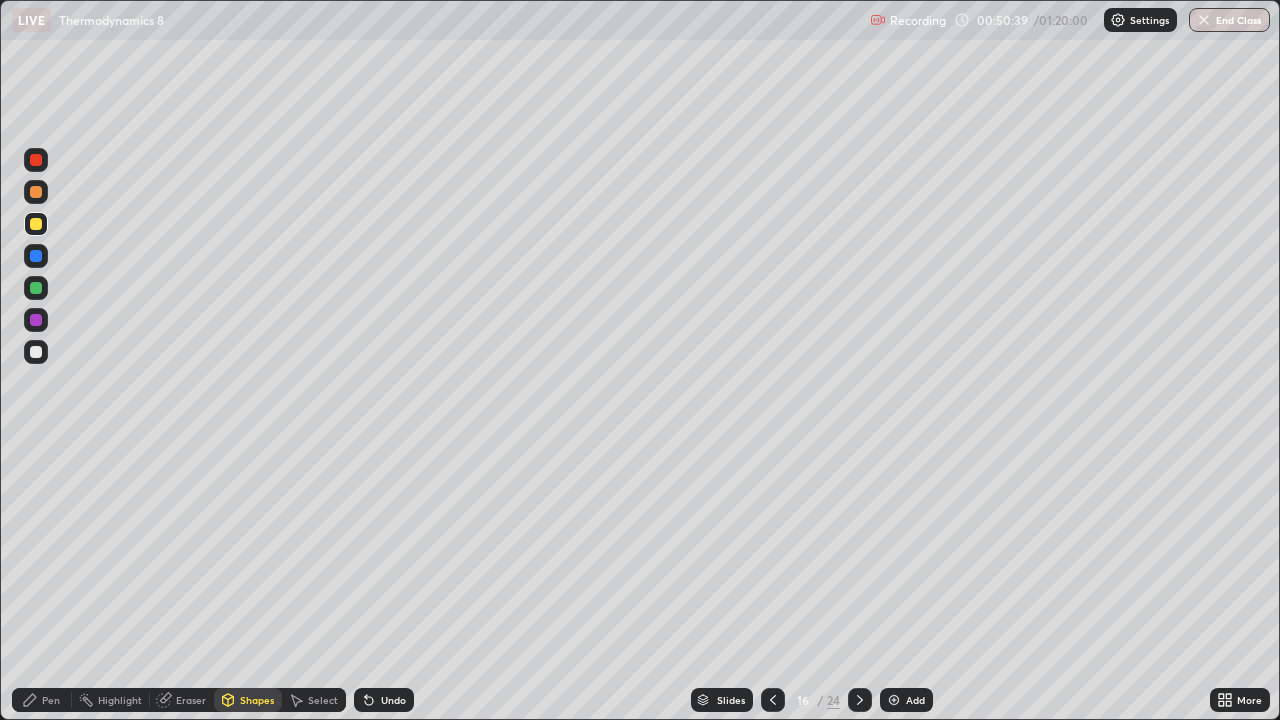 click at bounding box center (36, 224) 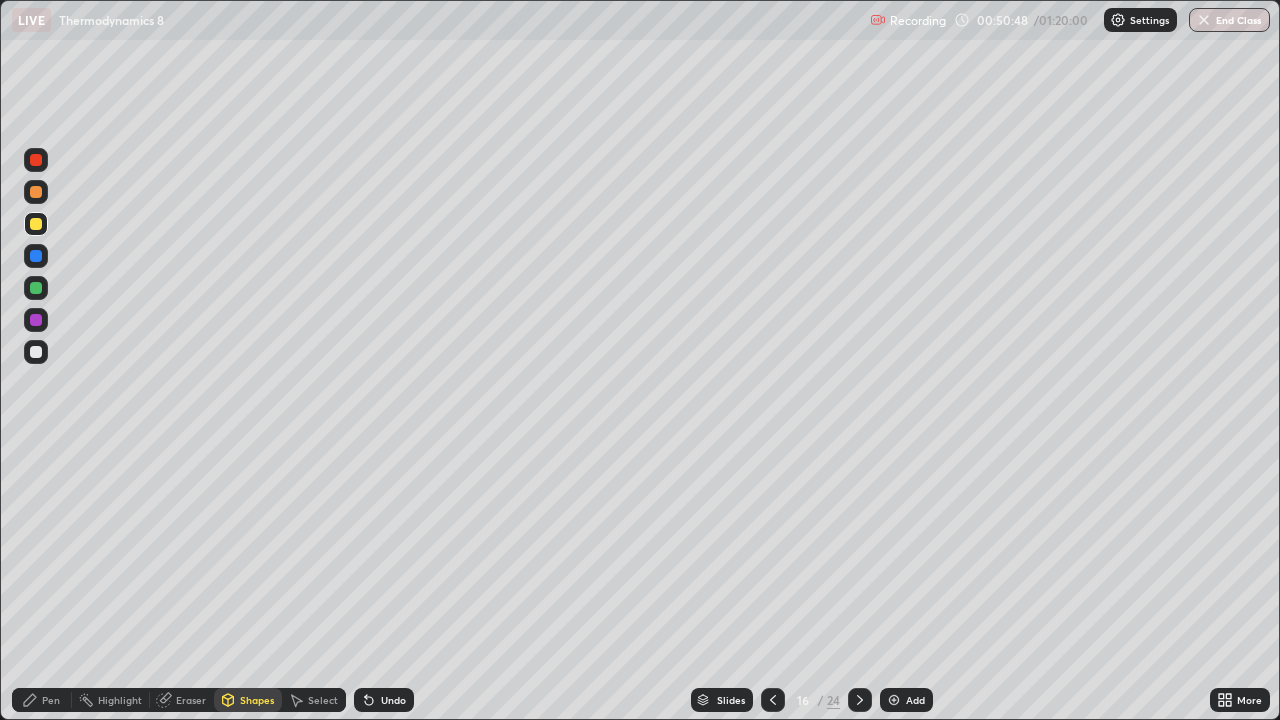 click on "Shapes" at bounding box center (257, 700) 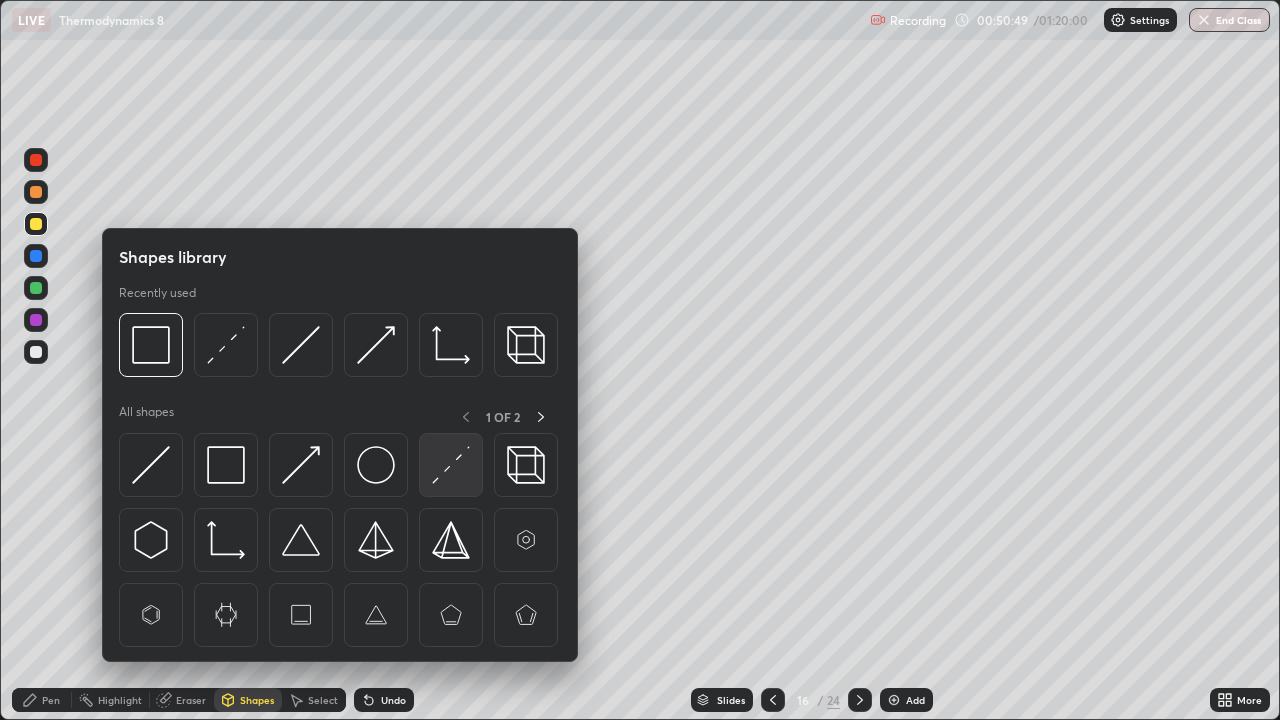 click at bounding box center (451, 465) 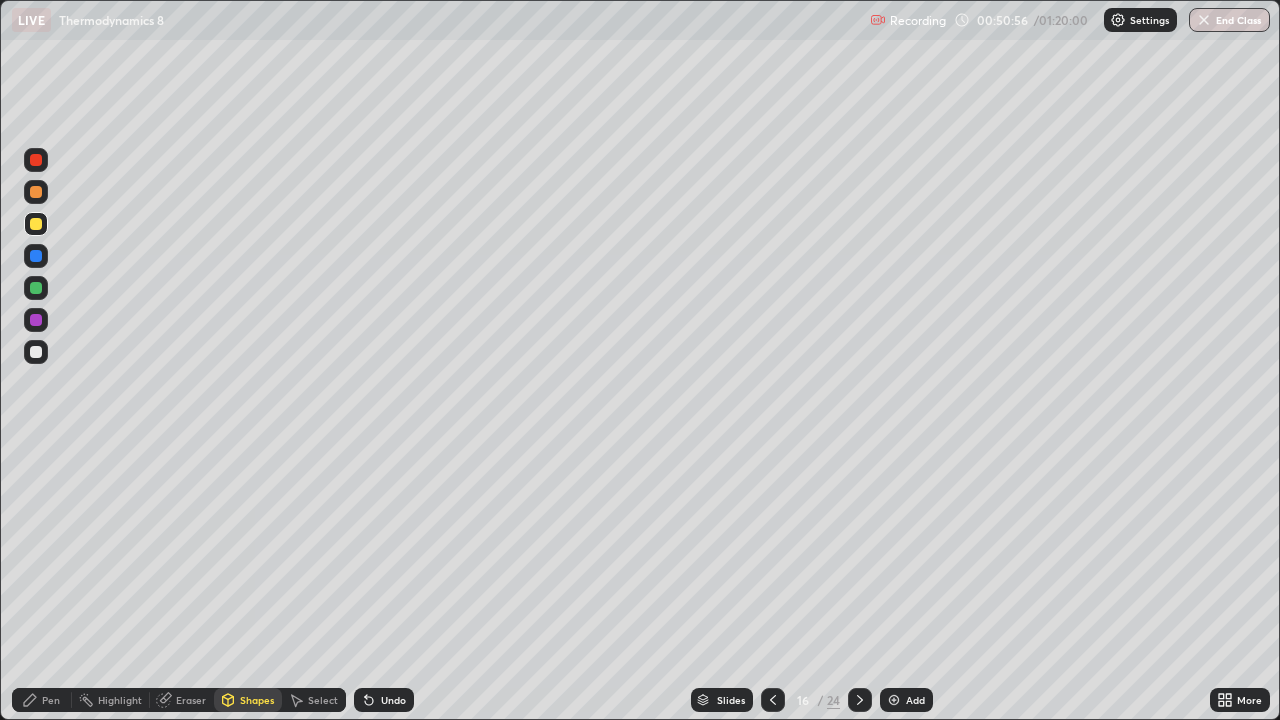 click on "Pen" at bounding box center [51, 700] 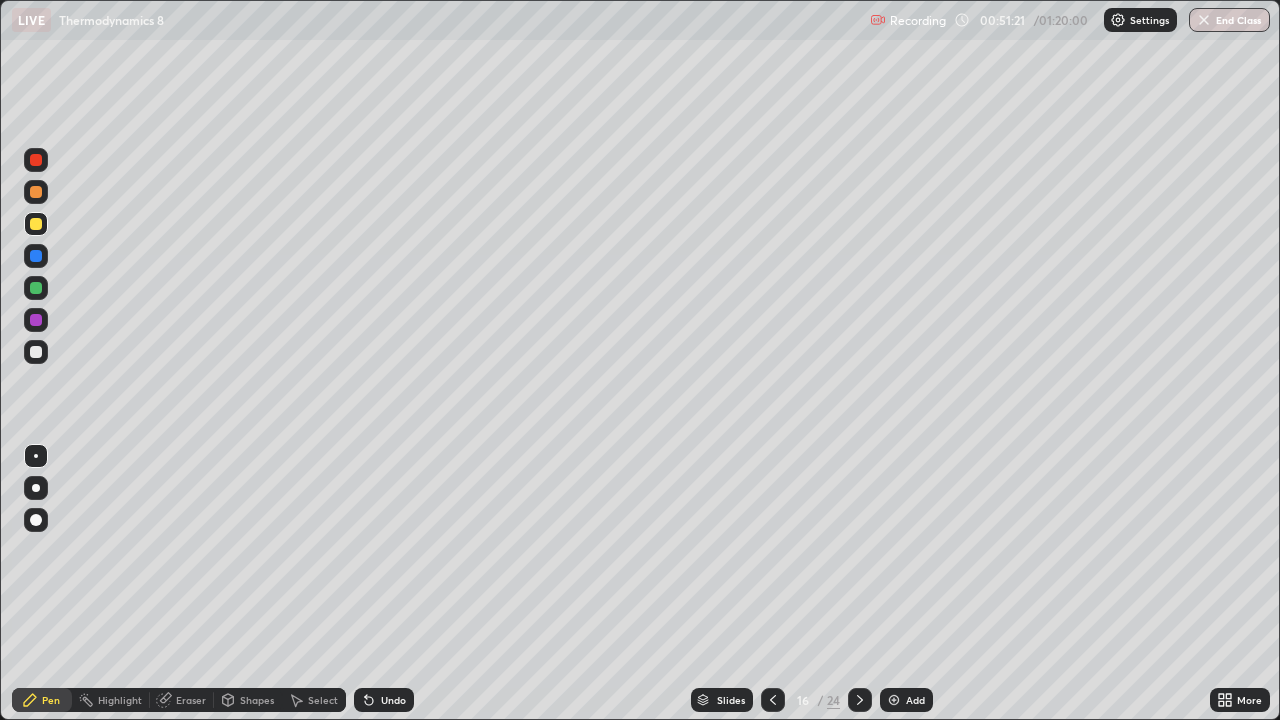 click at bounding box center (36, 224) 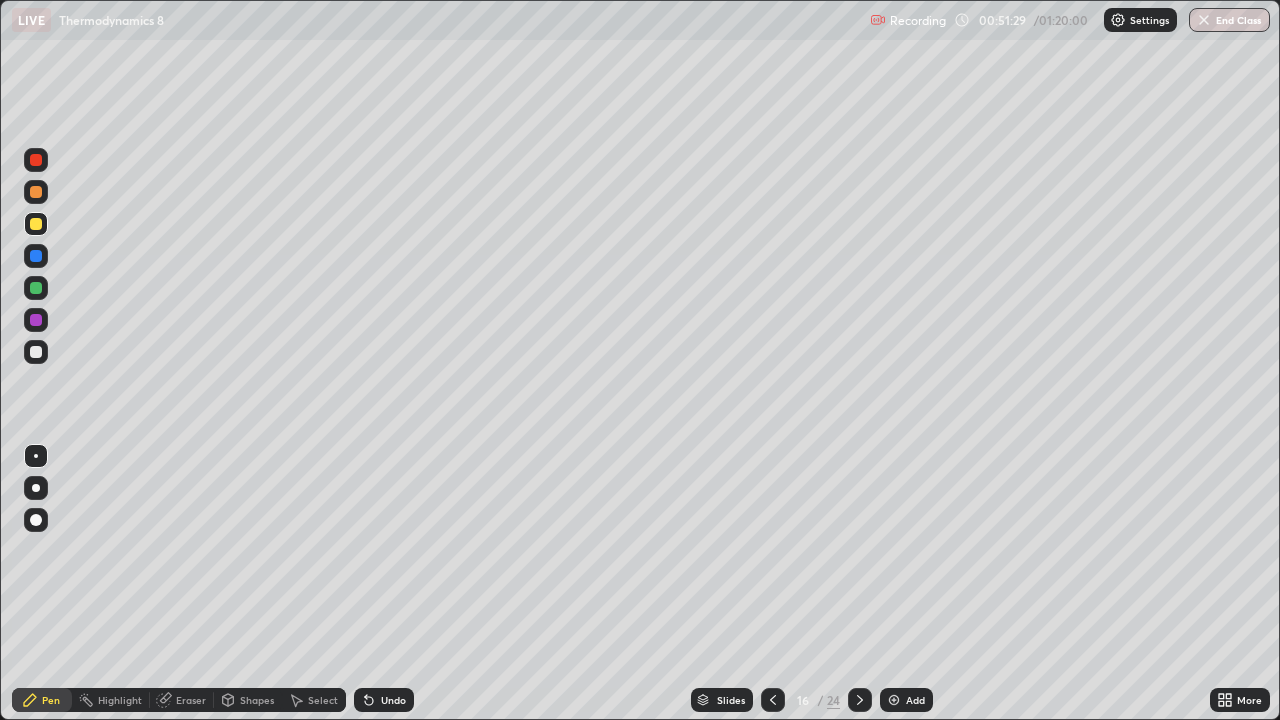 click on "Undo" at bounding box center [384, 700] 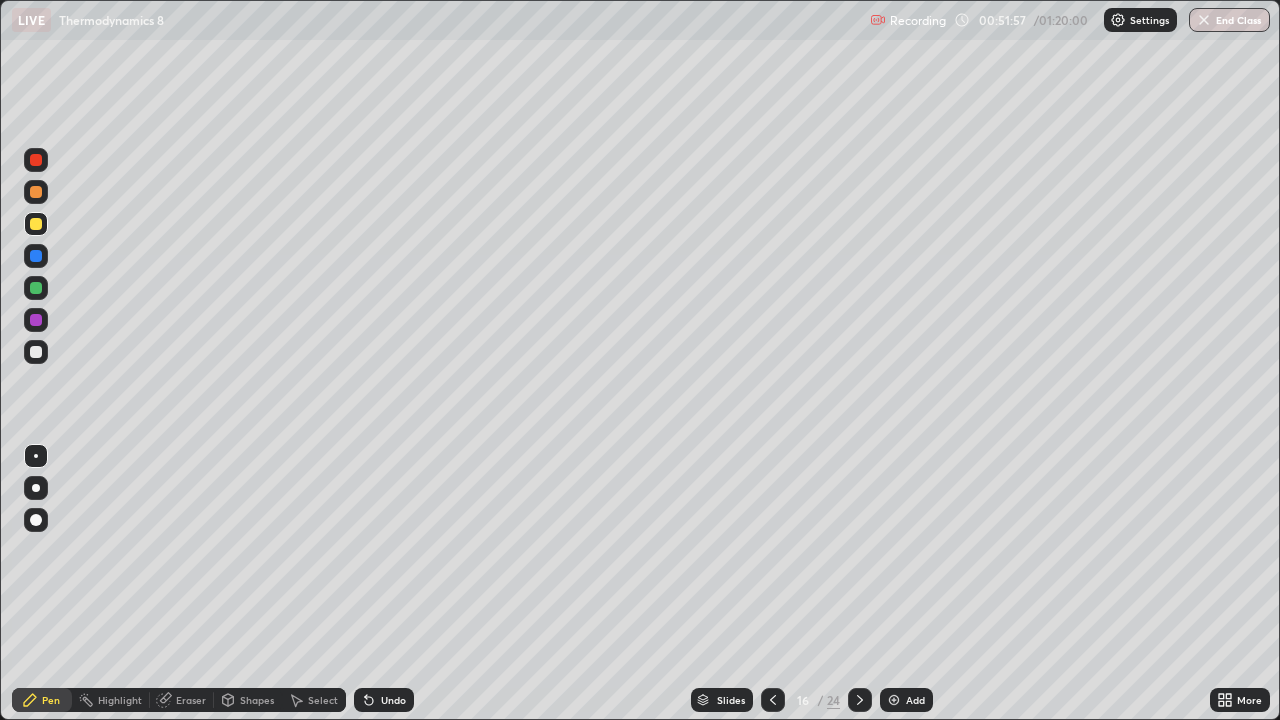 click on "Shapes" at bounding box center (257, 700) 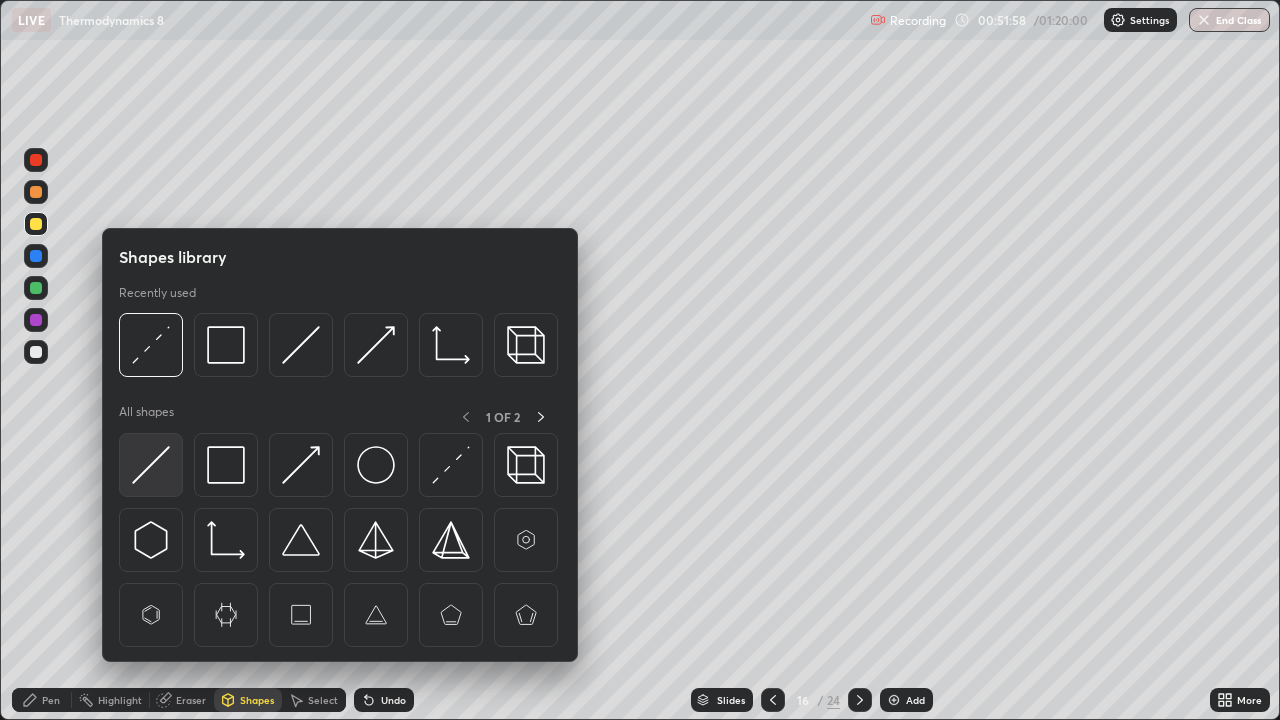 click at bounding box center (151, 465) 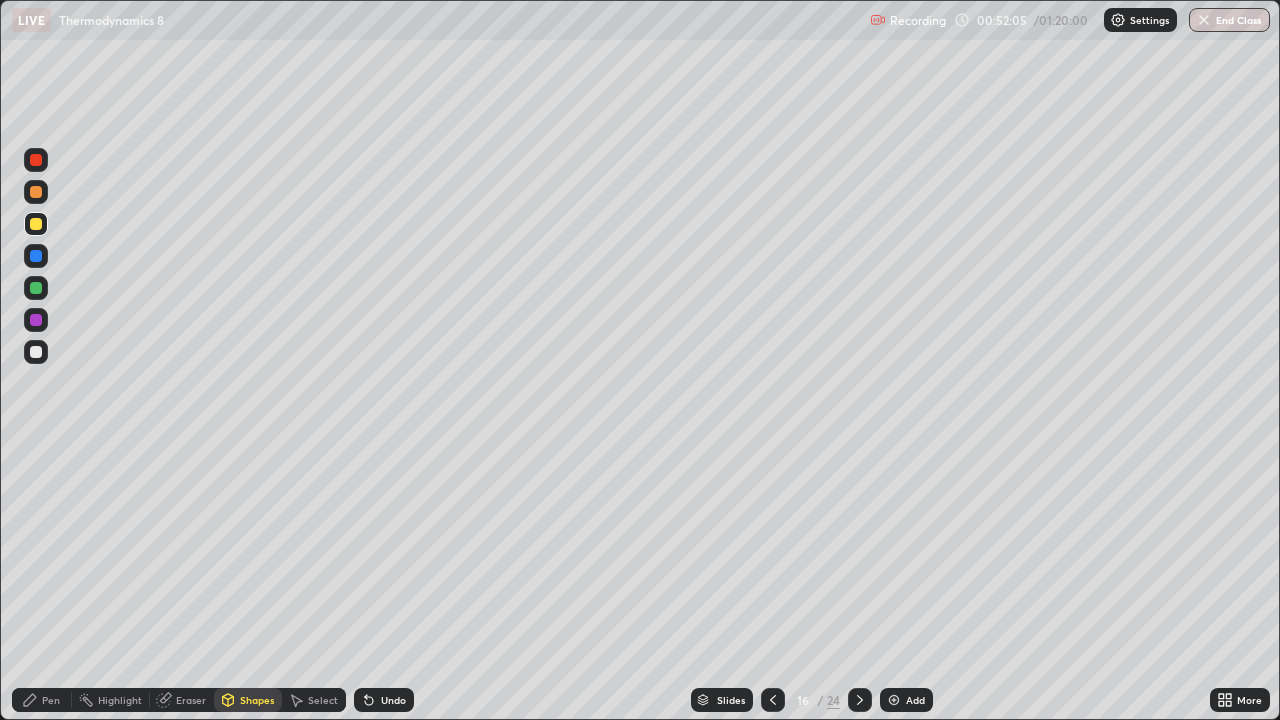 click on "Shapes" at bounding box center [257, 700] 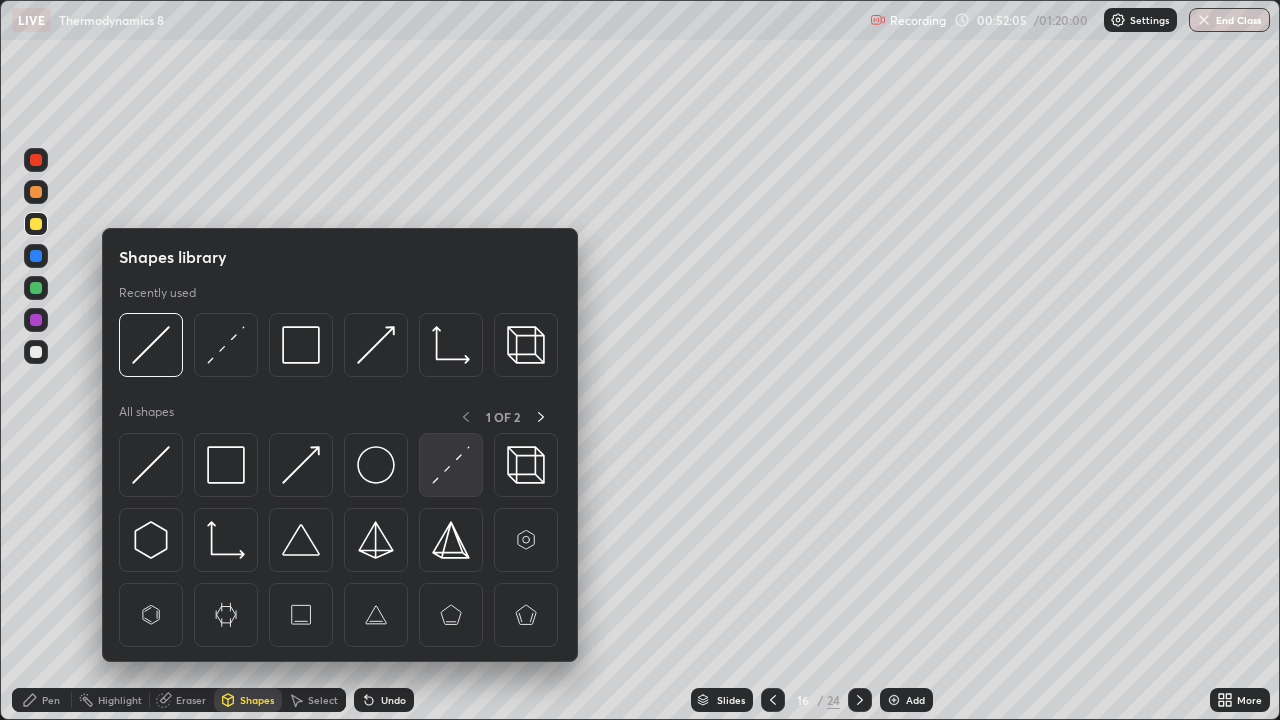 click at bounding box center [451, 465] 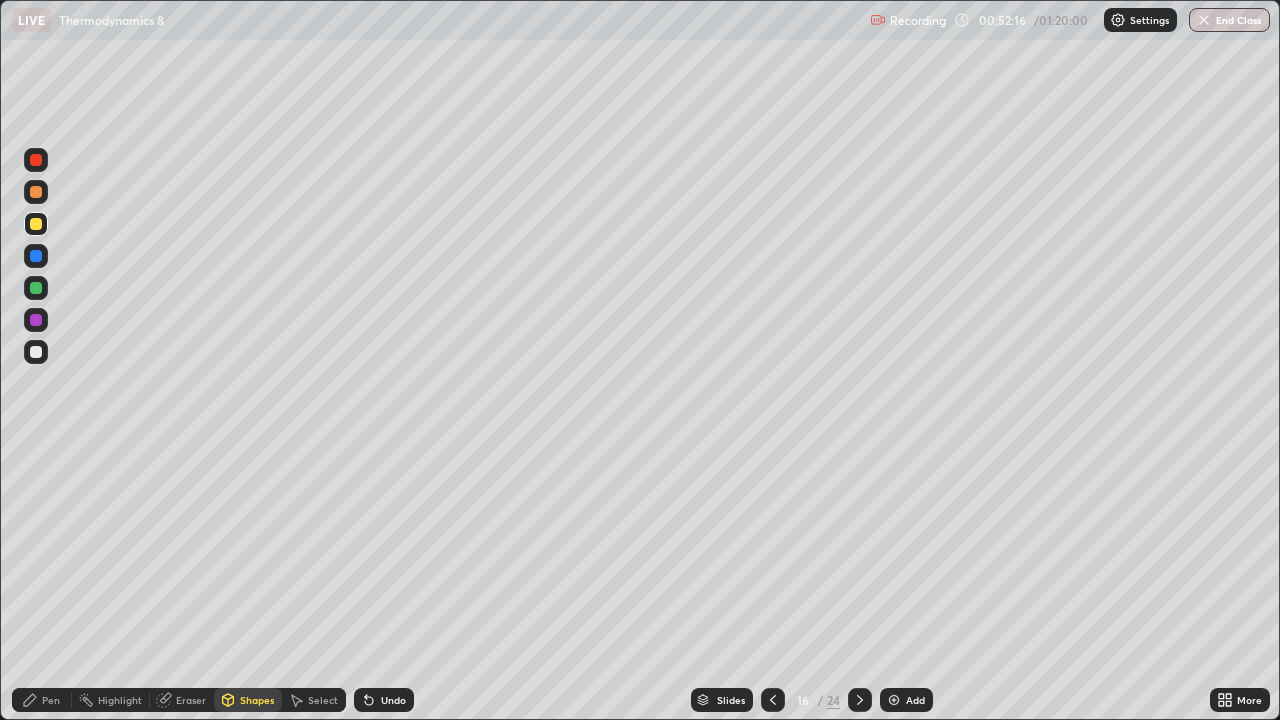 click on "Pen" at bounding box center (51, 700) 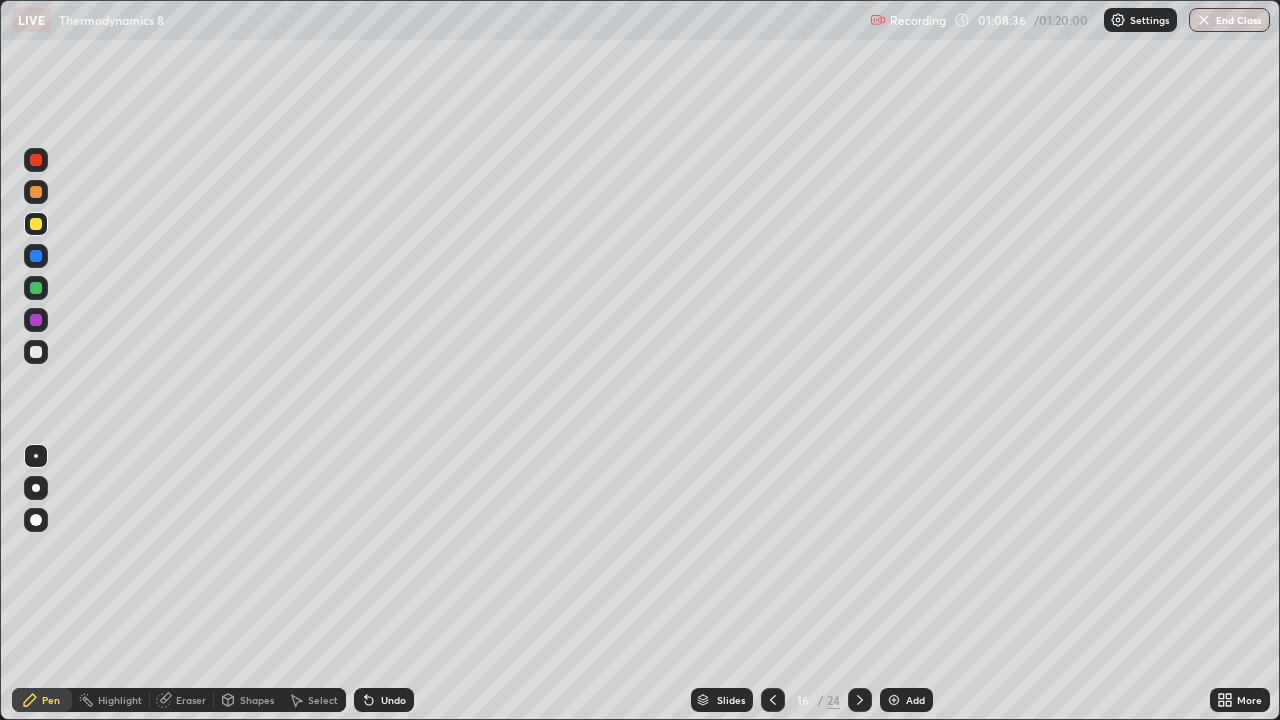 click at bounding box center [36, 288] 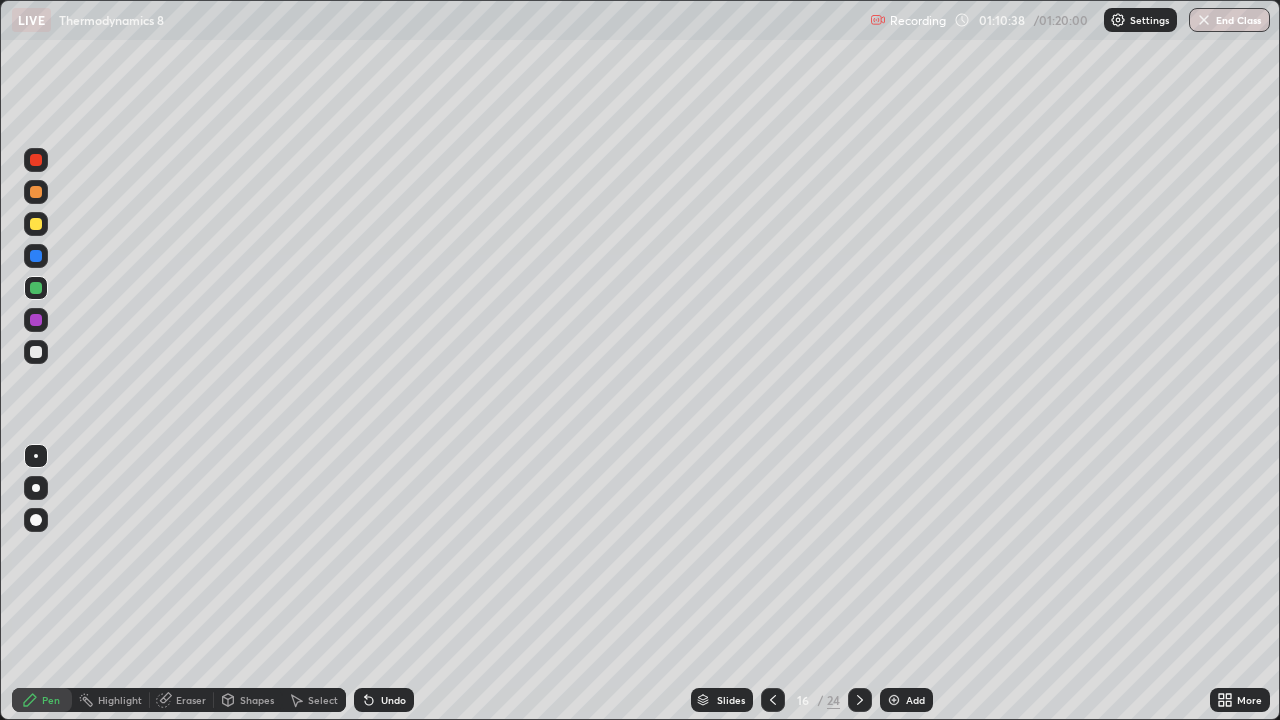 click on "Undo" at bounding box center [384, 700] 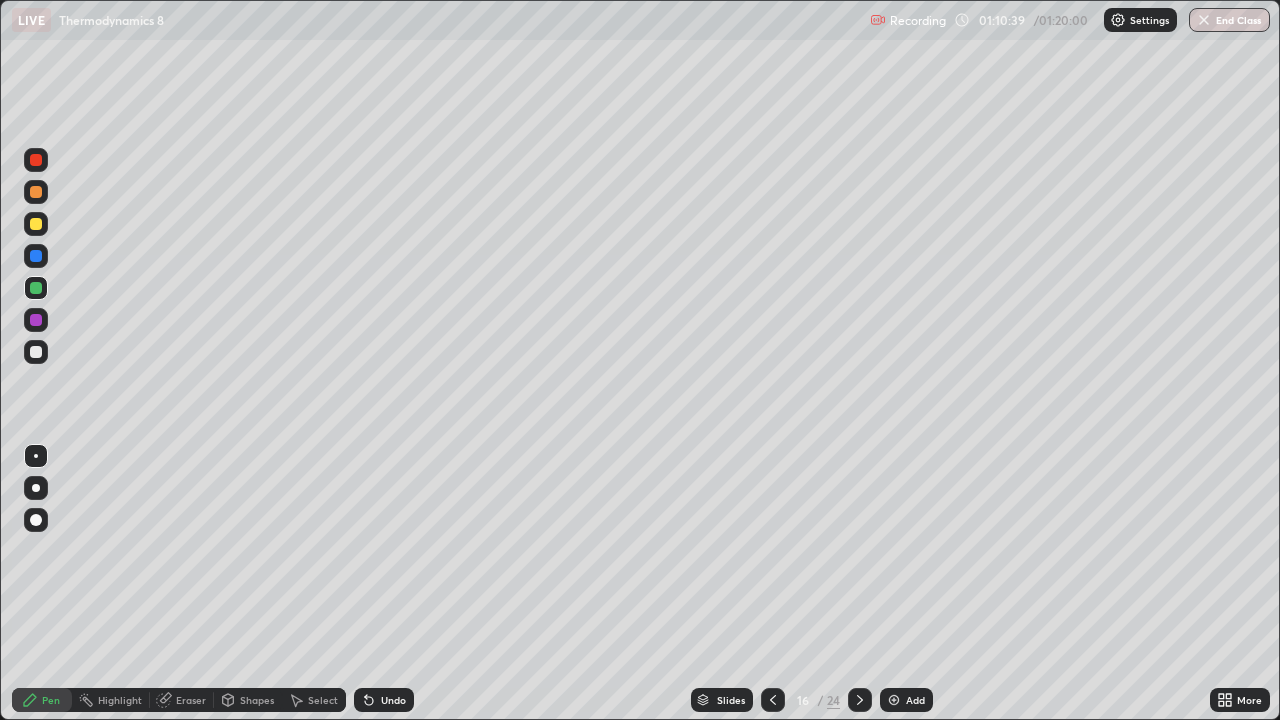 click on "Undo" at bounding box center [384, 700] 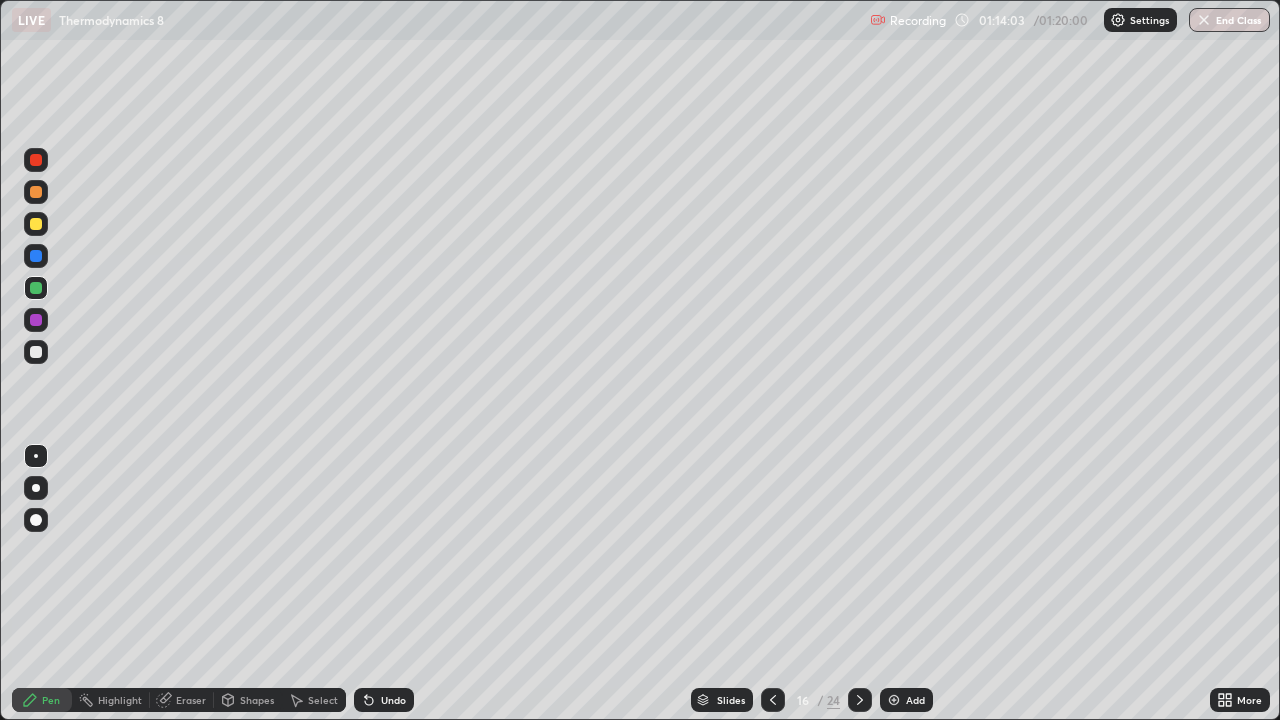 click on "End Class" at bounding box center [1229, 20] 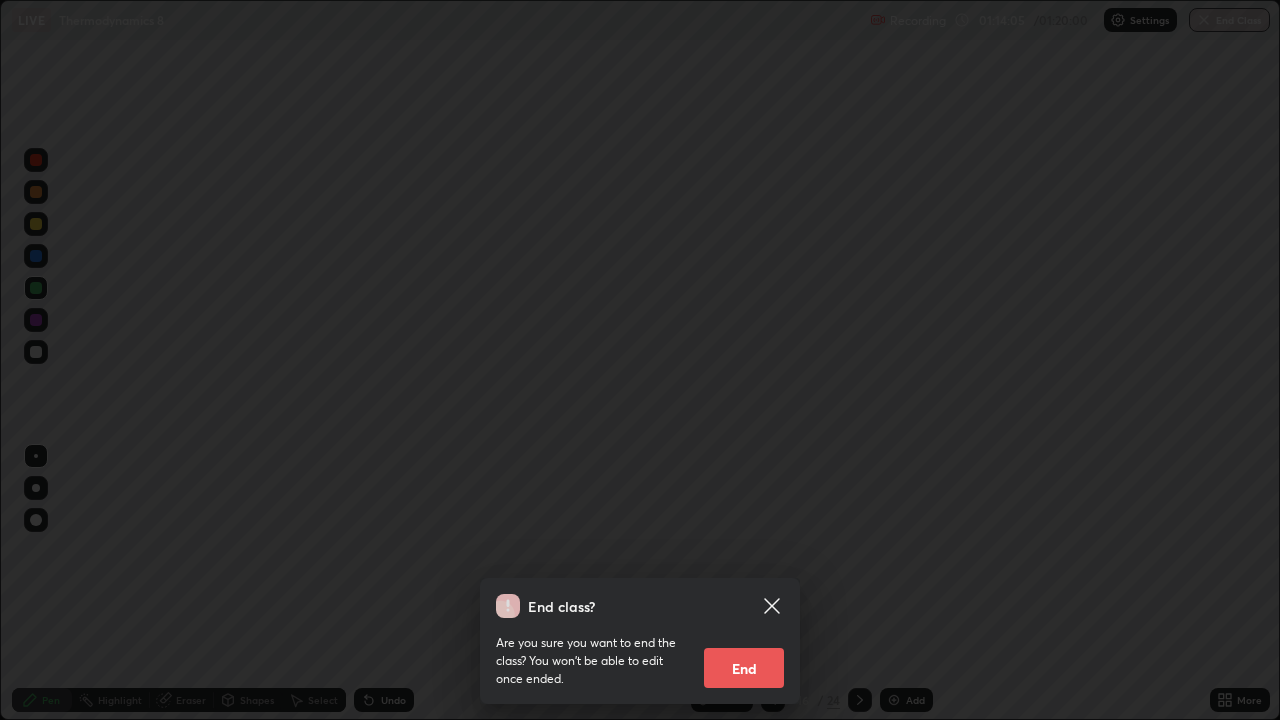 click on "End" at bounding box center (744, 668) 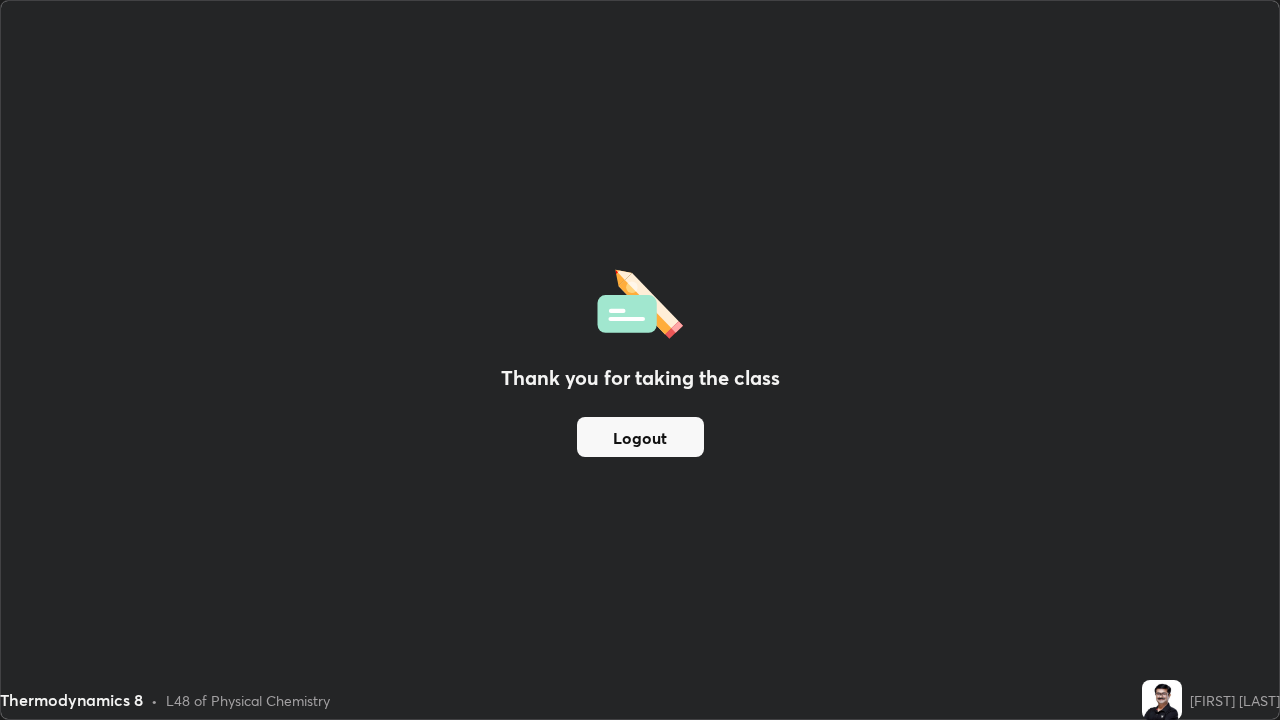 click on "Logout" at bounding box center [640, 437] 